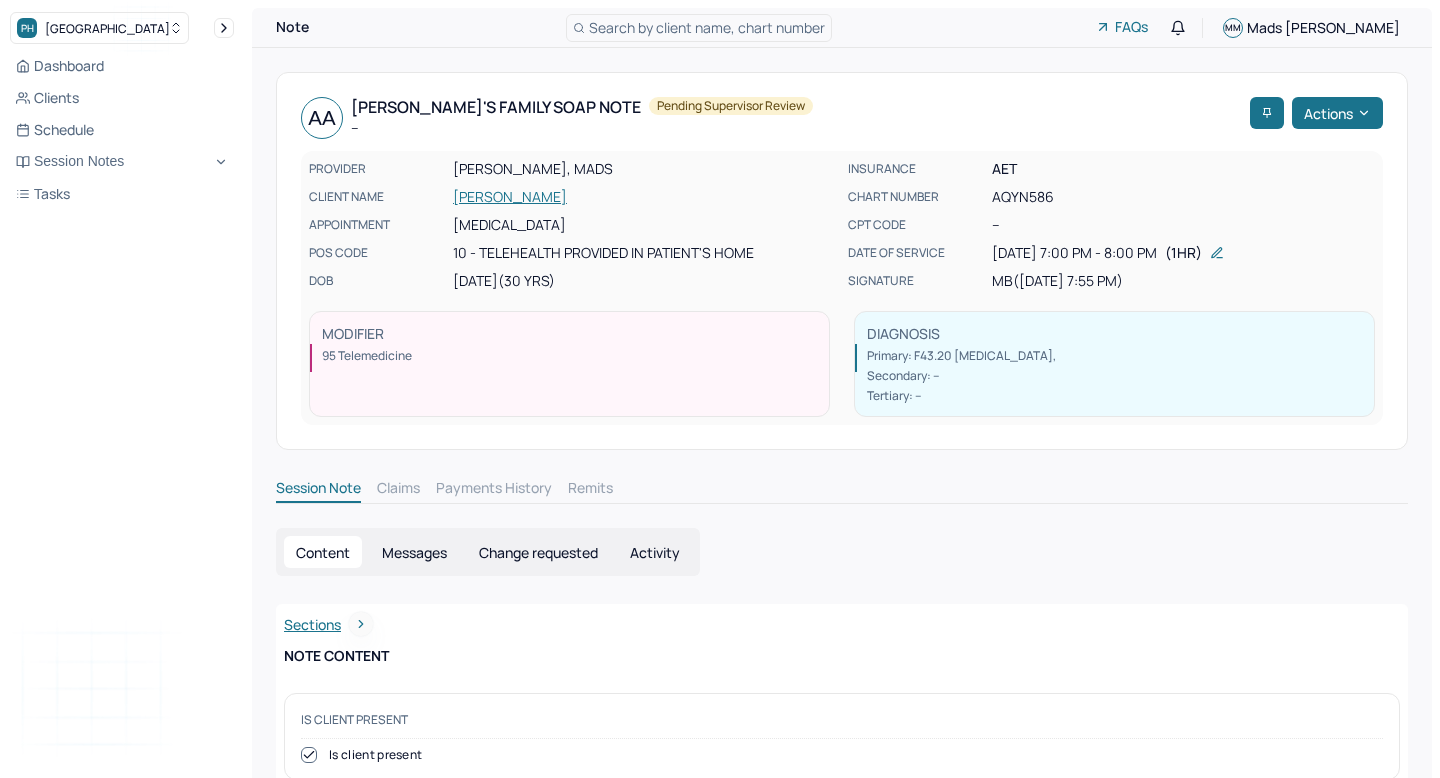 scroll, scrollTop: 0, scrollLeft: 0, axis: both 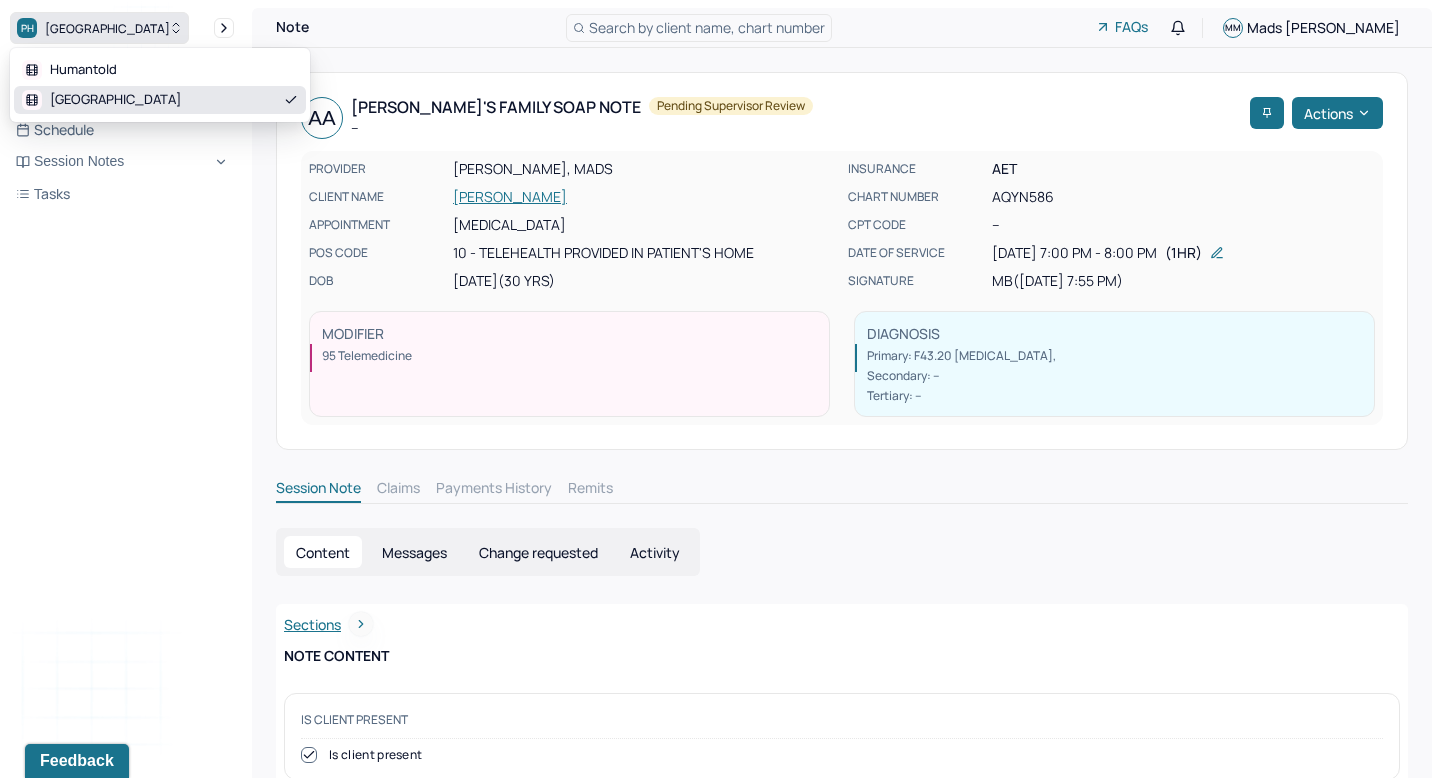 click 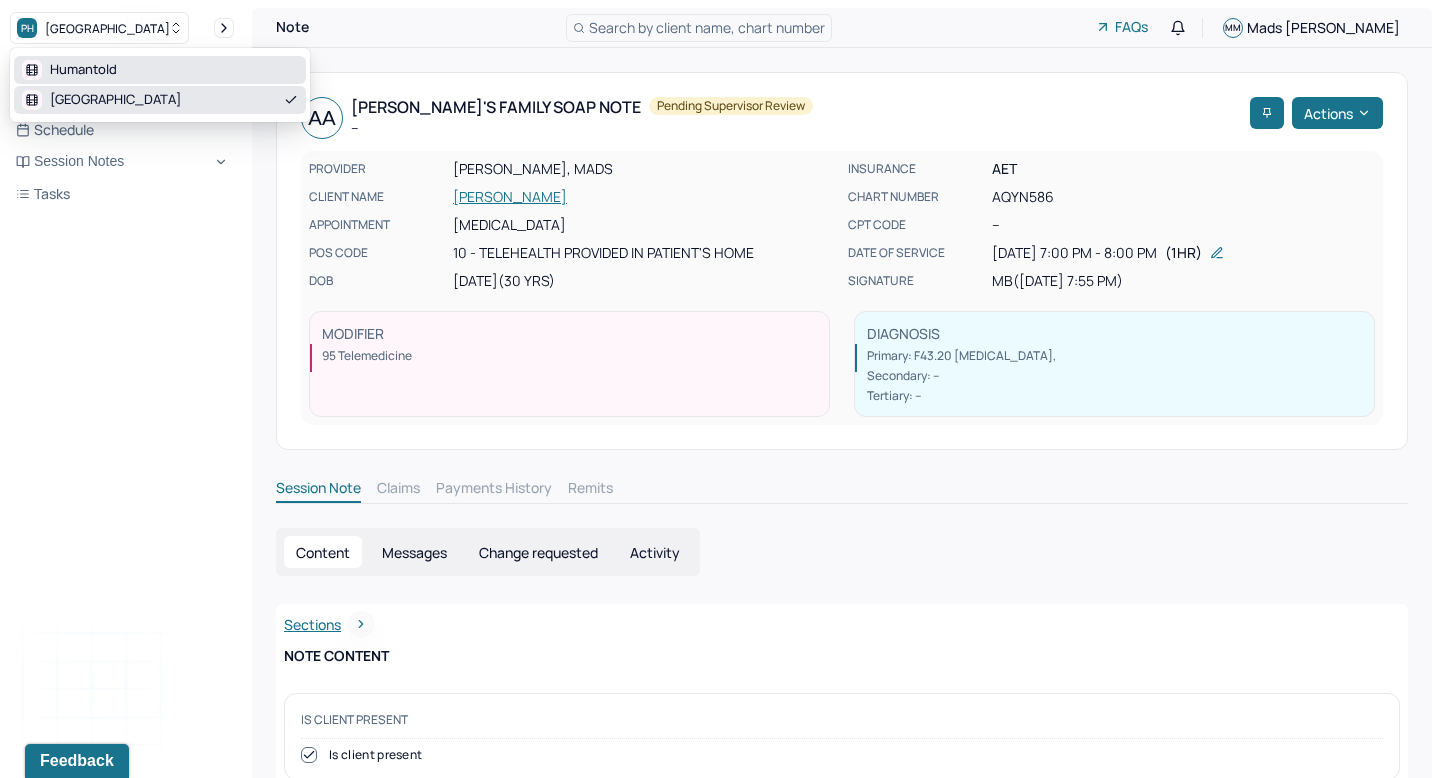 click on "Humantold" at bounding box center (160, 70) 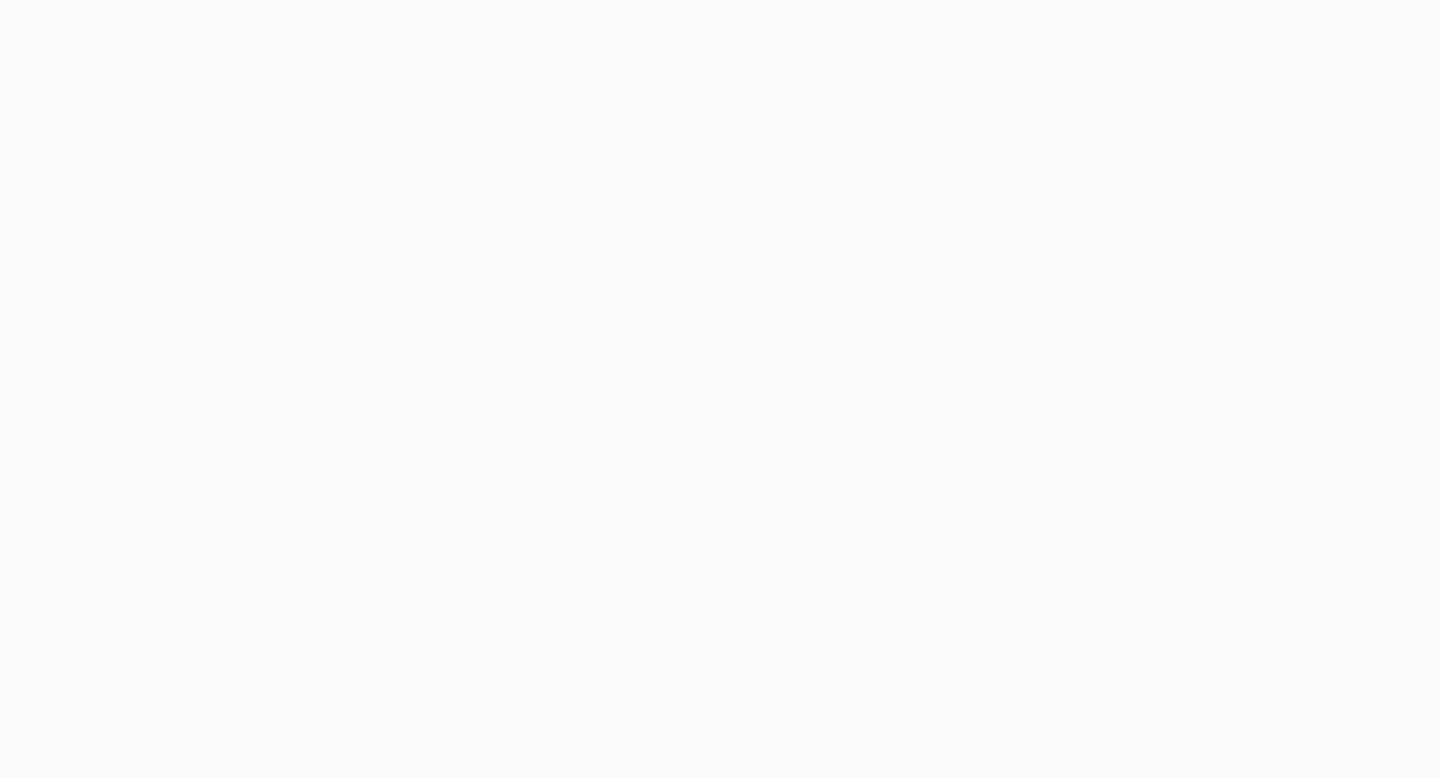 scroll, scrollTop: 0, scrollLeft: 0, axis: both 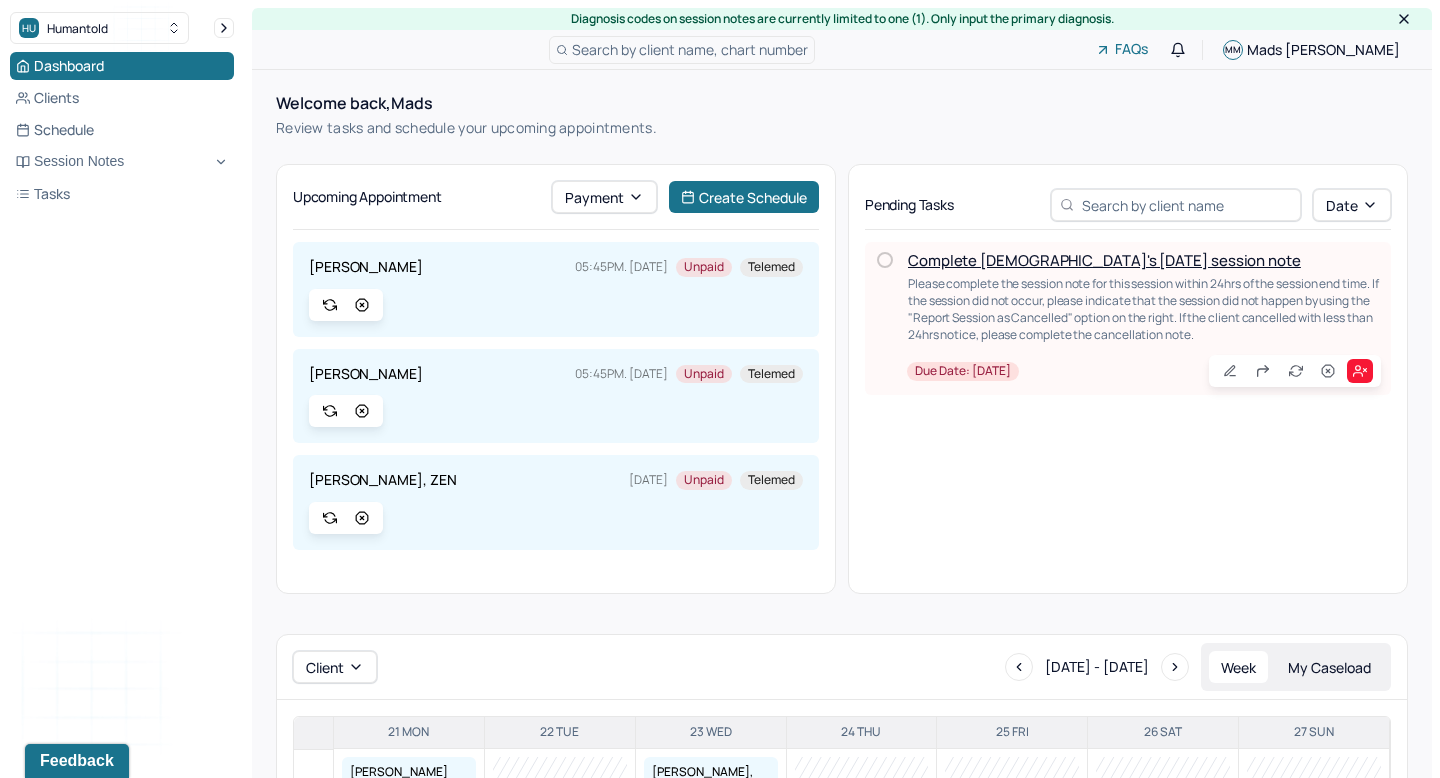 click on "[PERSON_NAME]" at bounding box center [366, 267] 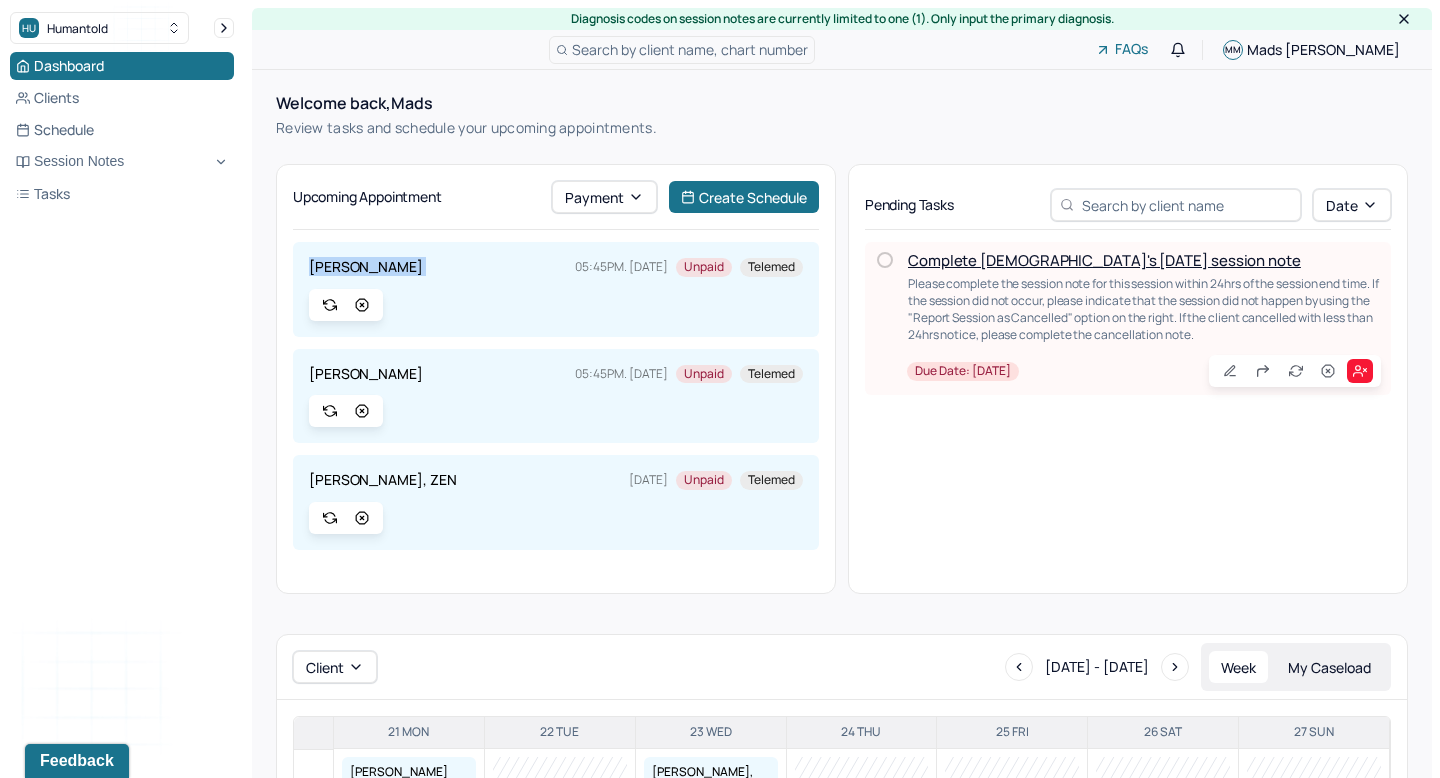 click on "[PERSON_NAME]" at bounding box center [366, 267] 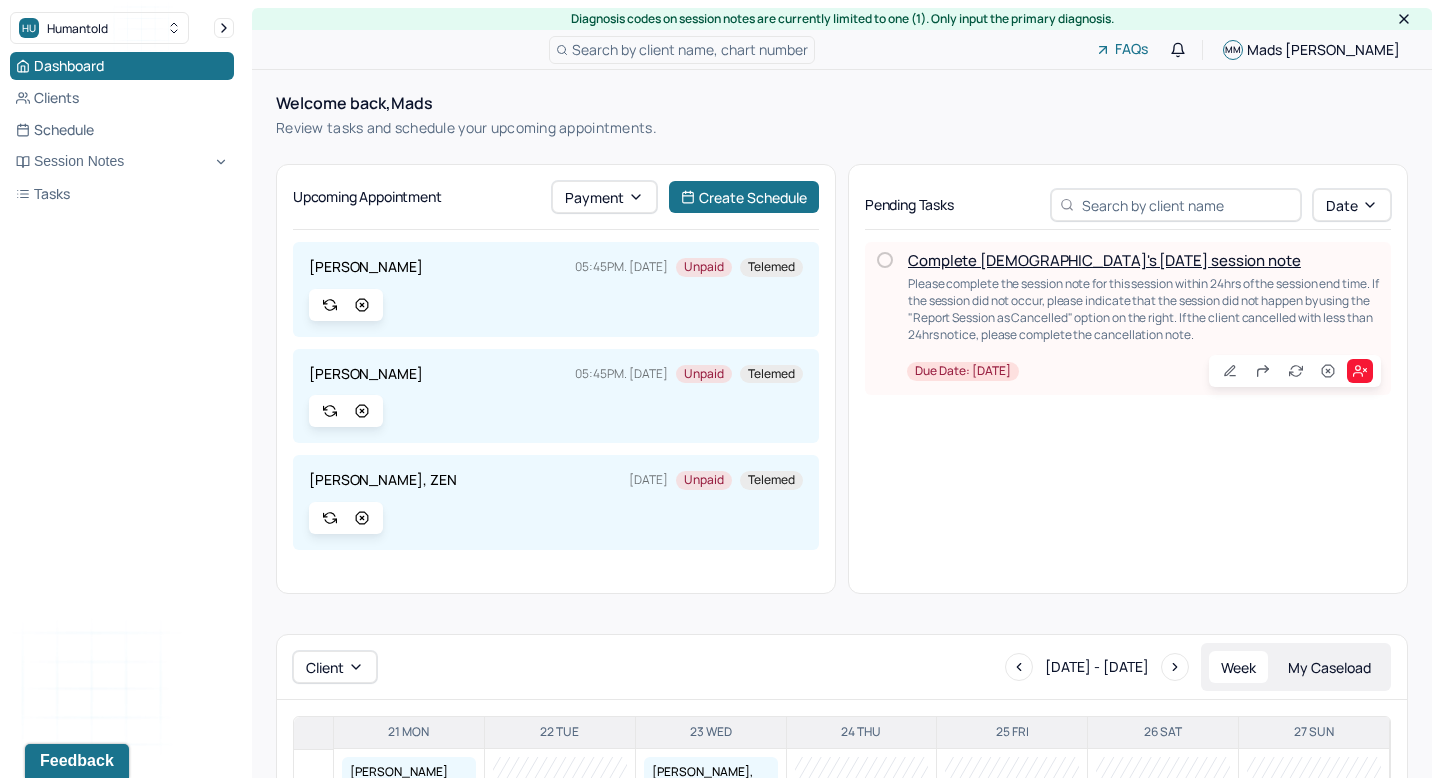 click on "Unpaid" at bounding box center (704, 374) 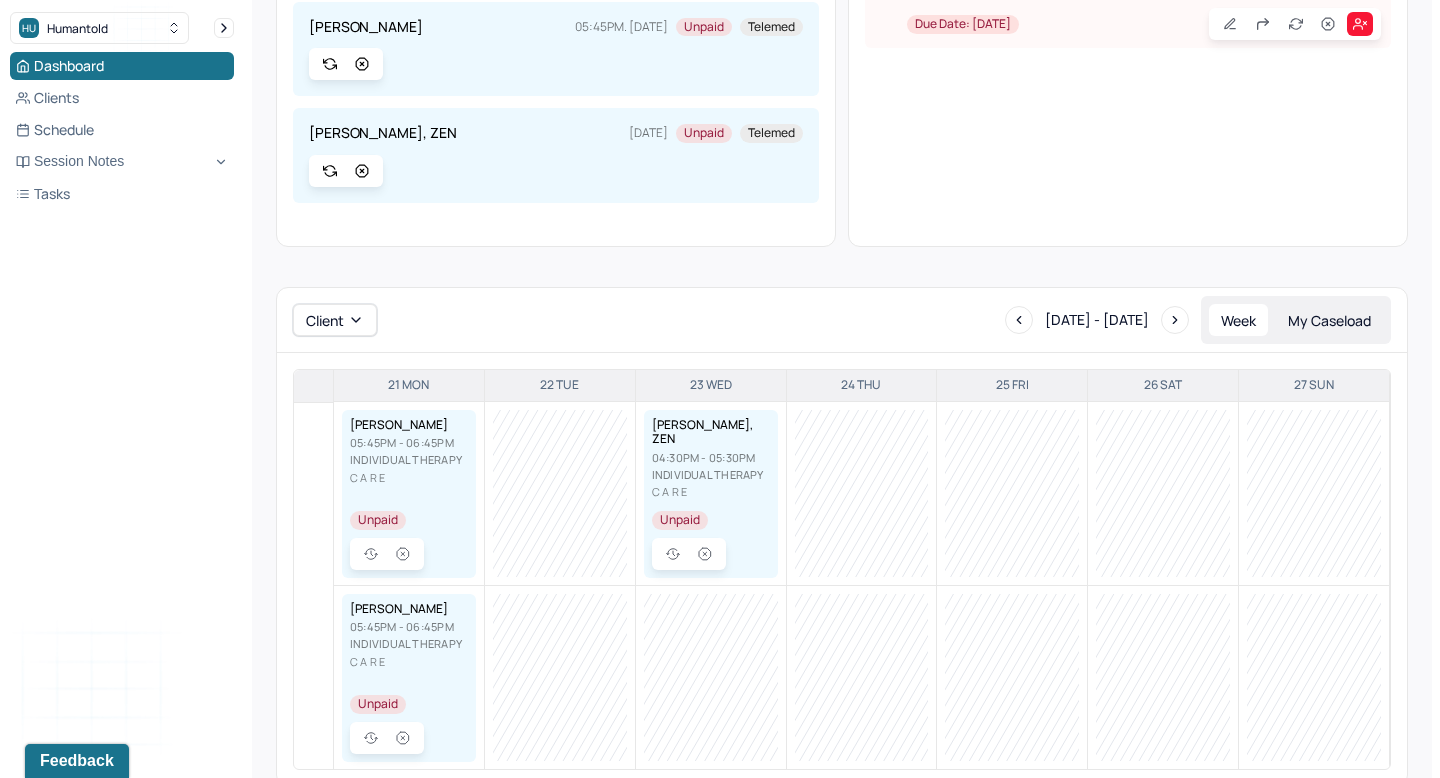 scroll, scrollTop: 387, scrollLeft: 0, axis: vertical 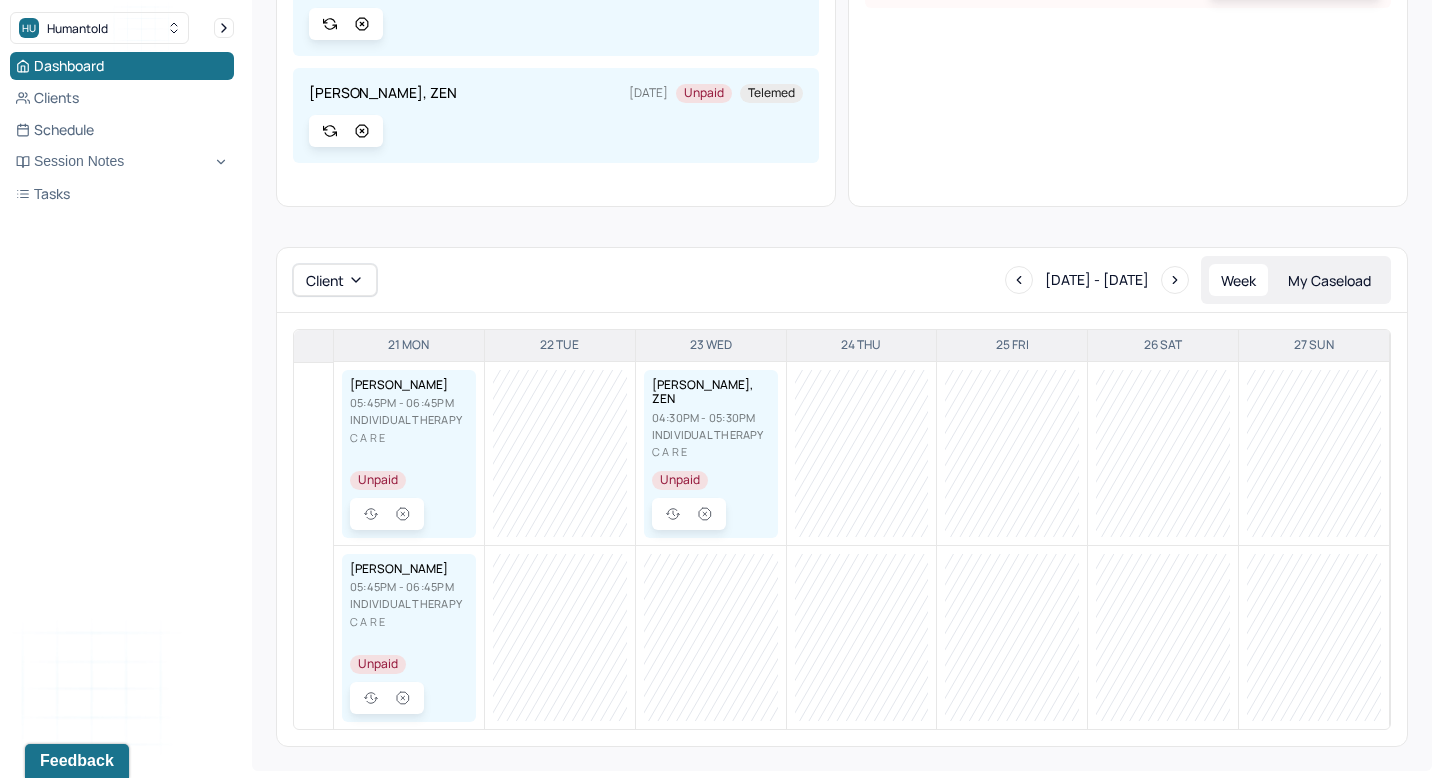 click on "Individual therapy" at bounding box center (409, 419) 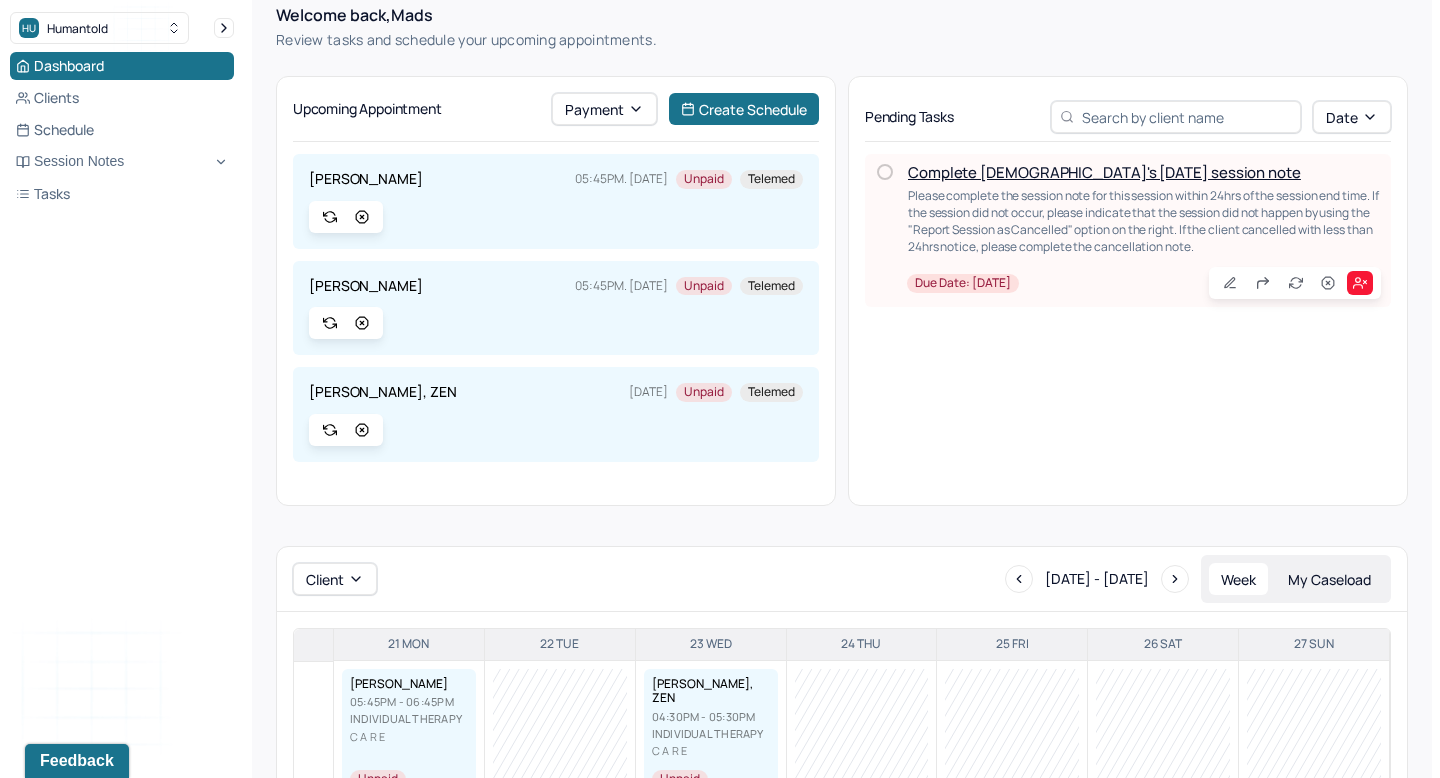 scroll, scrollTop: 0, scrollLeft: 0, axis: both 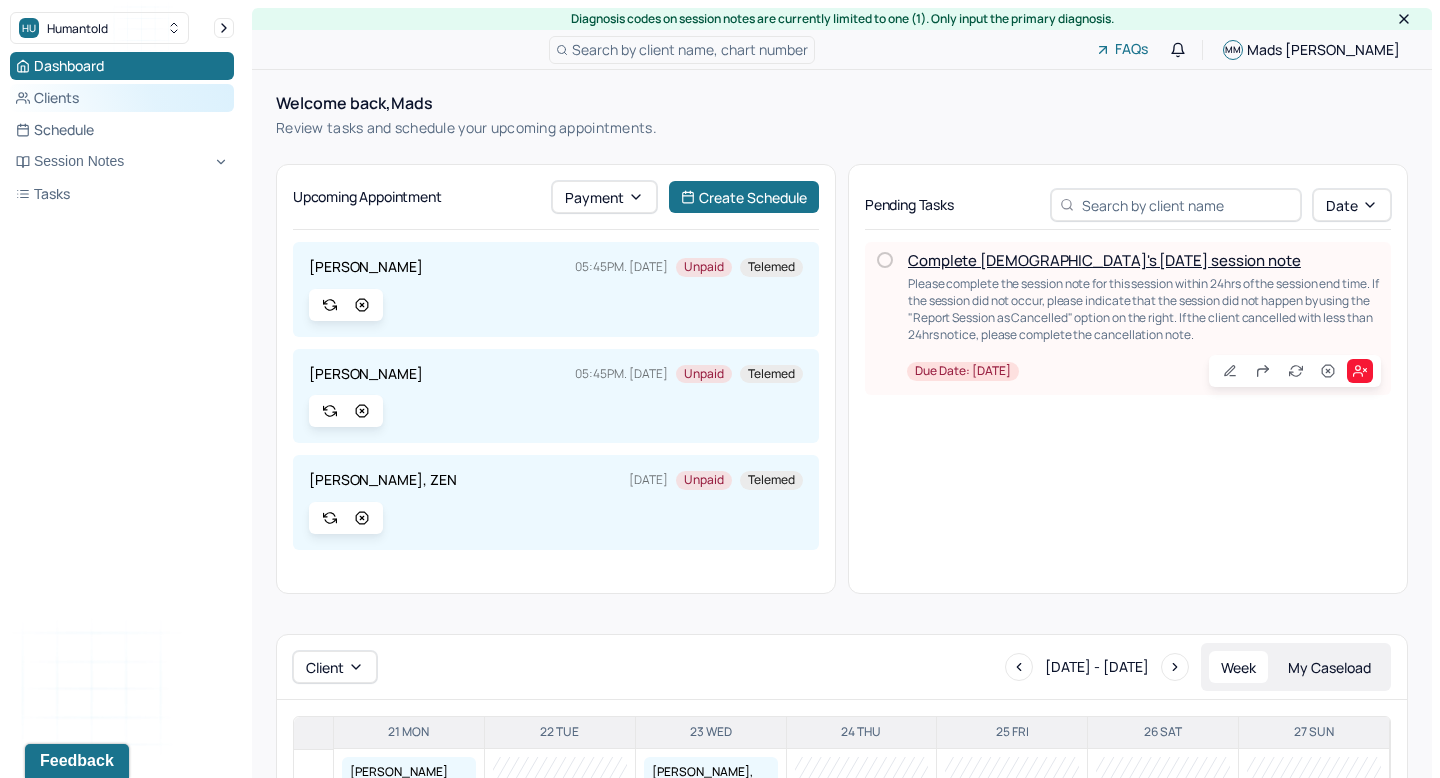 click on "Clients" at bounding box center (122, 98) 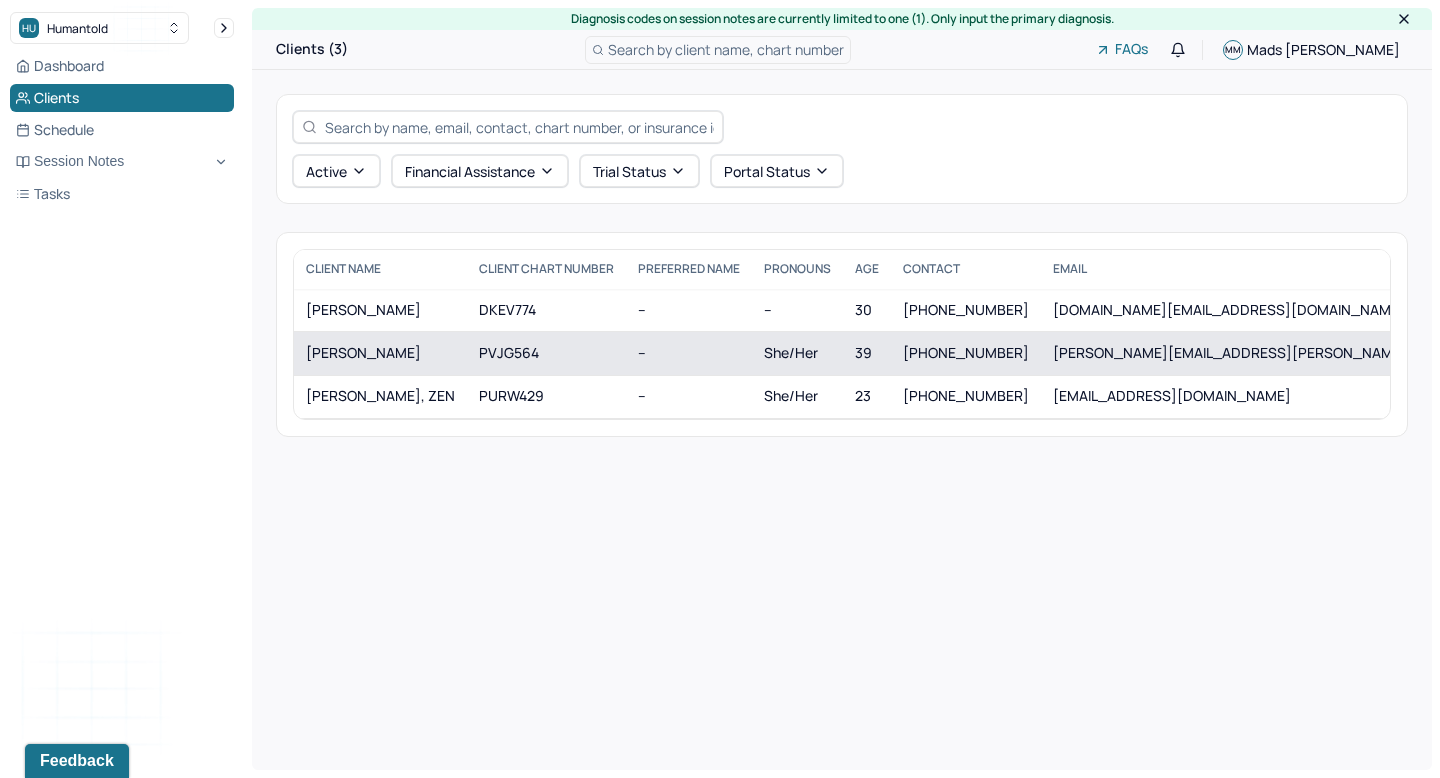 click on "PVJG564" at bounding box center (546, 353) 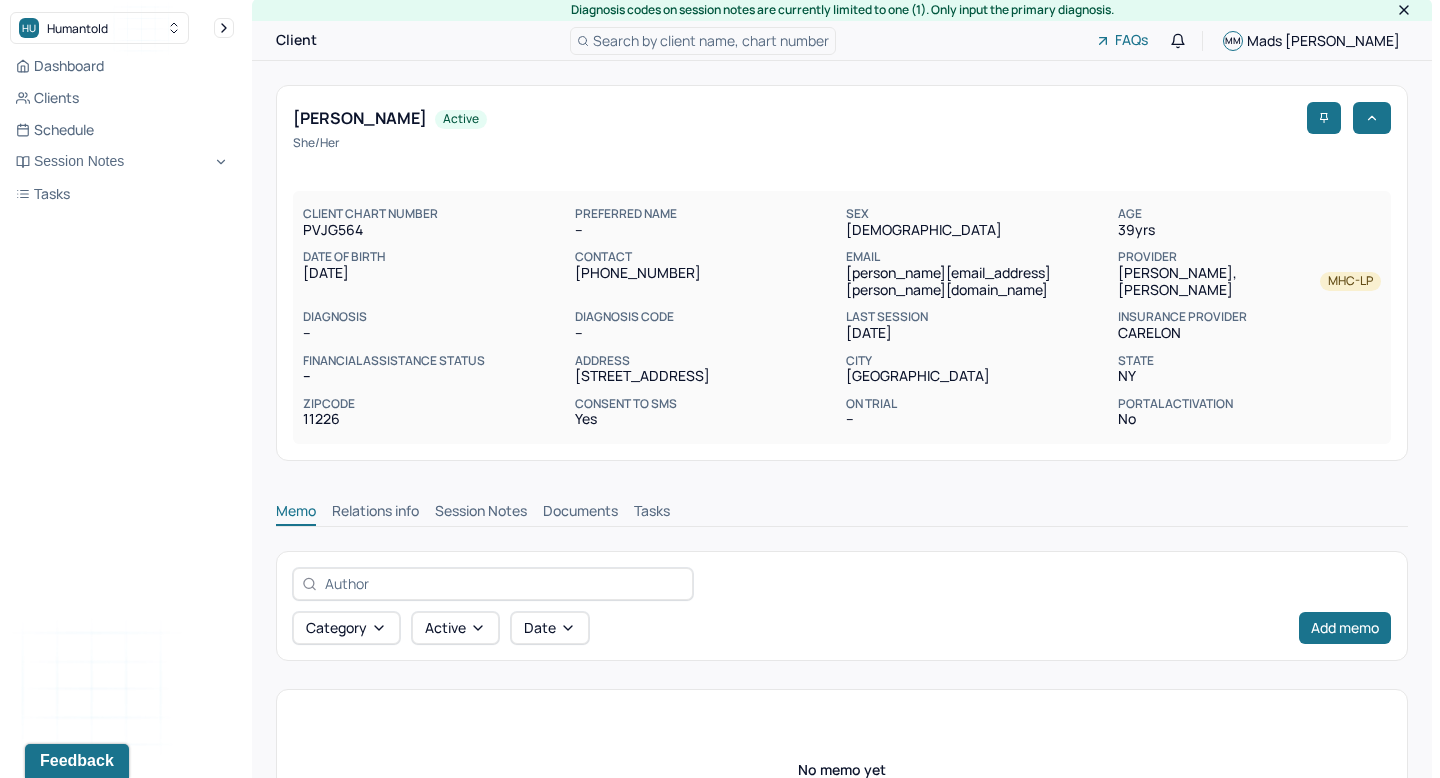 scroll, scrollTop: 0, scrollLeft: 0, axis: both 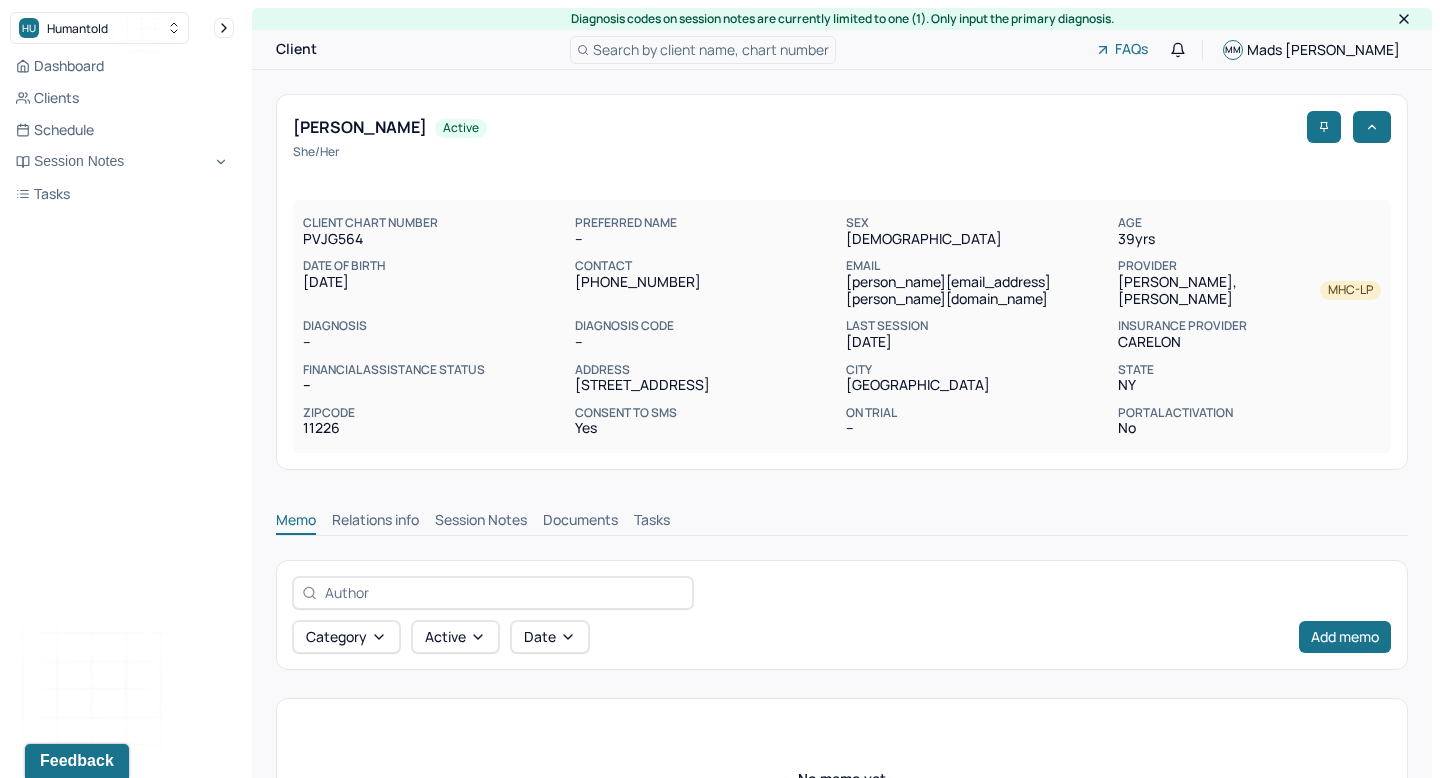 click on "Session Notes" at bounding box center (481, 522) 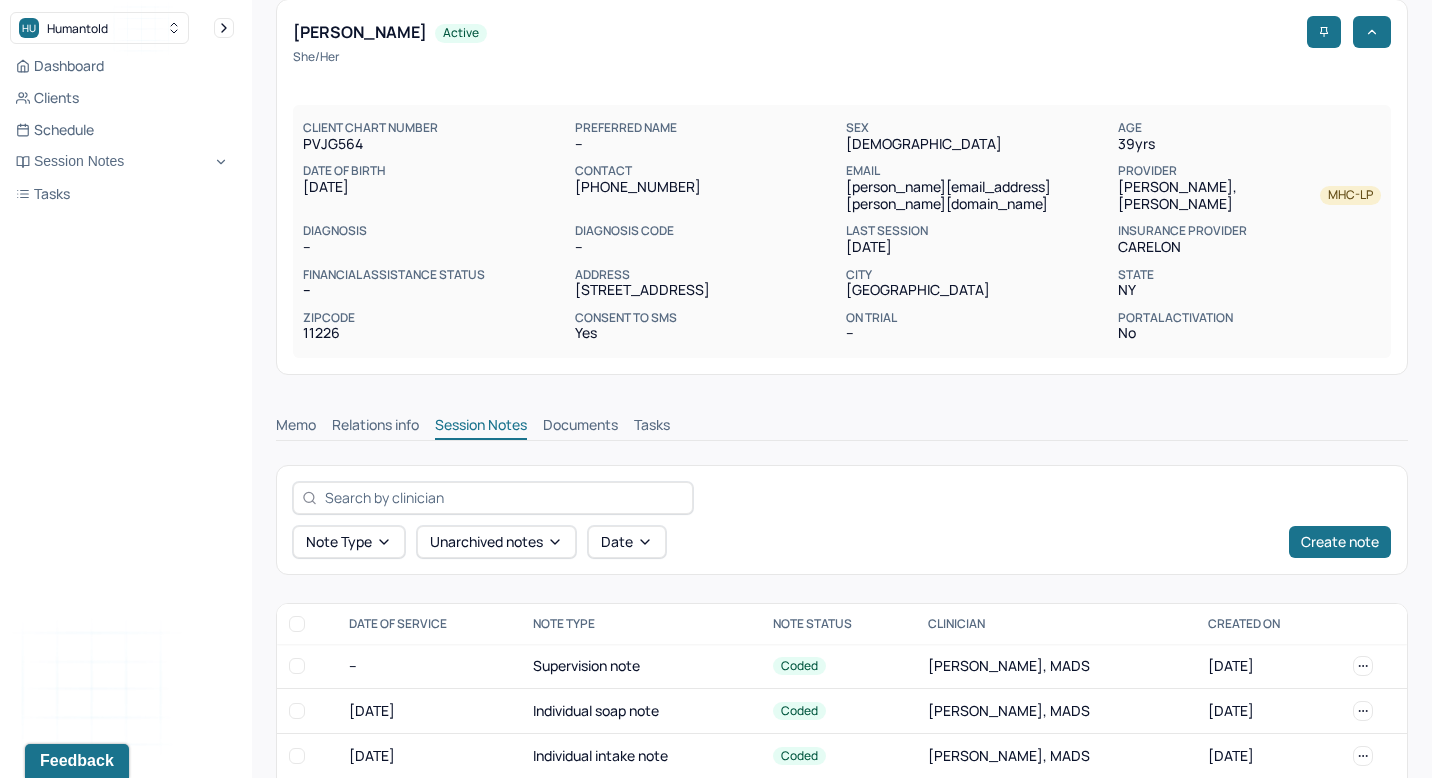 scroll, scrollTop: 156, scrollLeft: 0, axis: vertical 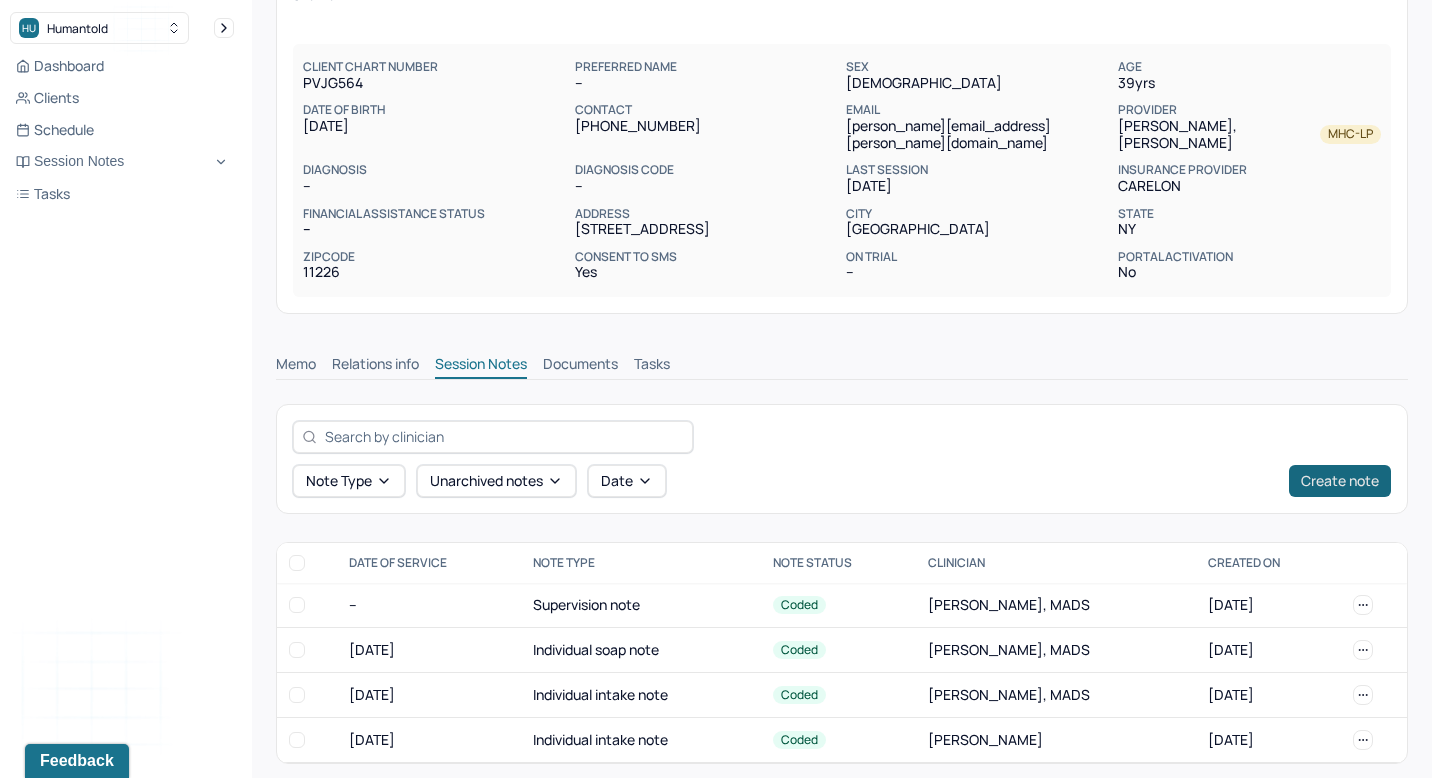 click on "Create note" at bounding box center (1340, 481) 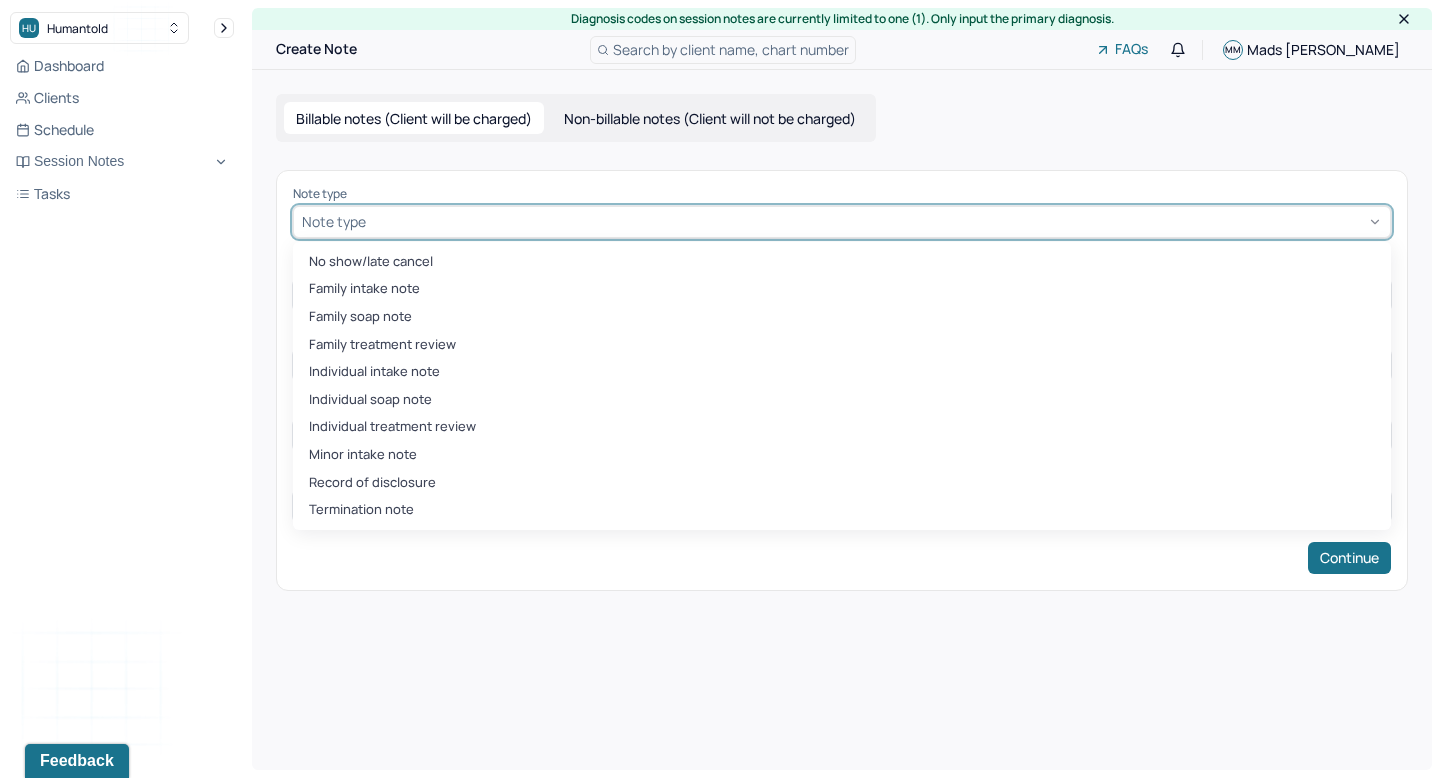click at bounding box center (876, 221) 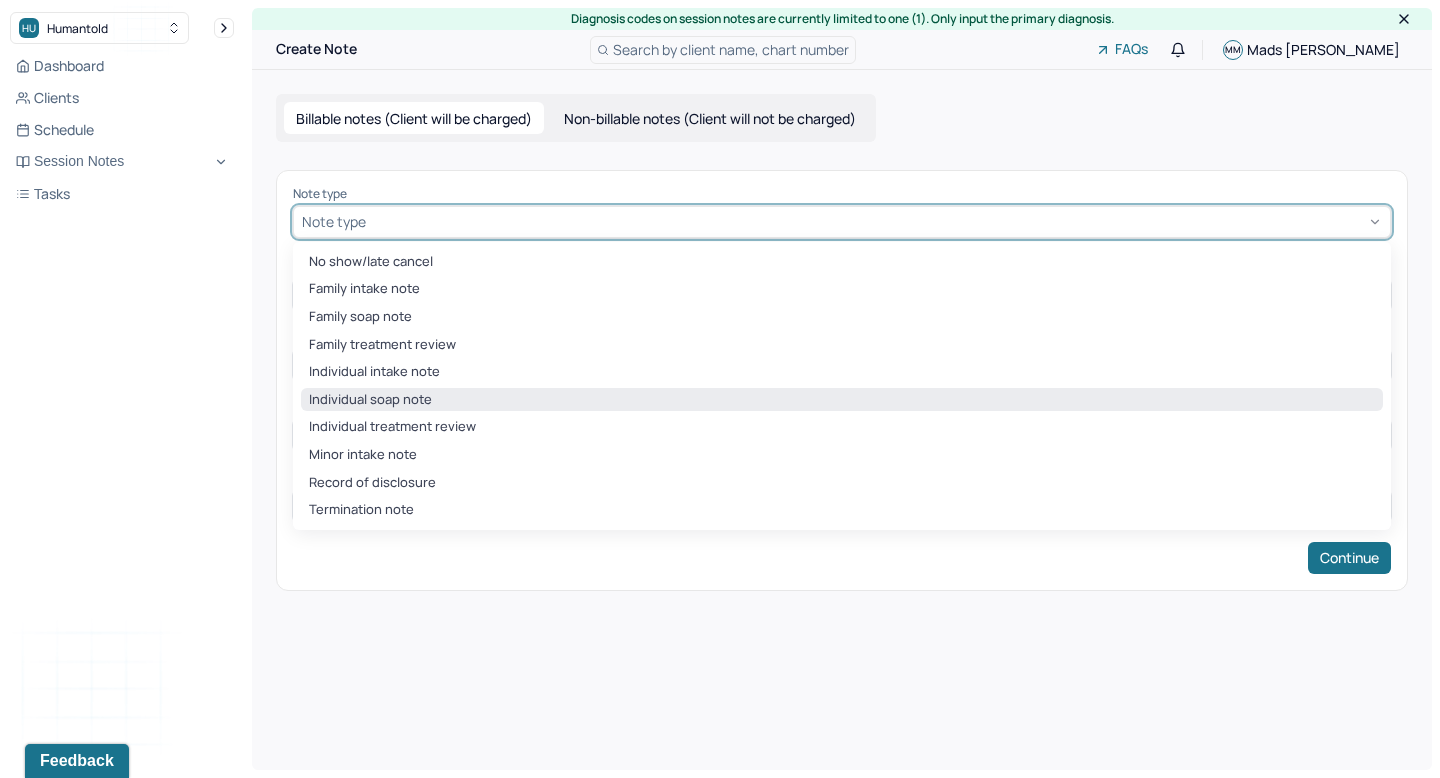 click on "Individual soap note" at bounding box center [842, 400] 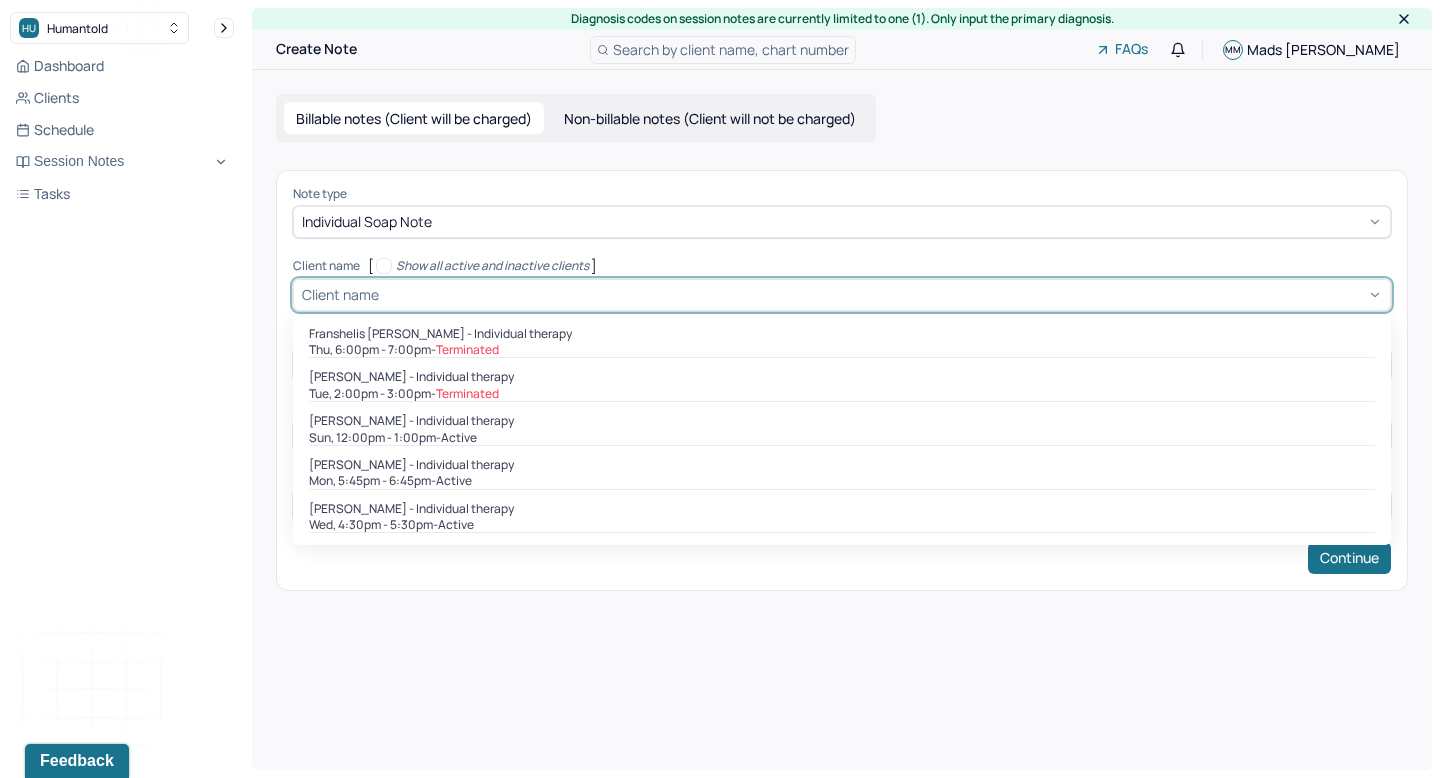 click at bounding box center [882, 294] 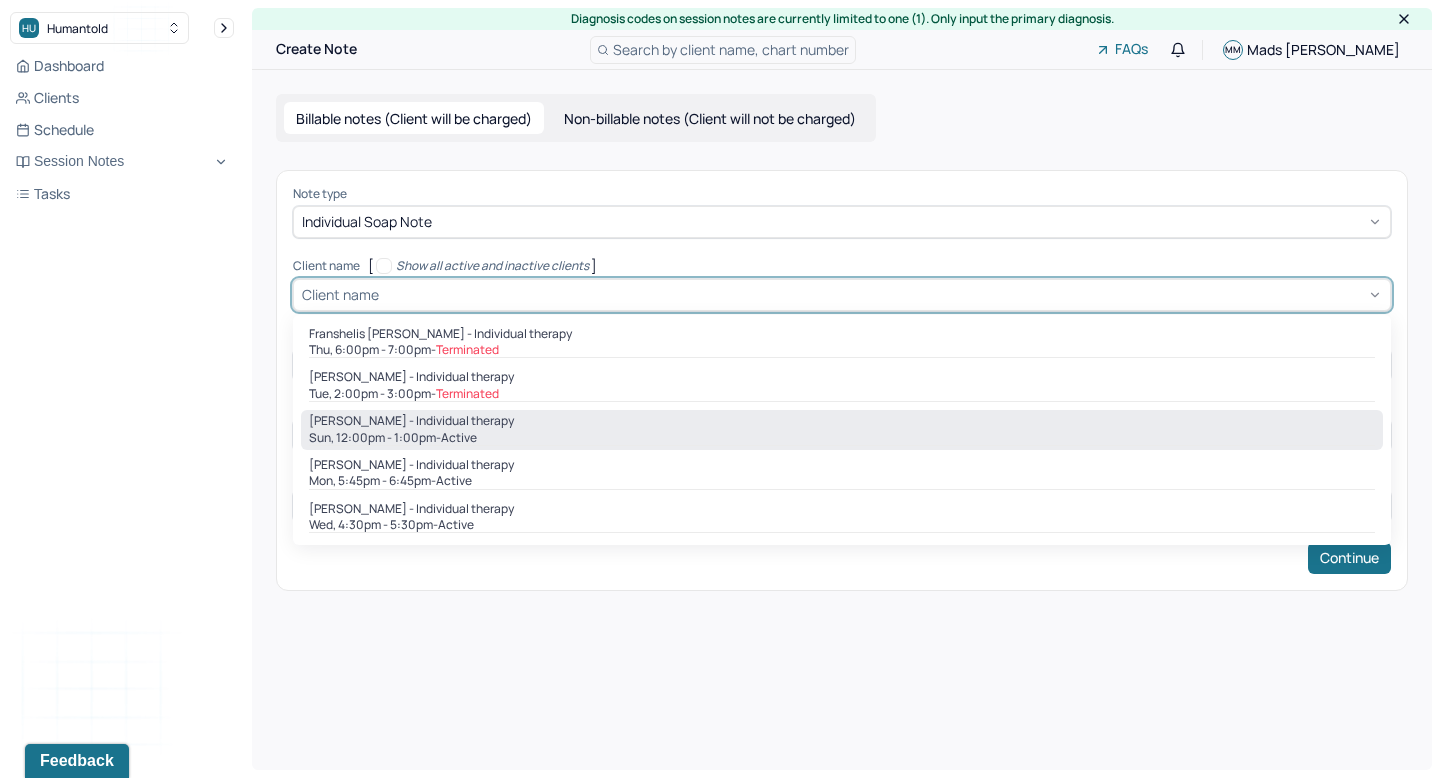 click on "[PERSON_NAME] - Individual therapy" at bounding box center (411, 421) 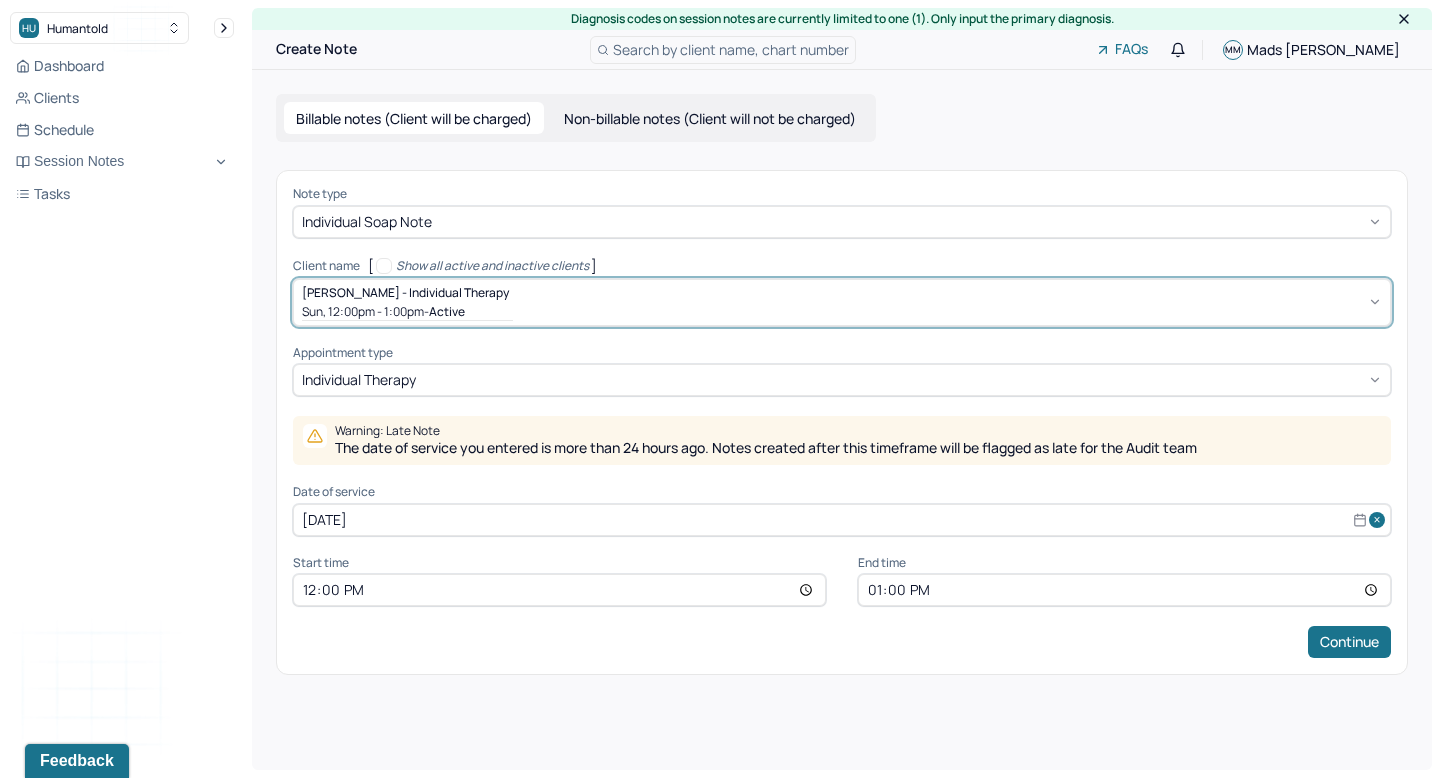 select on "6" 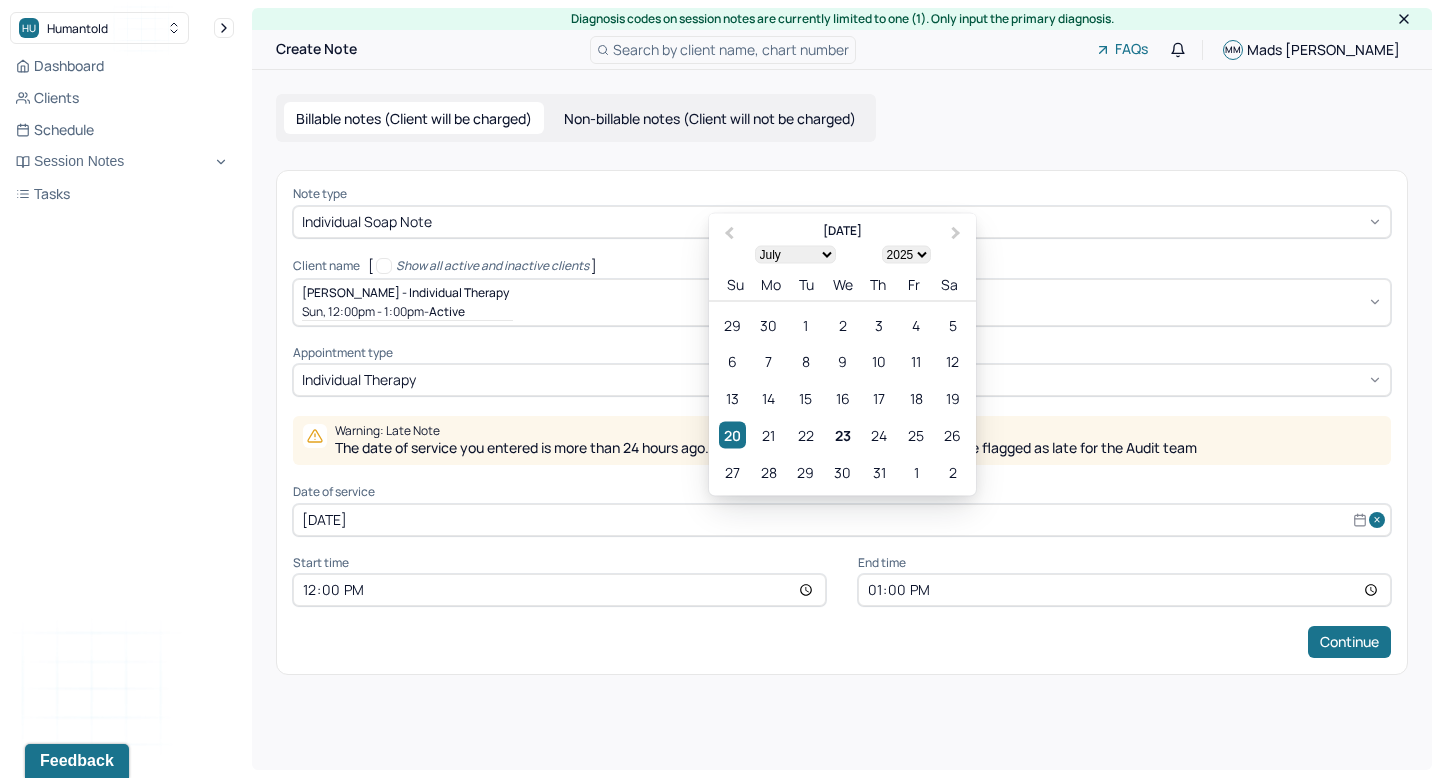 click on "[DATE]" at bounding box center [842, 520] 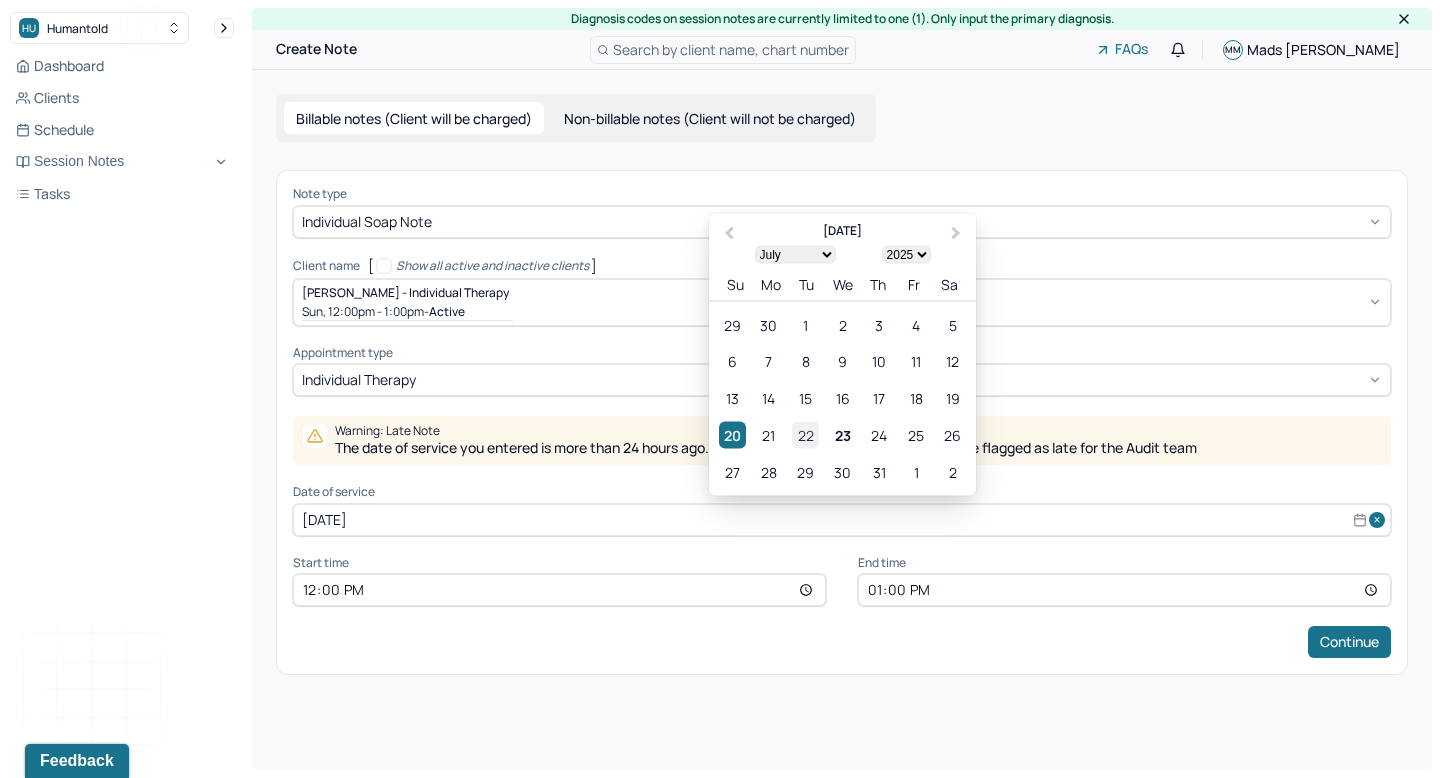 click on "22" at bounding box center [805, 434] 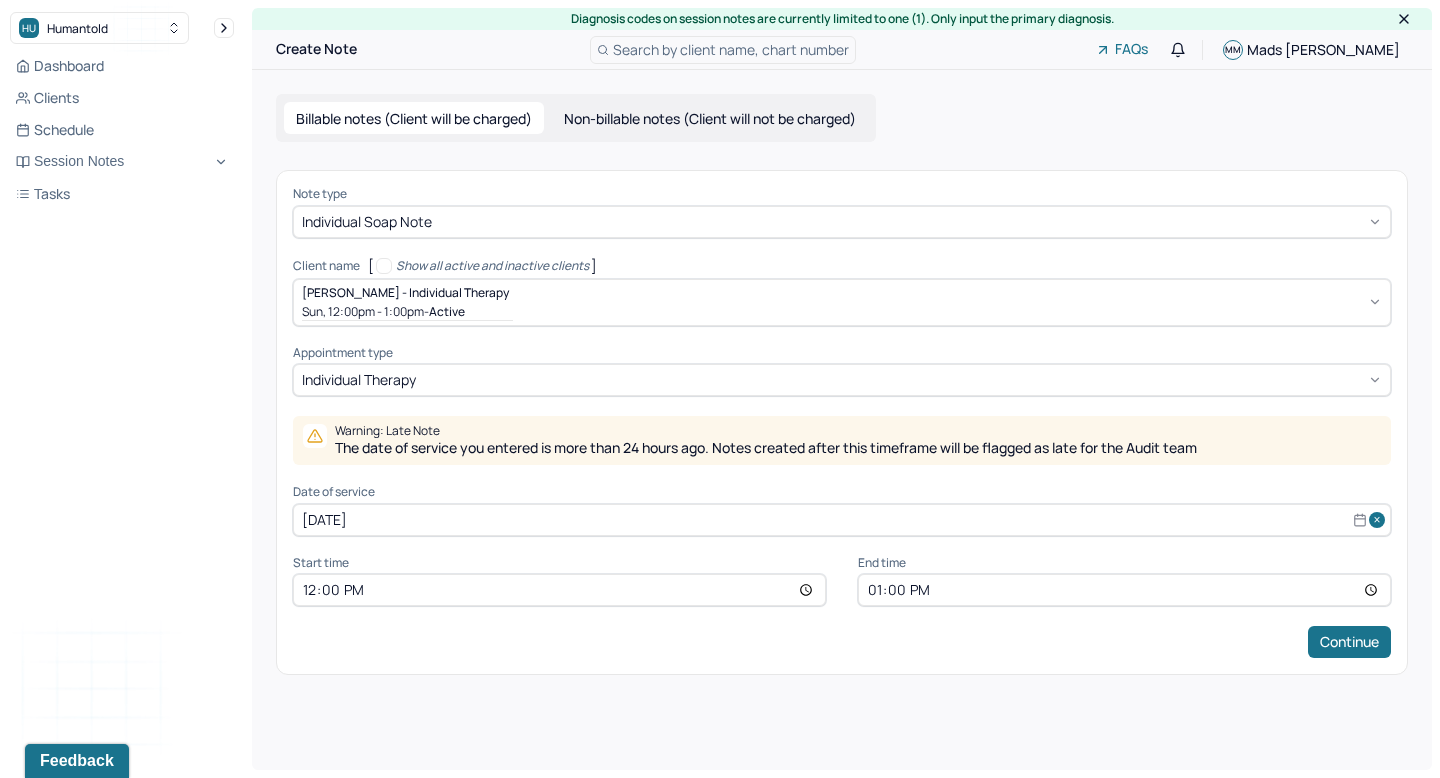 click on "12:00" at bounding box center (559, 590) 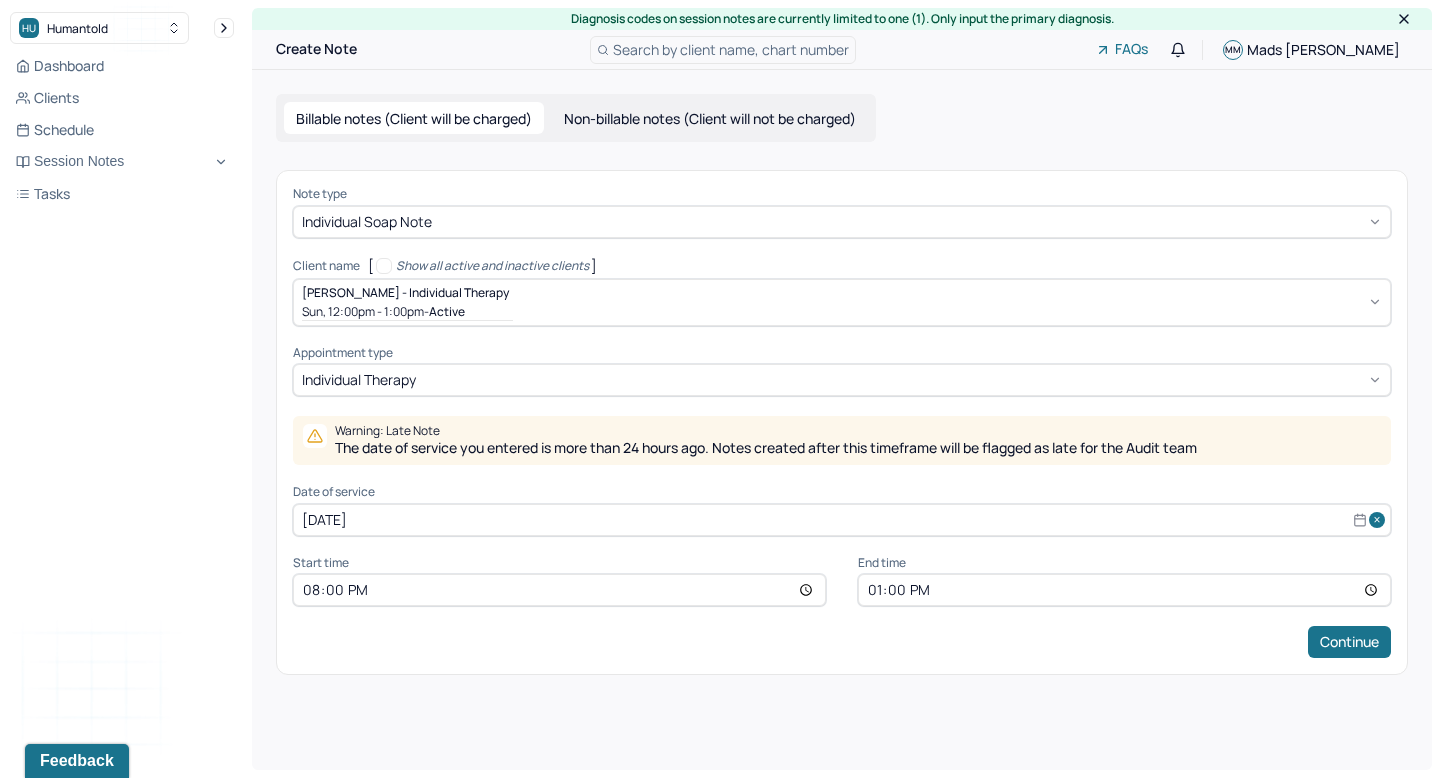 click on "13:00" at bounding box center (1124, 590) 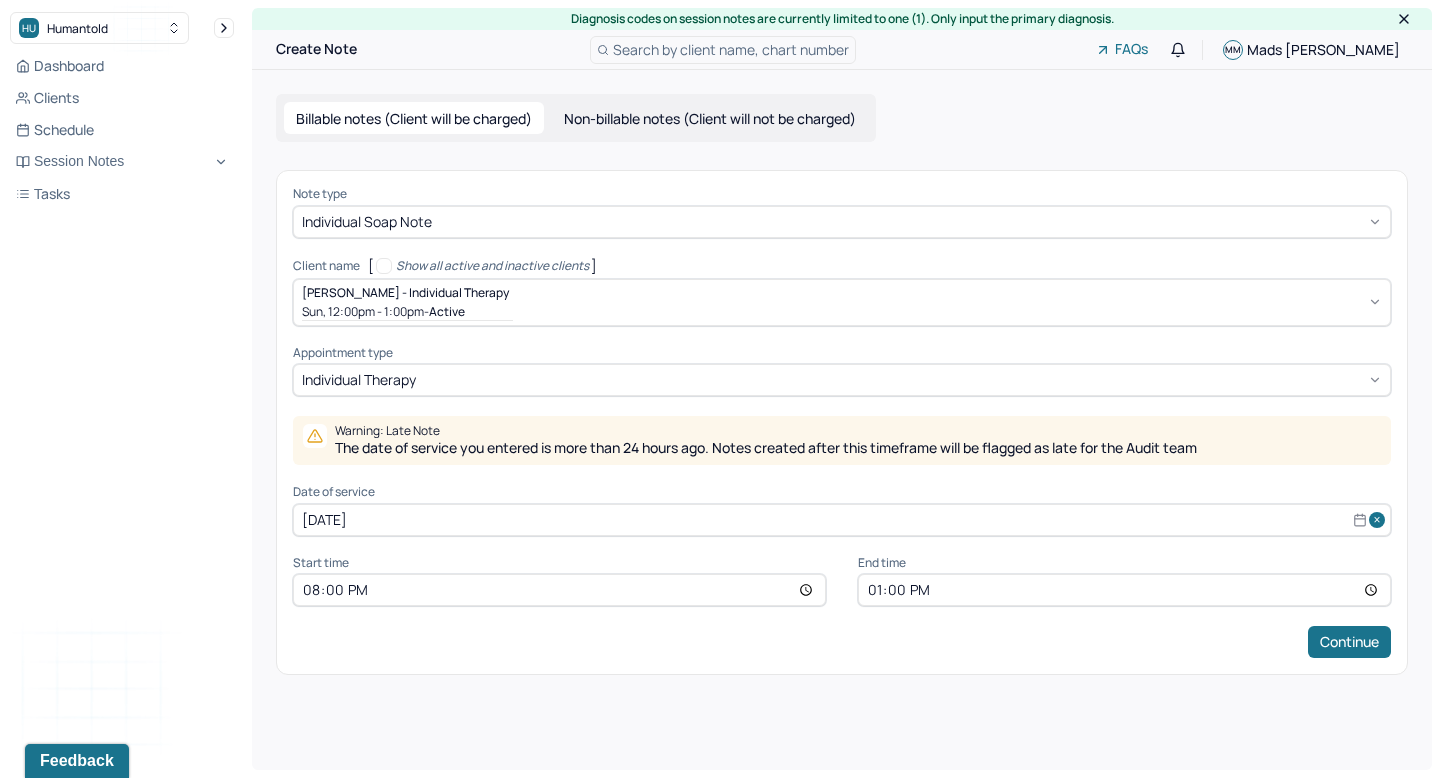 type on "21:00" 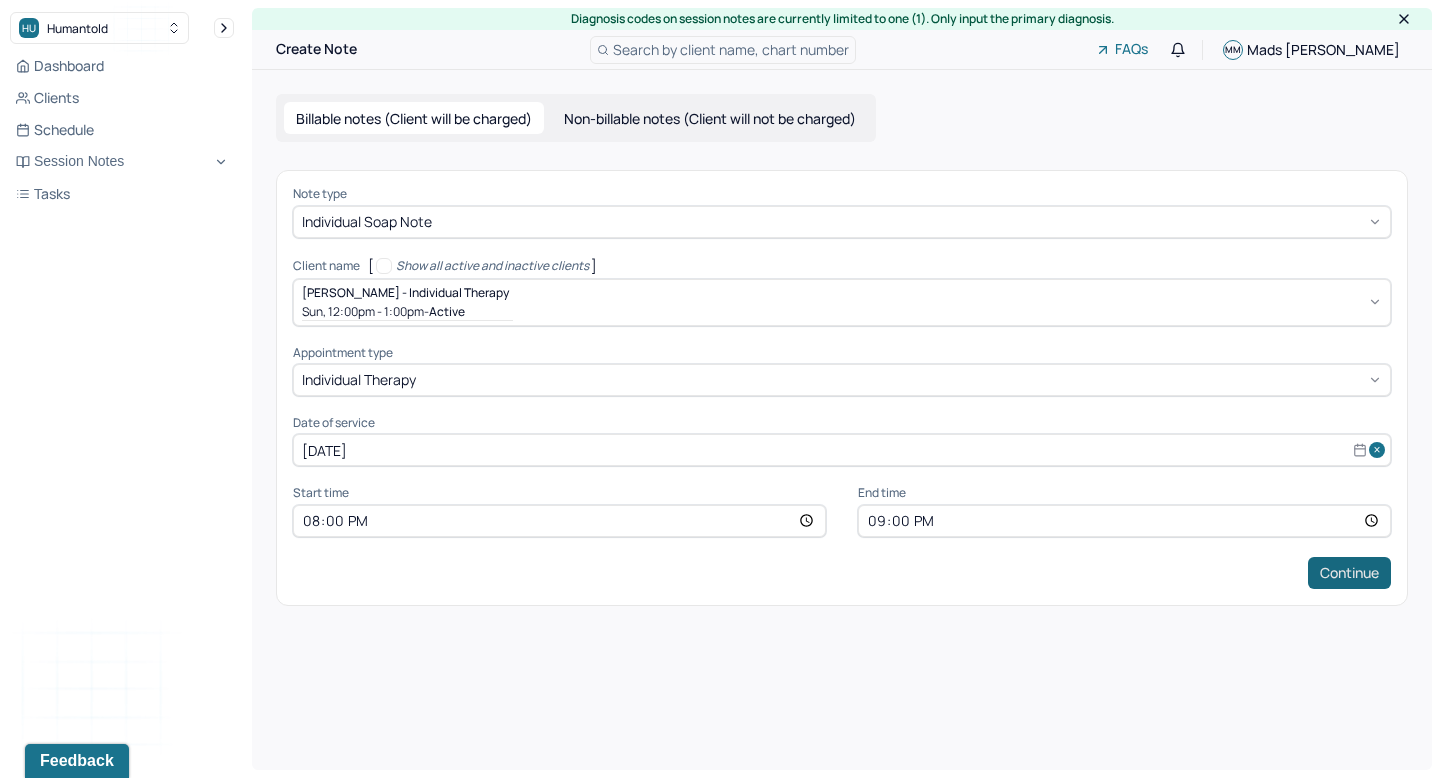 click on "Continue" at bounding box center (1349, 573) 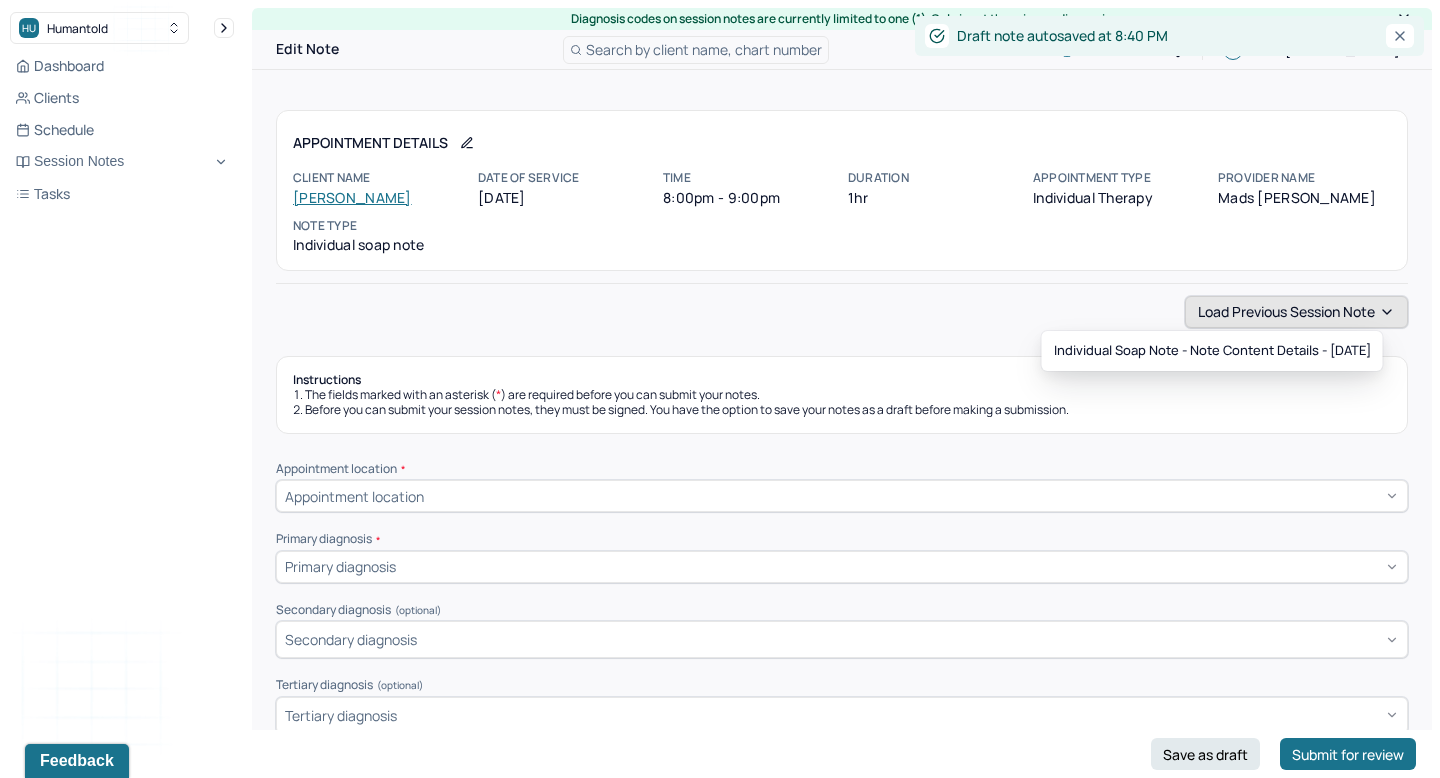 click on "Load previous session note" at bounding box center (1296, 312) 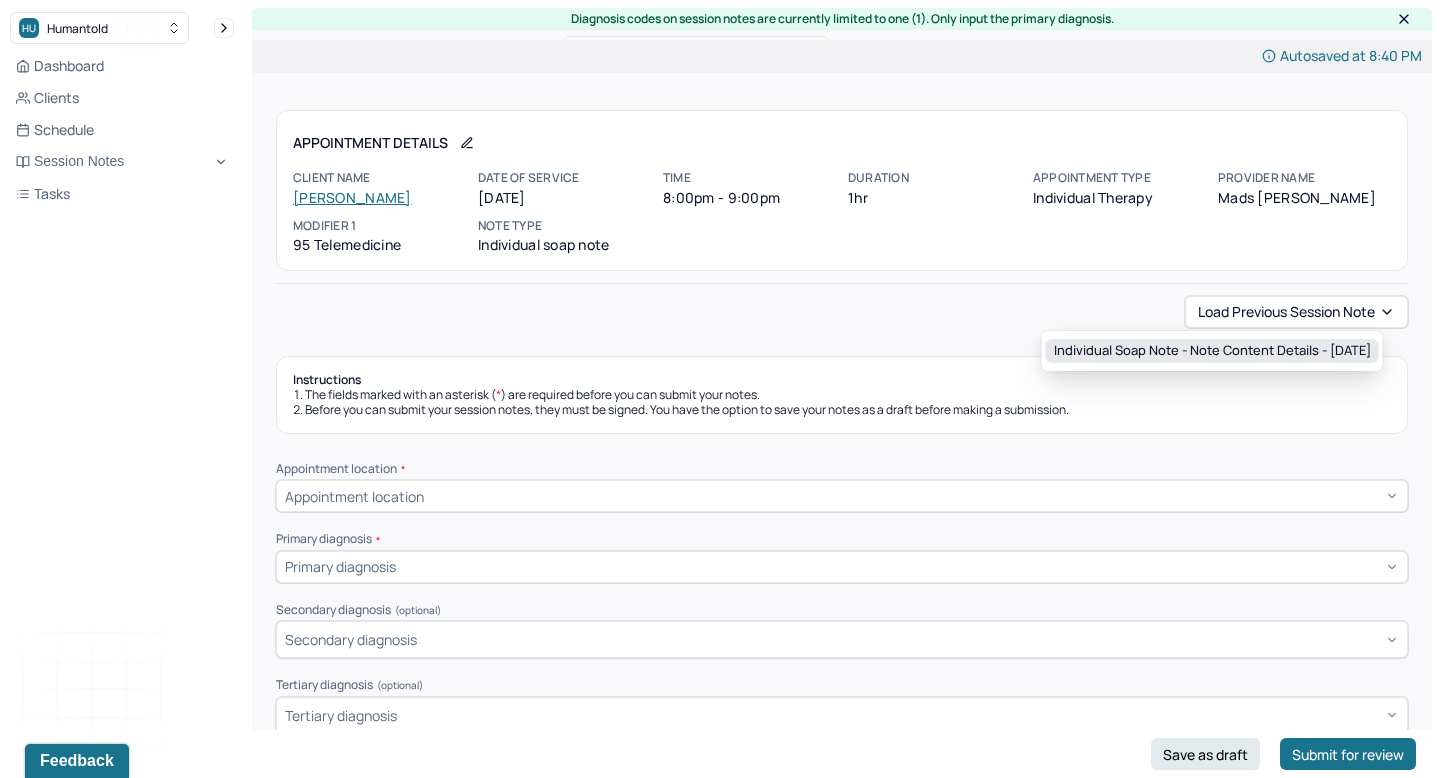 click on "Individual soap note   - Note content Details -   [DATE]" at bounding box center [1212, 351] 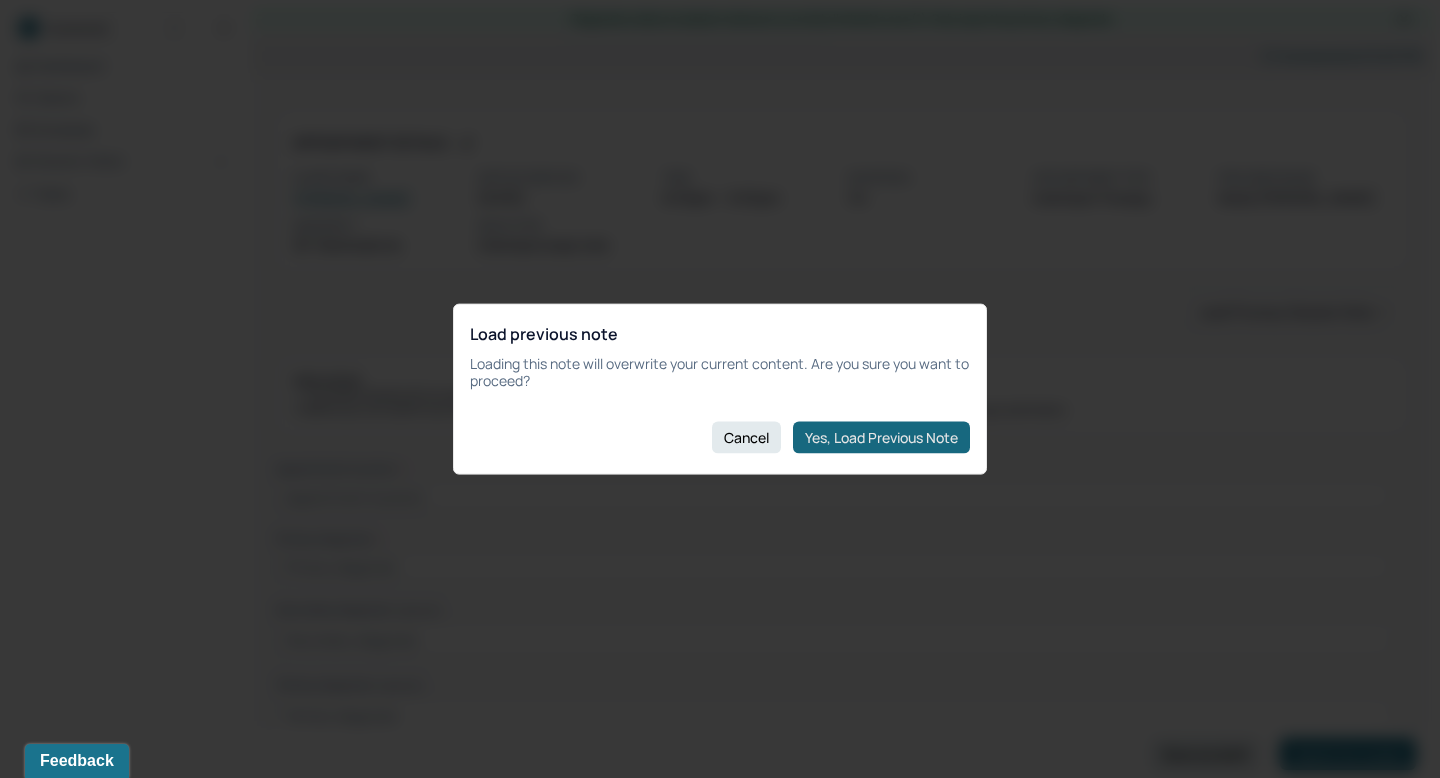 click on "Yes, Load Previous Note" at bounding box center (881, 437) 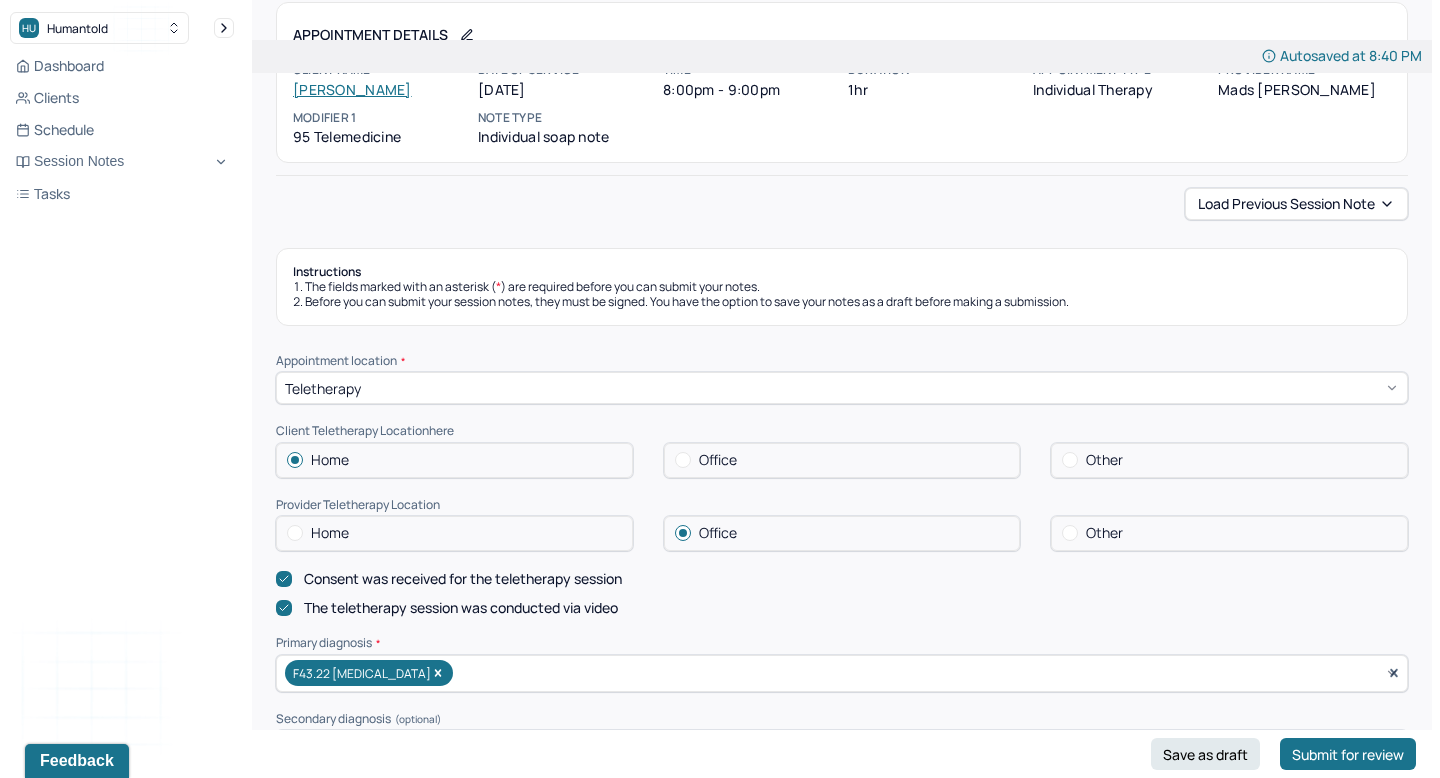 scroll, scrollTop: 118, scrollLeft: 0, axis: vertical 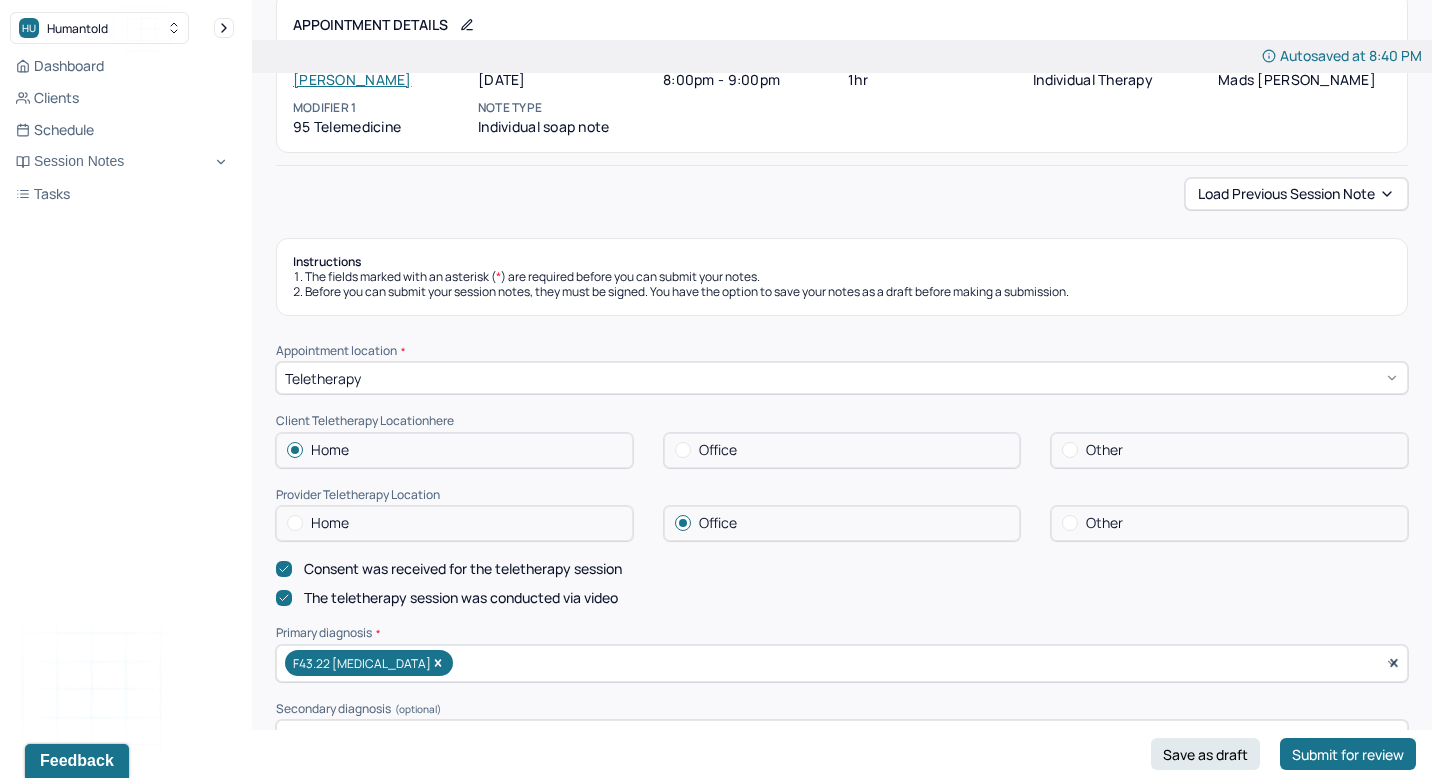 click on "Home" at bounding box center [454, 523] 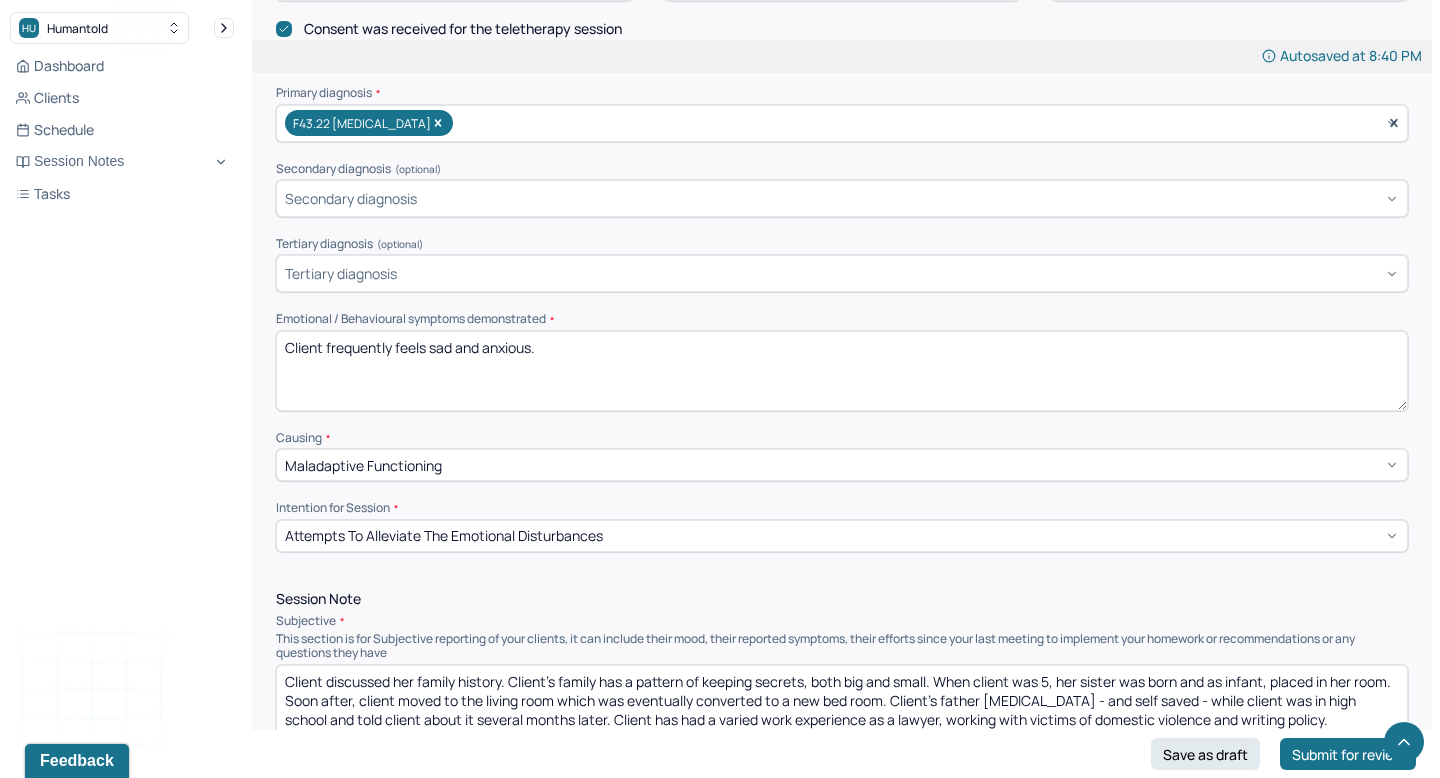 scroll, scrollTop: 663, scrollLeft: 0, axis: vertical 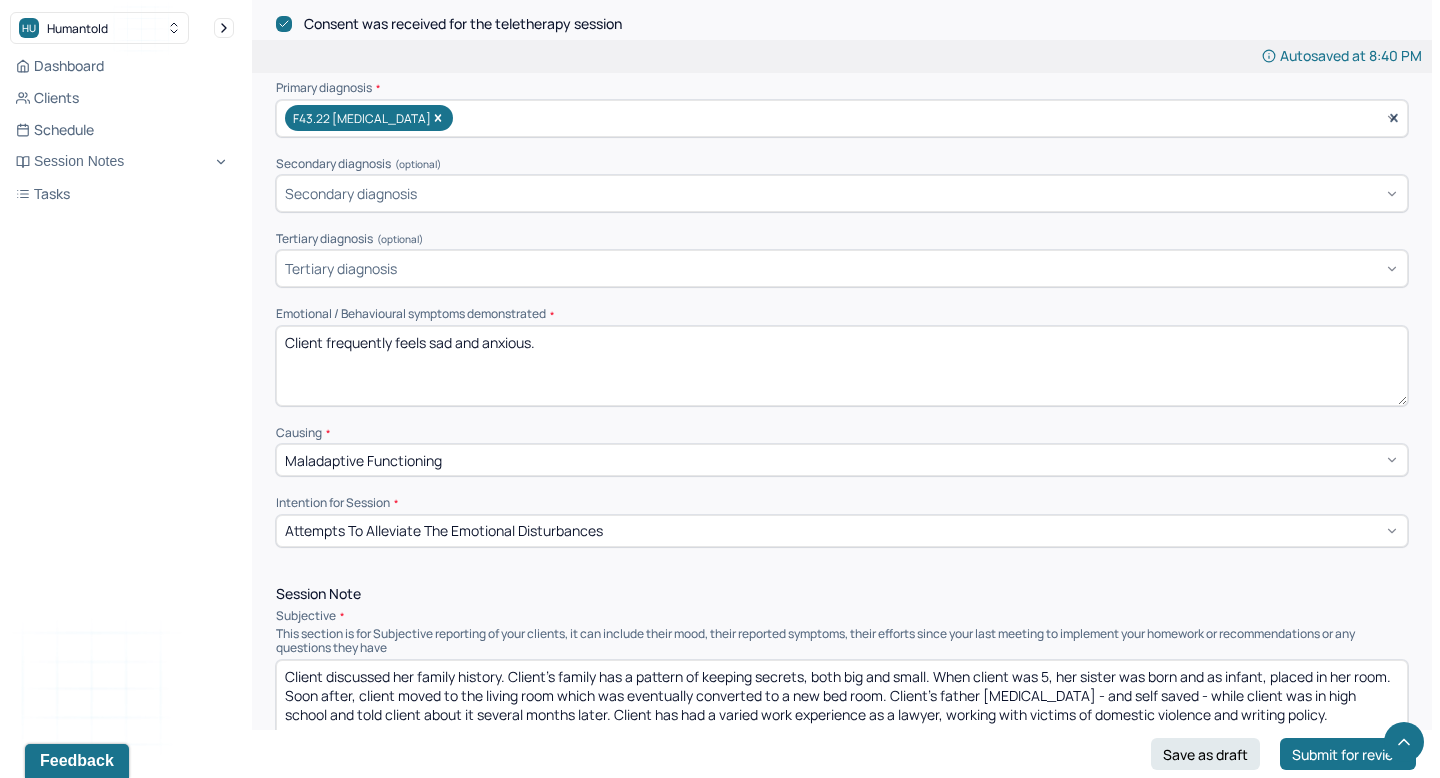 click on "Maladaptive Functioning" at bounding box center [842, 460] 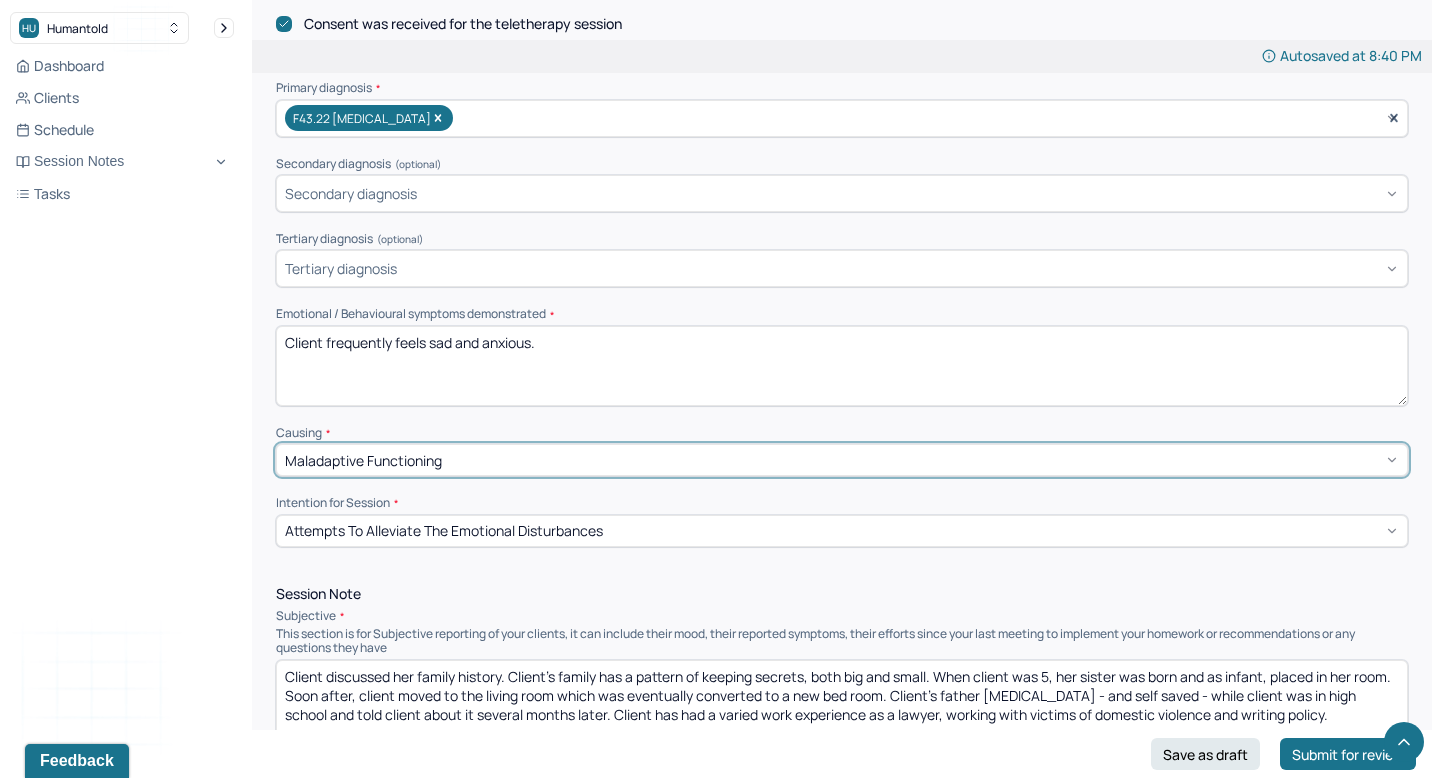 click on "Maladaptive Functioning" at bounding box center [842, 460] 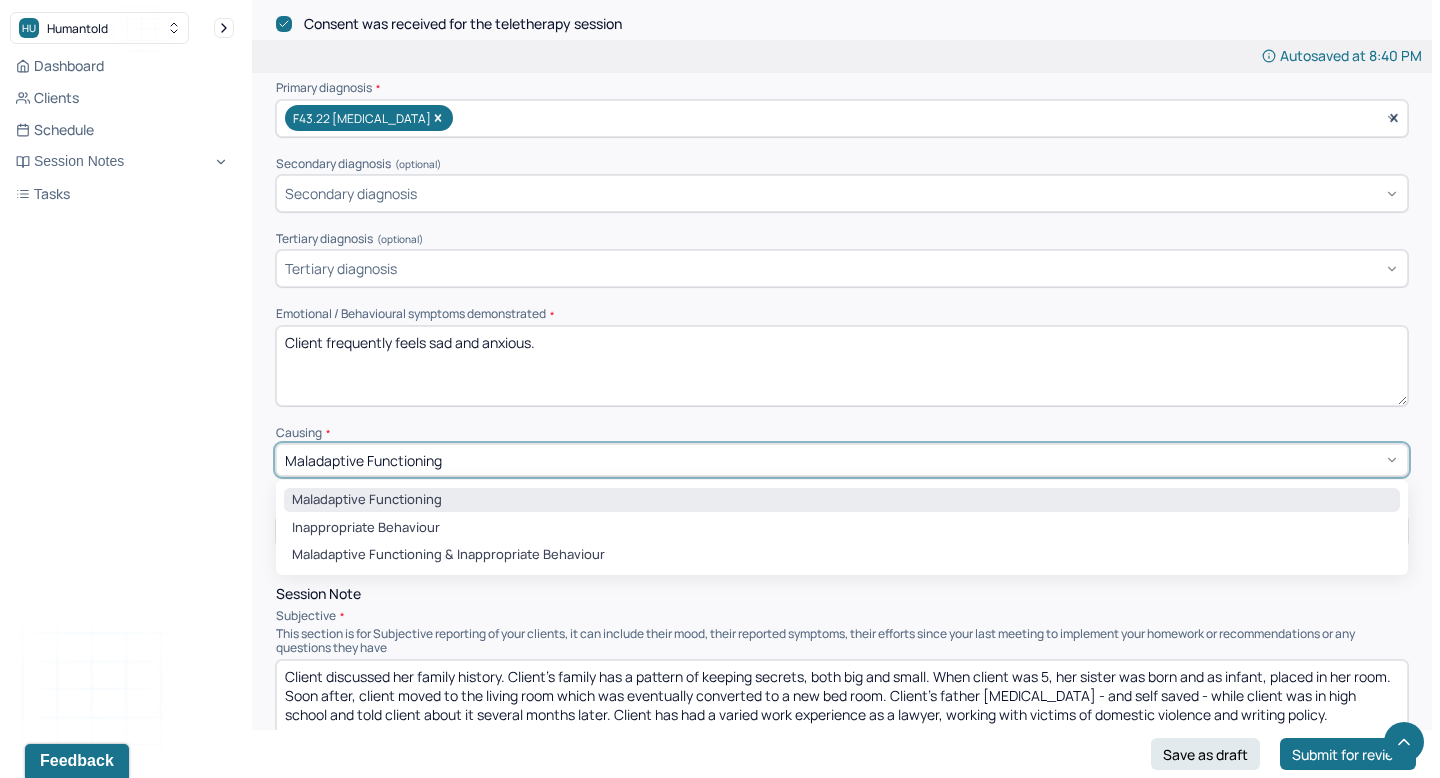 click on "Maladaptive Functioning" at bounding box center [842, 460] 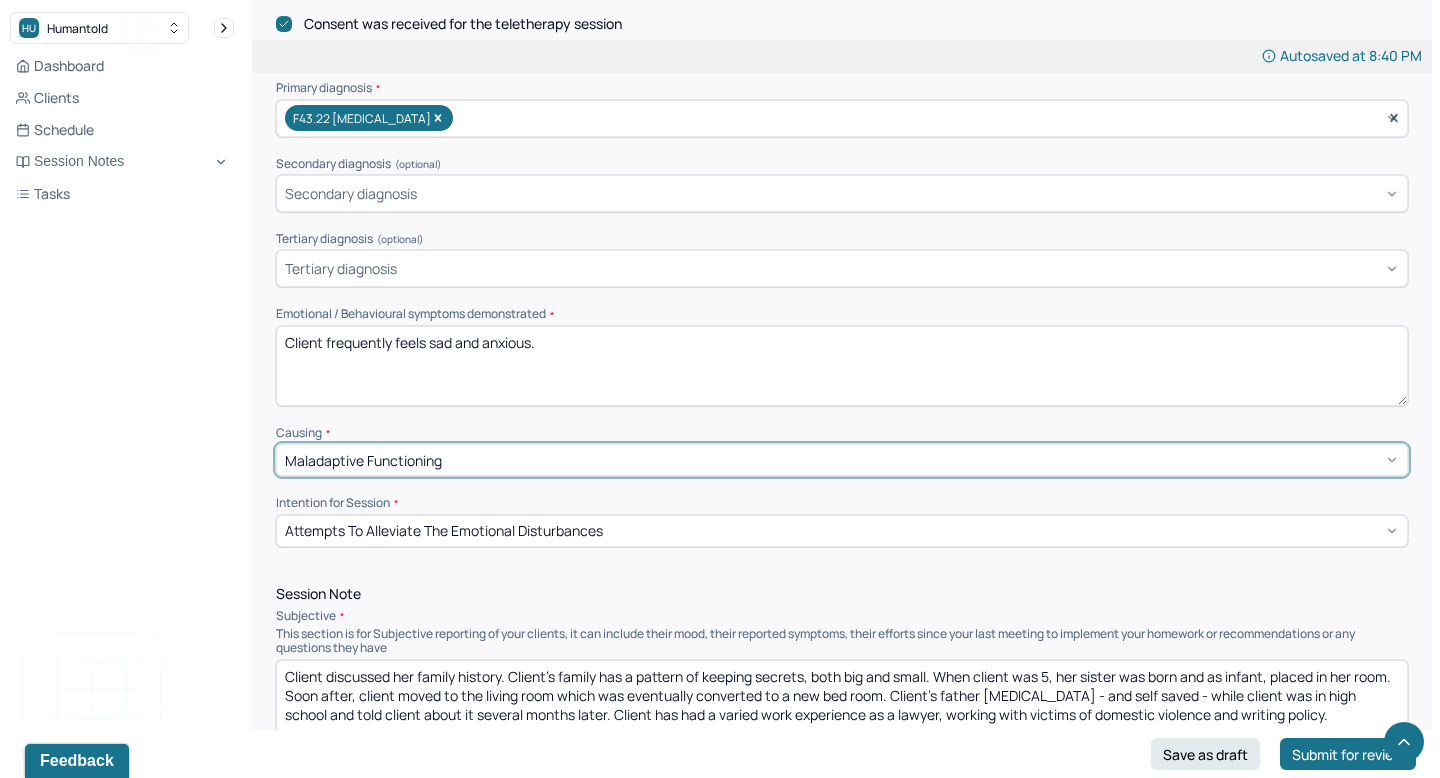 click on "Maladaptive Functioning" at bounding box center [842, 460] 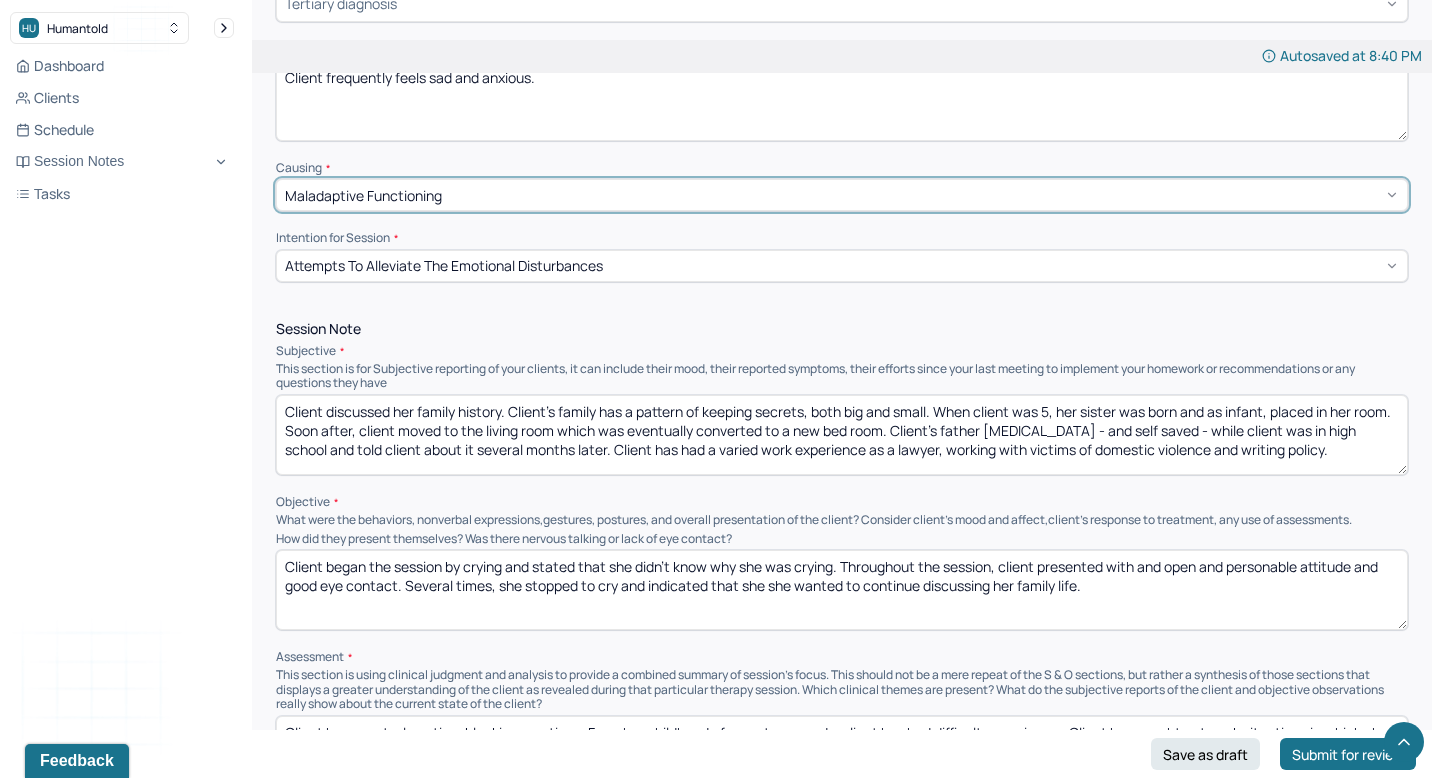 scroll, scrollTop: 930, scrollLeft: 0, axis: vertical 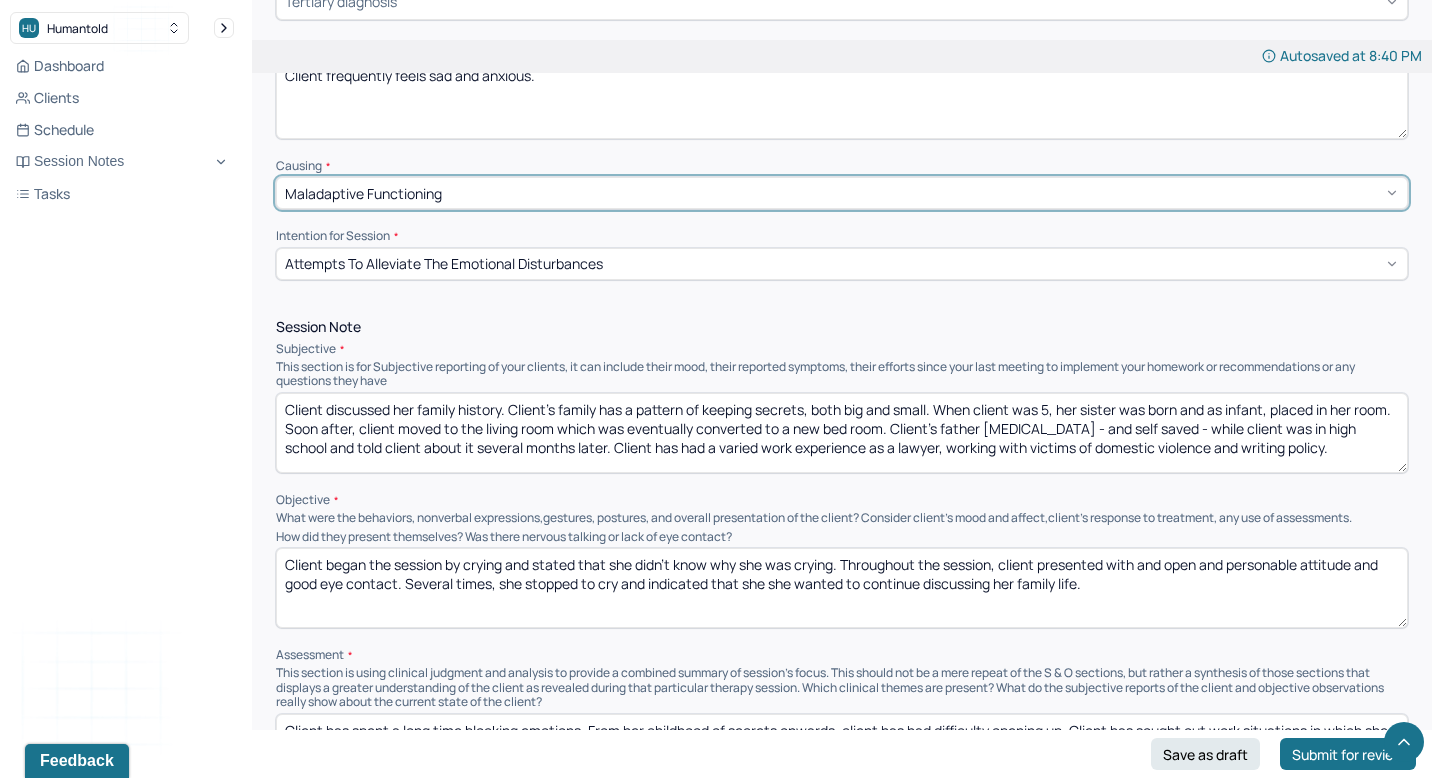 click on "Client discussed her family history. Client's family has a pattern of keeping secrets, both big and small. When client was 5, her sister was born and as infant, placed in her room. Soon after, client moved to the living room which was eventually converted to a new bed room. Client's father [MEDICAL_DATA] - and self saved - while client was in high school and told client about it several months later. Client has had a varied work experience as a lawyer, working with victims of domestic violence and writing policy." at bounding box center (842, 433) 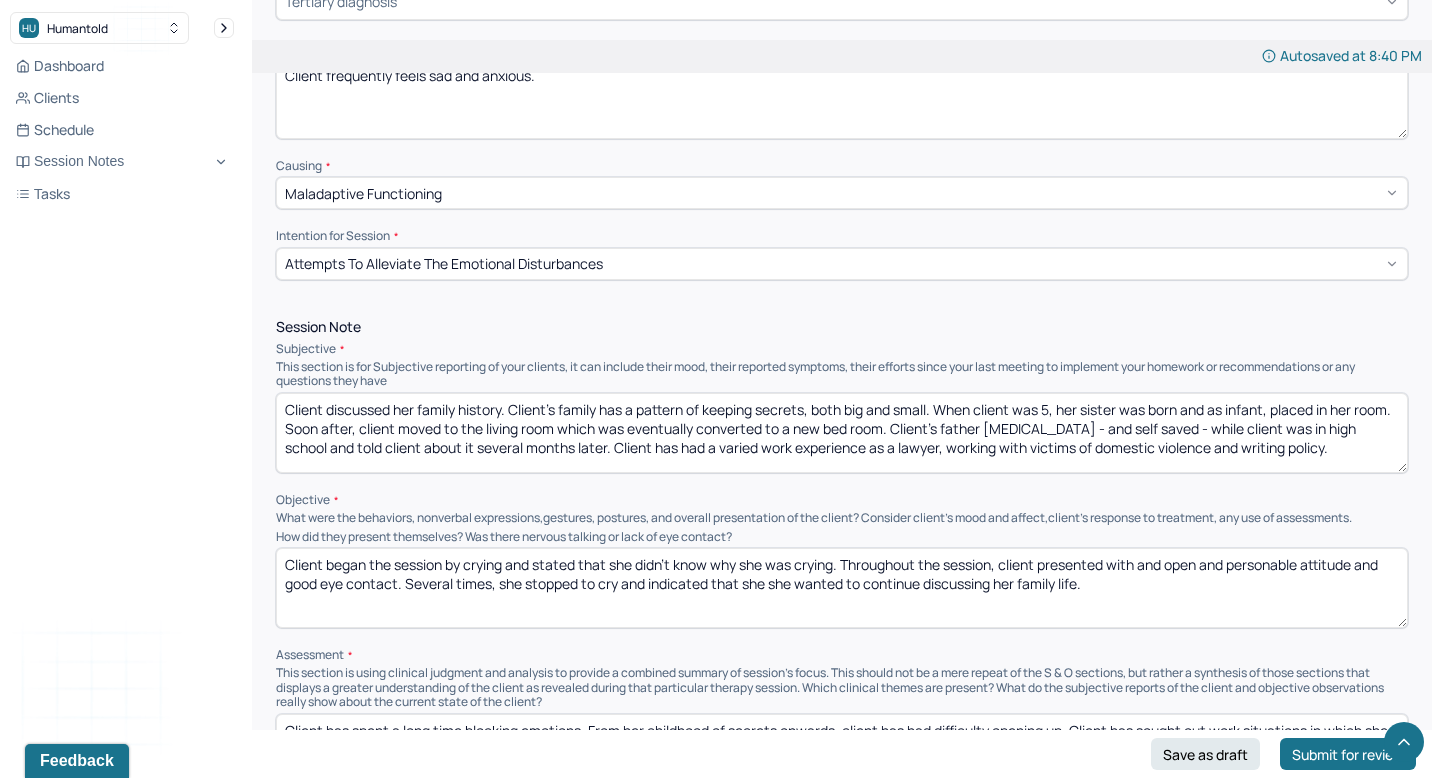 click on "Client discussed her family history. Client's family has a pattern of keeping secrets, both big and small. When client was 5, her sister was born and as infant, placed in her room. Soon after, client moved to the living room which was eventually converted to a new bed room. Client's father [MEDICAL_DATA] - and self saved - while client was in high school and told client about it several months later. Client has had a varied work experience as a lawyer, working with victims of domestic violence and writing policy." at bounding box center [842, 433] 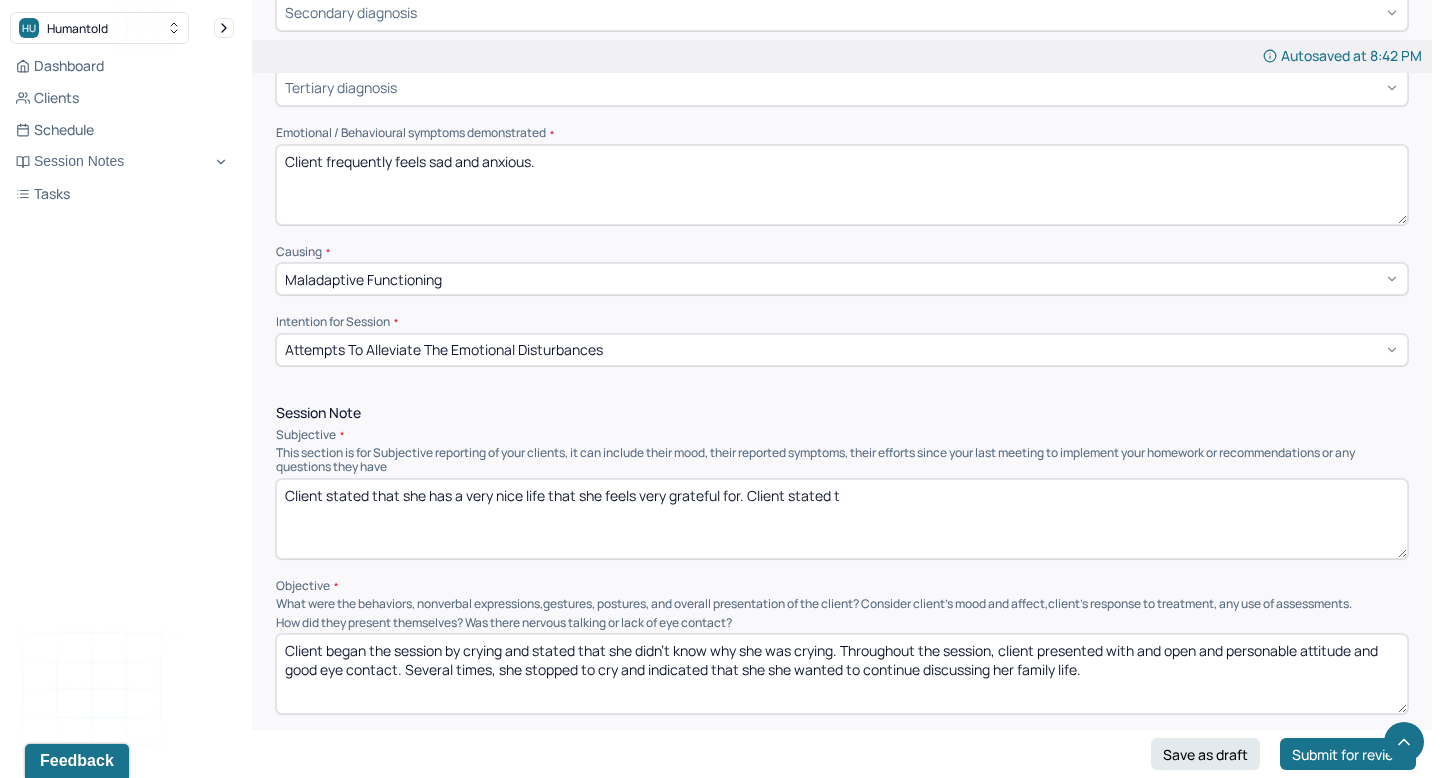 scroll, scrollTop: 894, scrollLeft: 0, axis: vertical 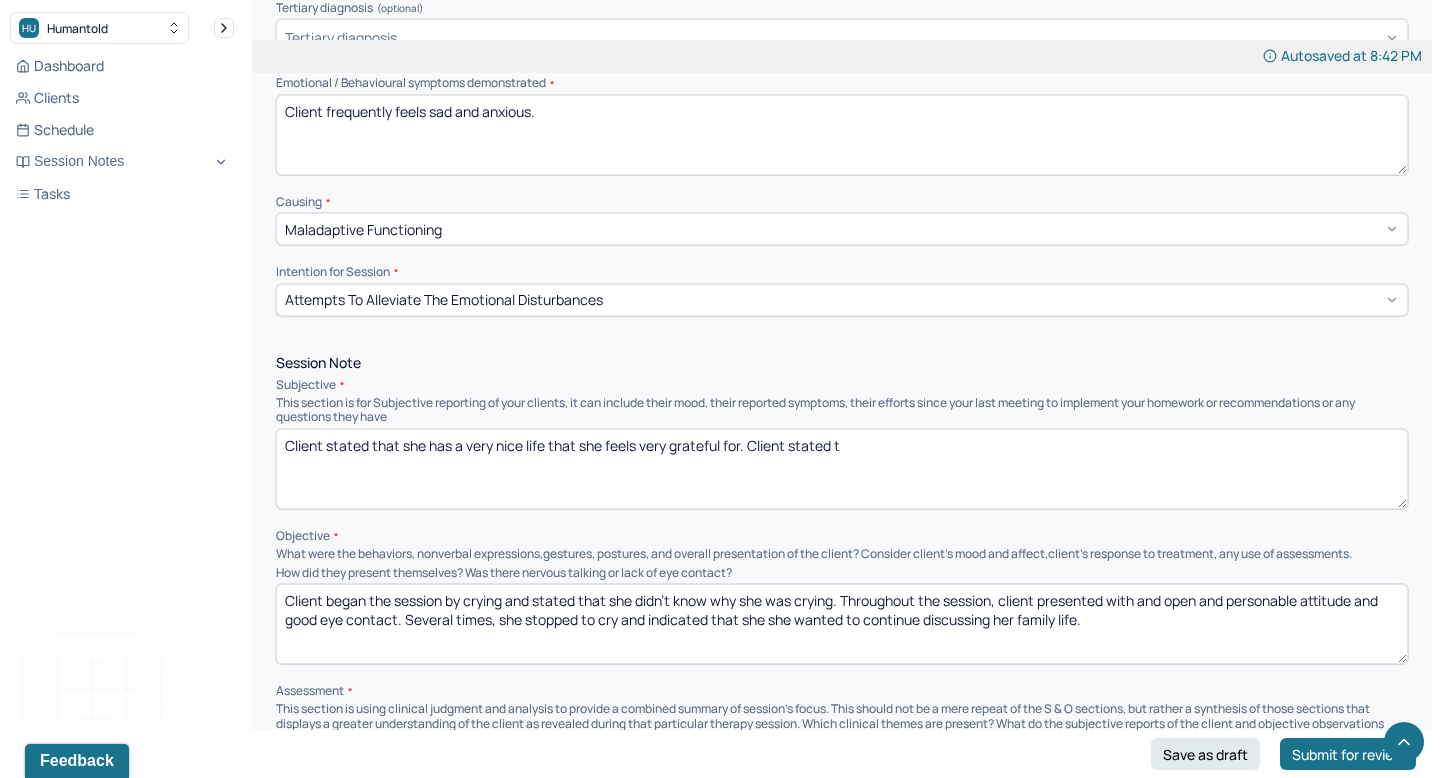 click on "Instructions The fields marked with an asterisk ( * ) are required before you can submit your notes. Before you can submit your session notes, they must be signed. You have the option to save your notes as a draft before making a submission. Appointment location * Teletherapy Client Teletherapy Location here Home Office Other Provider Teletherapy Location Home Office Other Consent was received for the teletherapy session The teletherapy session was conducted via video Primary diagnosis * F43.22 [MEDICAL_DATA] Secondary diagnosis (optional) Secondary diagnosis Tertiary diagnosis (optional) Tertiary diagnosis Emotional / Behavioural symptoms demonstrated * Client frequently feels sad and anxious.  Causing * Maladaptive Functioning Intention for Session * Attempts to alleviate the emotional disturbances Session Note Subjective Client stated that she has a very nice life that she feels very grateful for. Client stated ta Objective Assessment Therapy Intervention Techniques Trauma-focused CBT *" at bounding box center (842, 1047) 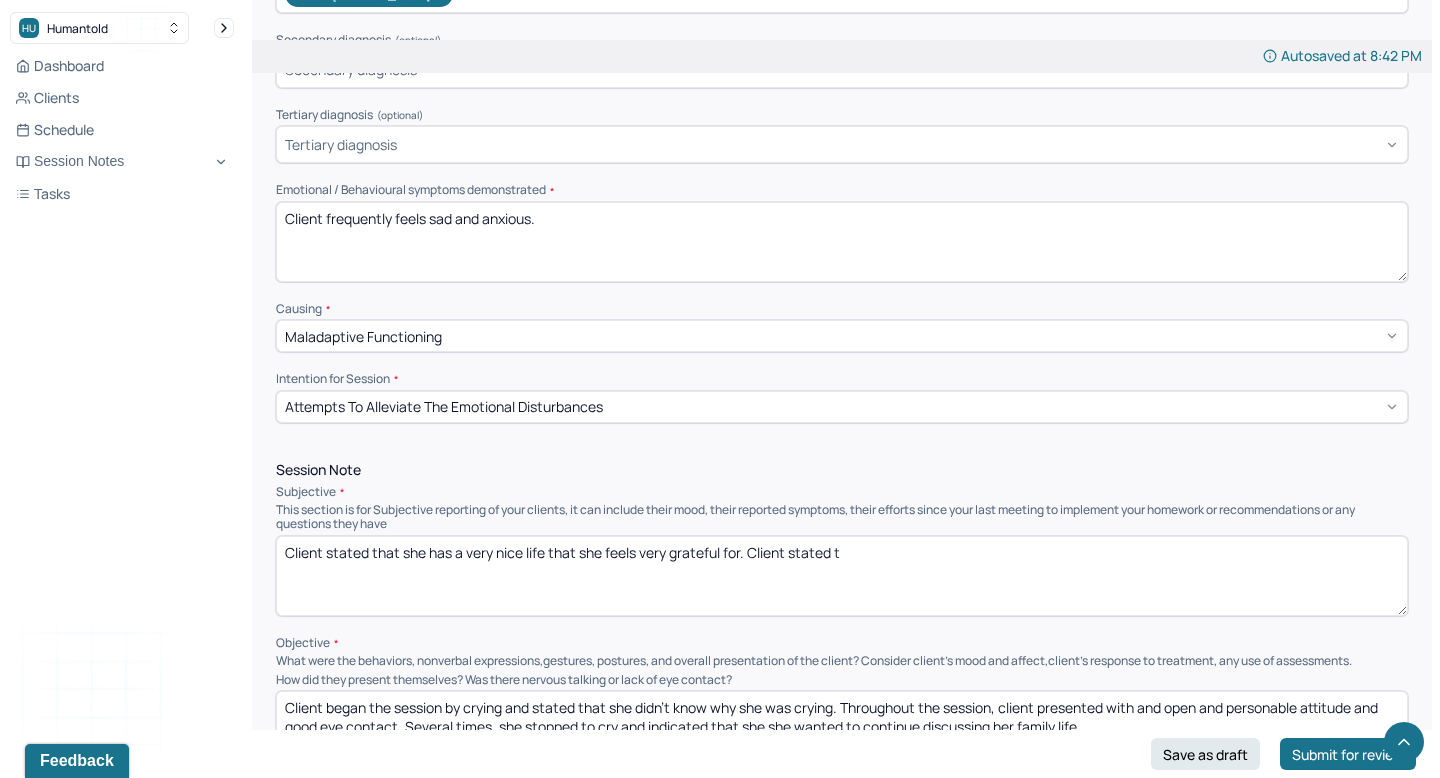 scroll, scrollTop: 786, scrollLeft: 0, axis: vertical 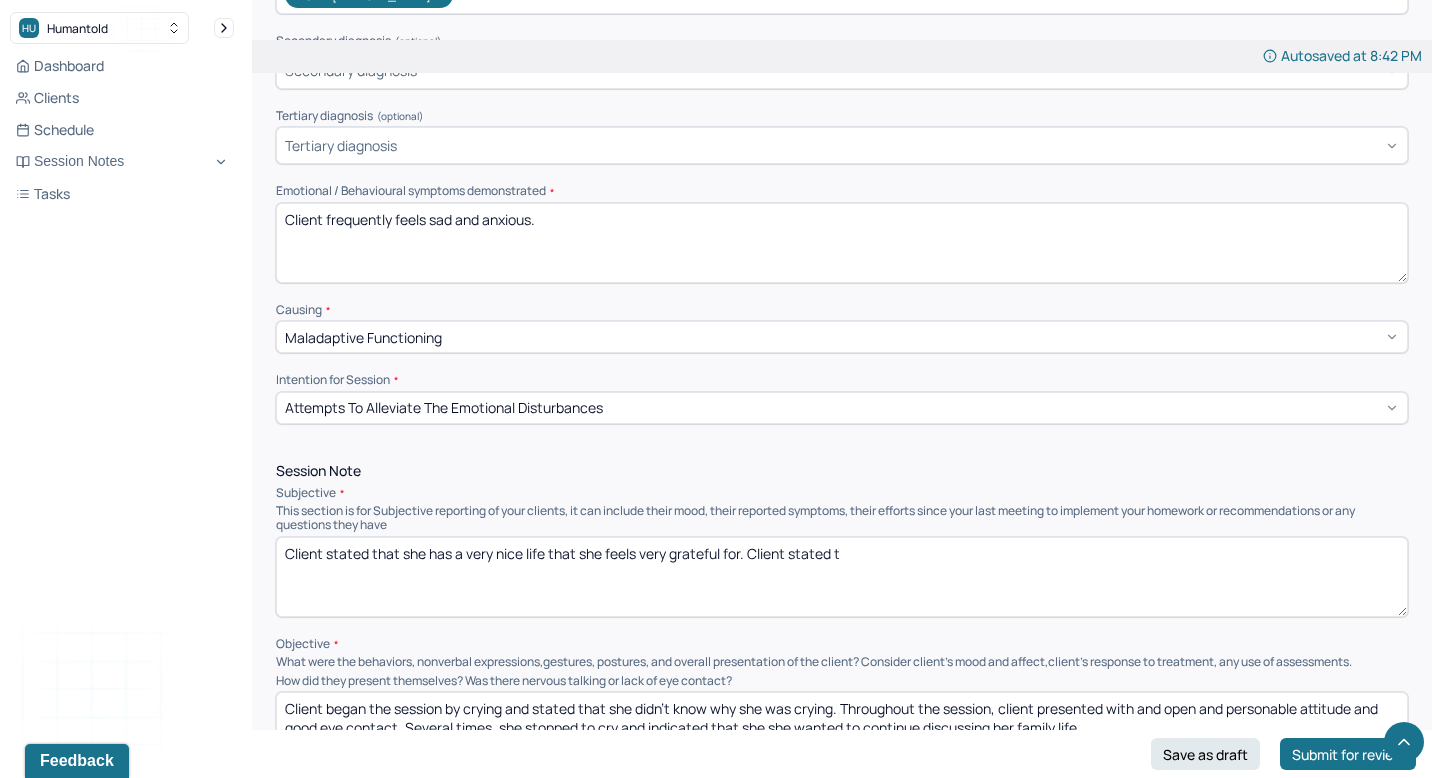 click on "Client stated that she has a very nice life that she feels very grateful for. Client stated ta" at bounding box center (842, 577) 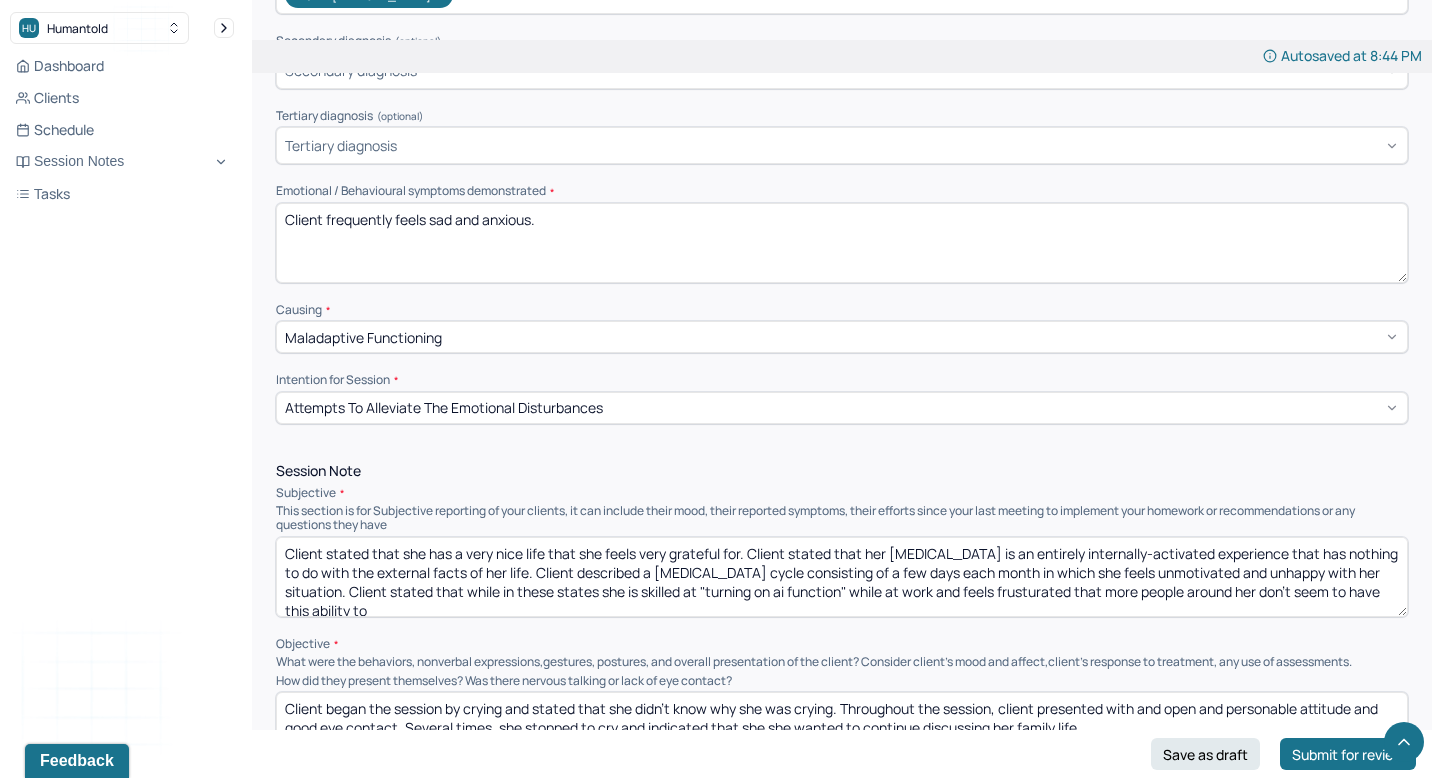 scroll, scrollTop: 3, scrollLeft: 0, axis: vertical 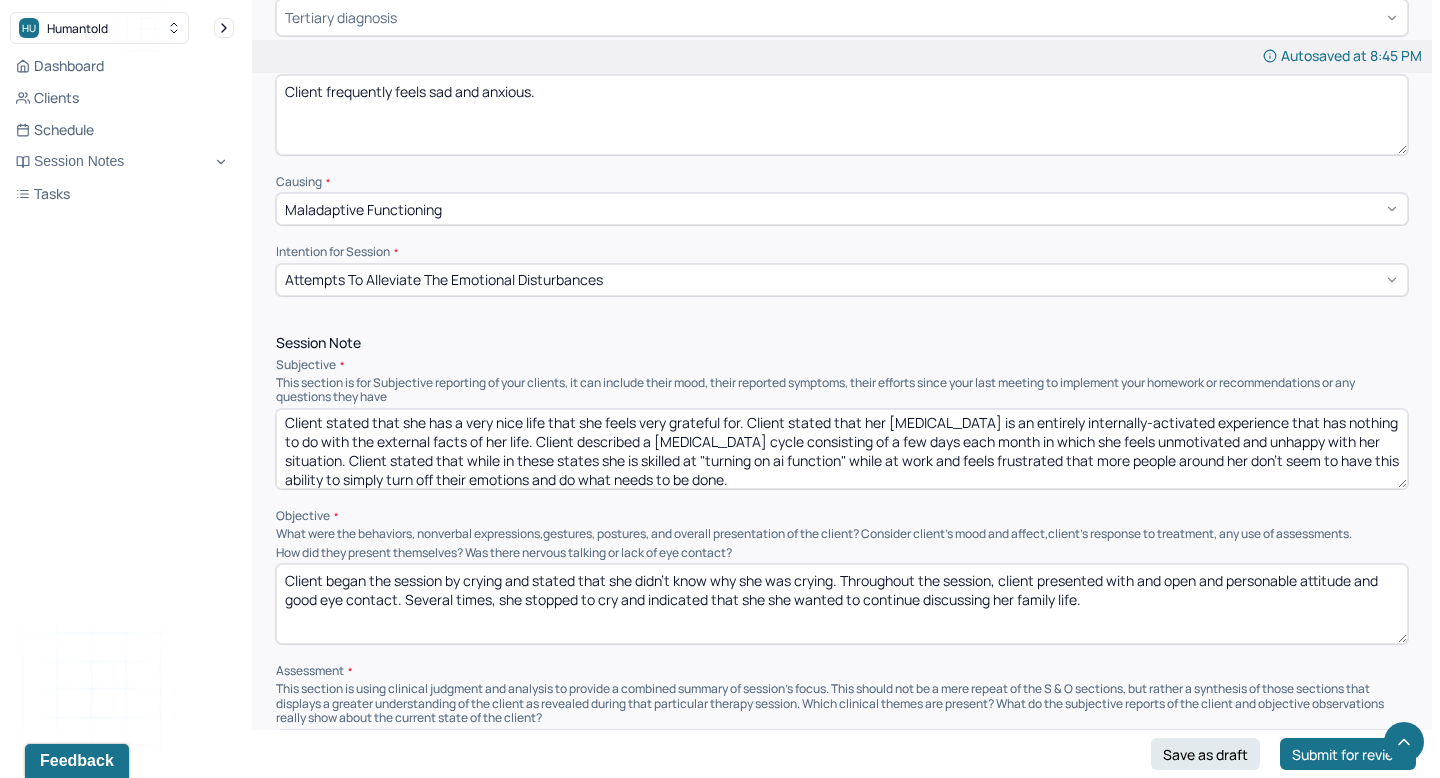 type on "Client stated that she has a very nice life that she feels very grateful for. Client stated that her [MEDICAL_DATA] is an entirely internally-activated experience that has nothing to do with the external facts of her life. Client described a [MEDICAL_DATA] cycle consisting of a few days each month in which she feels unmotivated and unhappy with her situation. Client stated that while in these states she is skilled at "turning on ai function" while at work and feels frustrated that more people around her don't seem to have this ability to simply turn off their emotions and do what needs to be done." 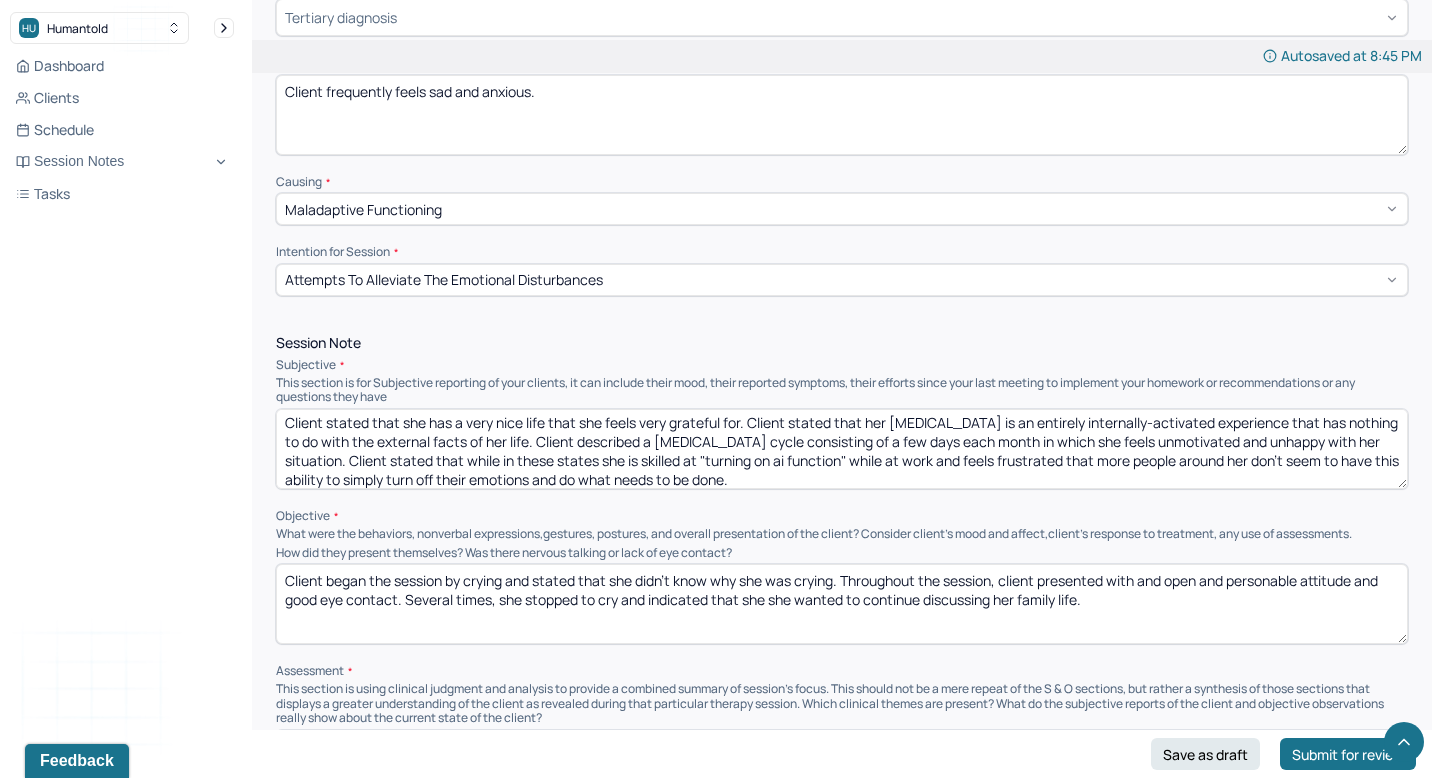 drag, startPoint x: 1101, startPoint y: 598, endPoint x: 395, endPoint y: 599, distance: 706.00073 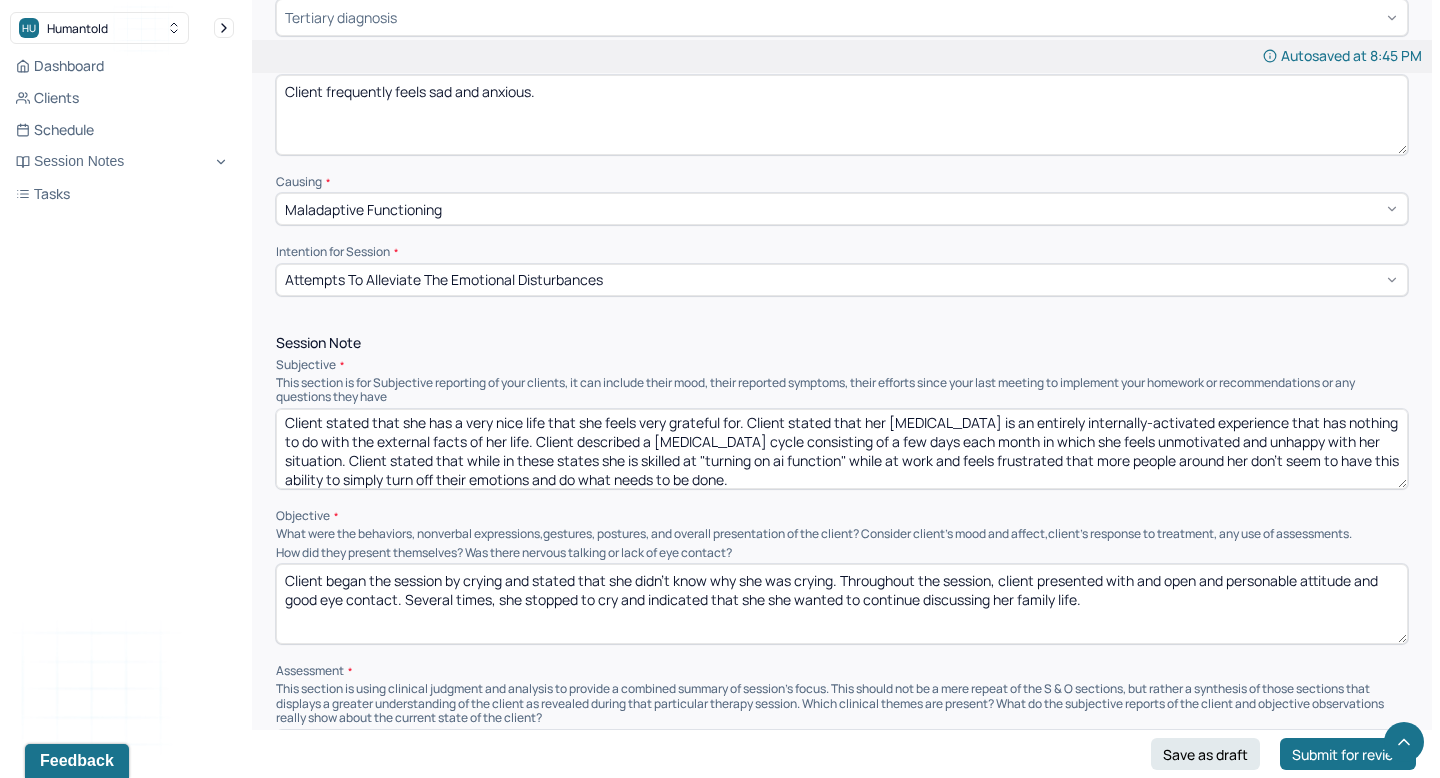 click on "Client began the session by crying and stated that she didn't know why she was crying. Throughout the session, client presented with and open and personable attitude and good eye contact. Several times, she stopped to cry and indicated that she she wanted to continue discussing her family life." at bounding box center [842, 604] 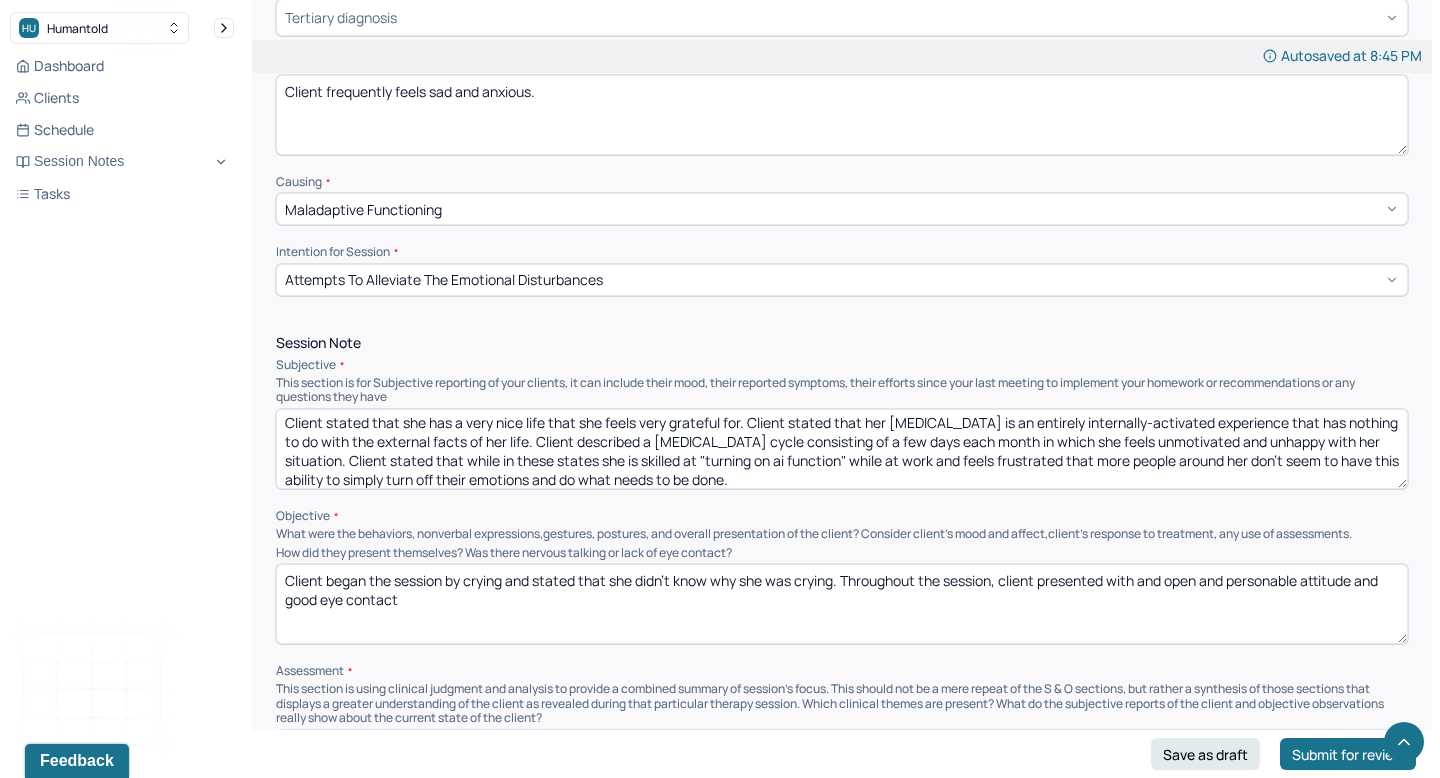 drag, startPoint x: 837, startPoint y: 576, endPoint x: 874, endPoint y: 587, distance: 38.600517 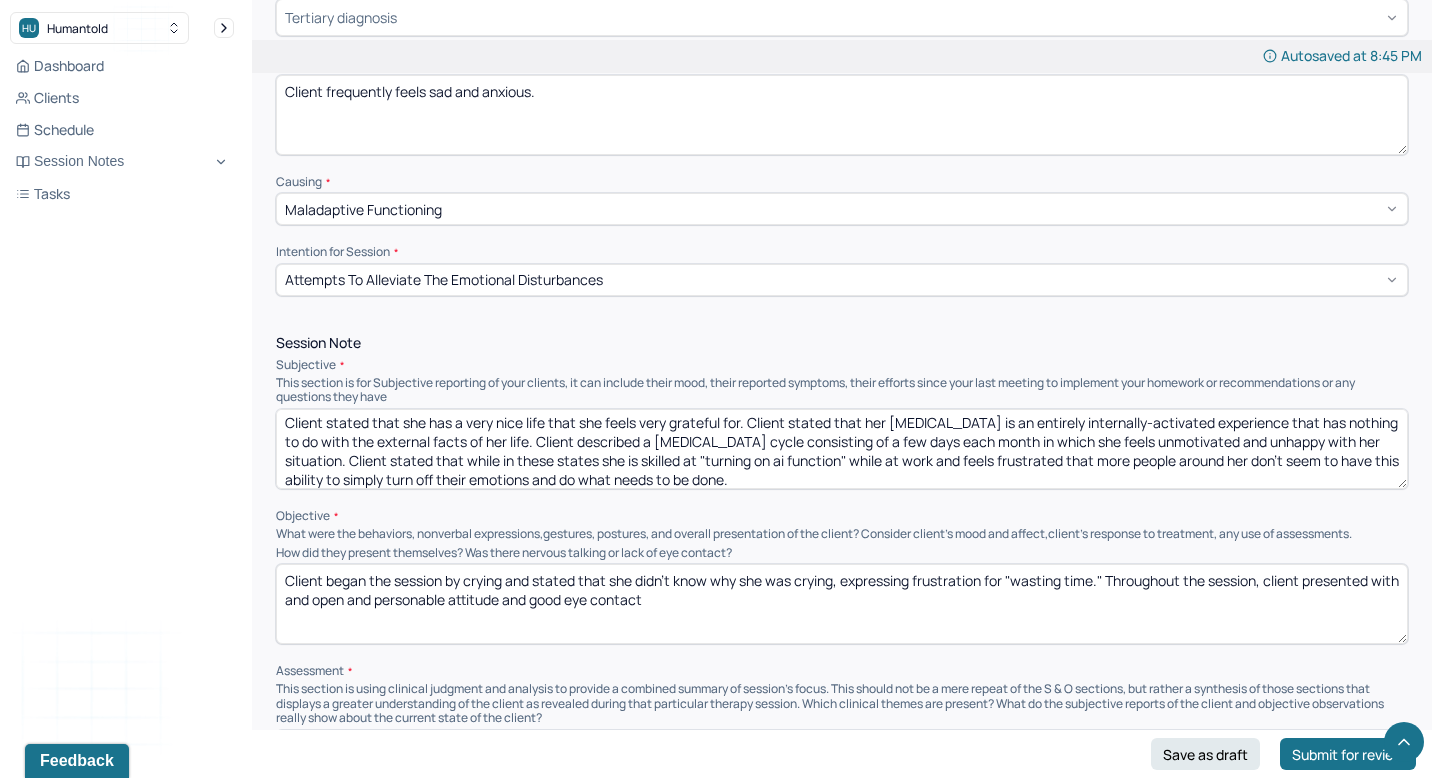 click on "Client began the session by crying and stated that she didn't know why she was crying, expressing frustration for "wasting time. Throughout the session, client presented with and open and personable attitude and good eye contact" at bounding box center [842, 604] 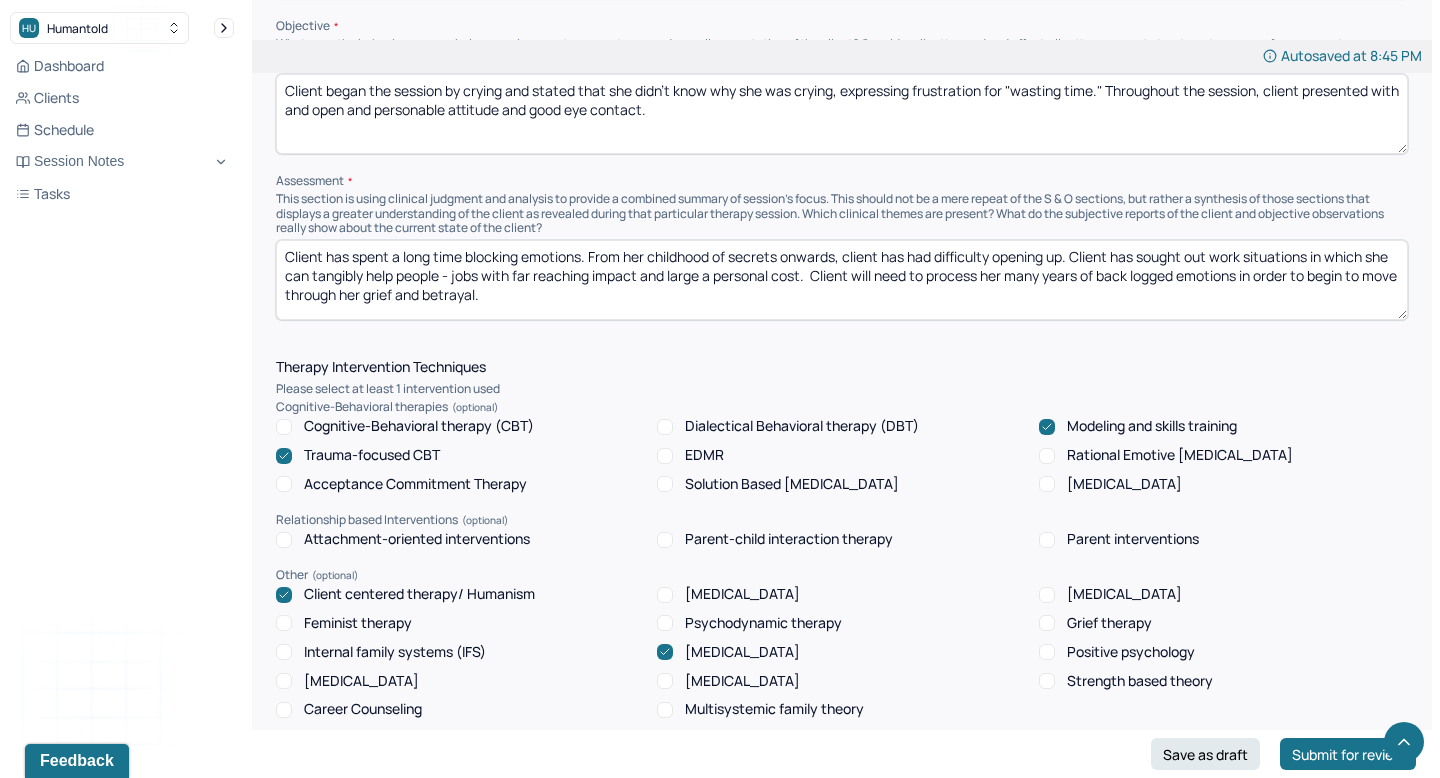 scroll, scrollTop: 1398, scrollLeft: 0, axis: vertical 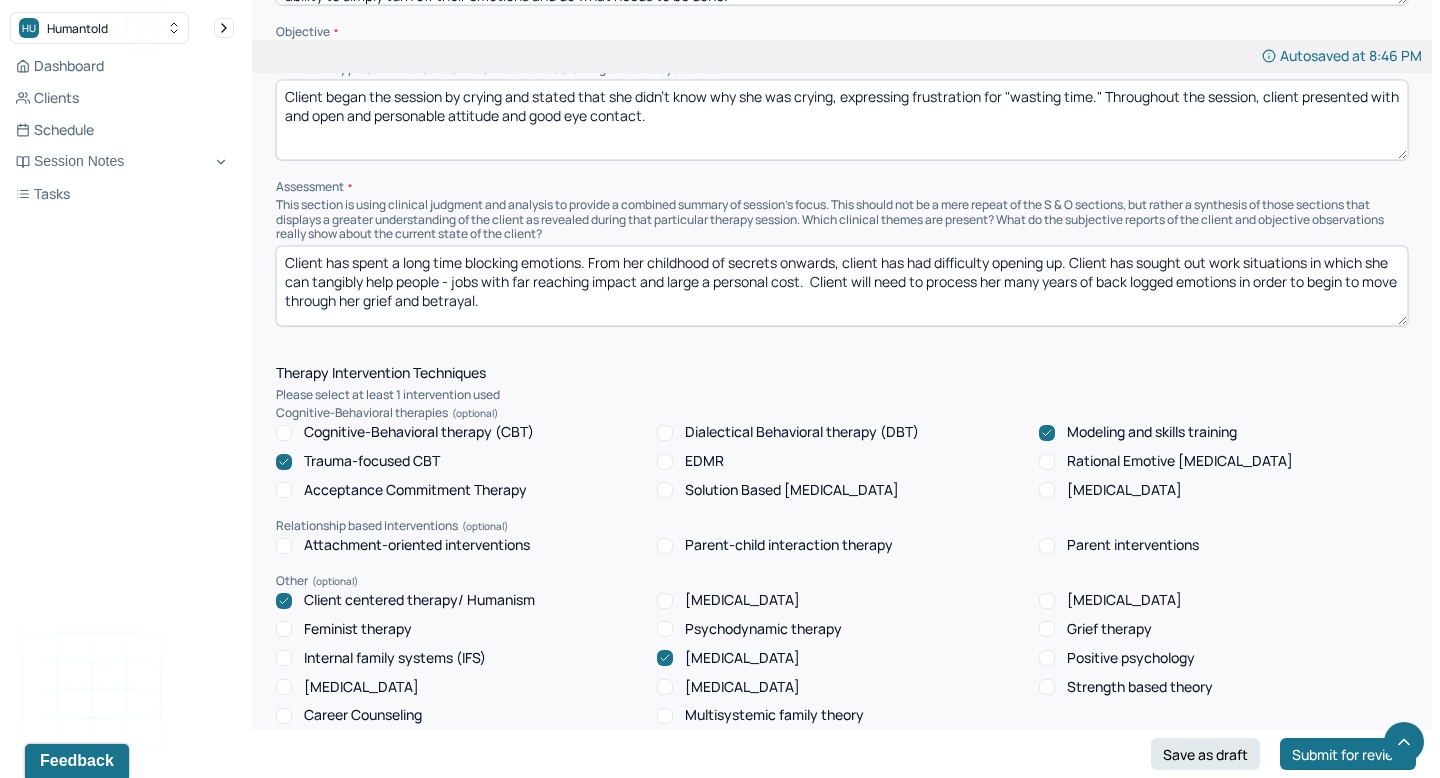 type on "Client began the session by crying and stated that she didn't know why she was crying, expressing frustration for "wasting time." Throughout the session, client presented with and open and personable attitude and good eye contact." 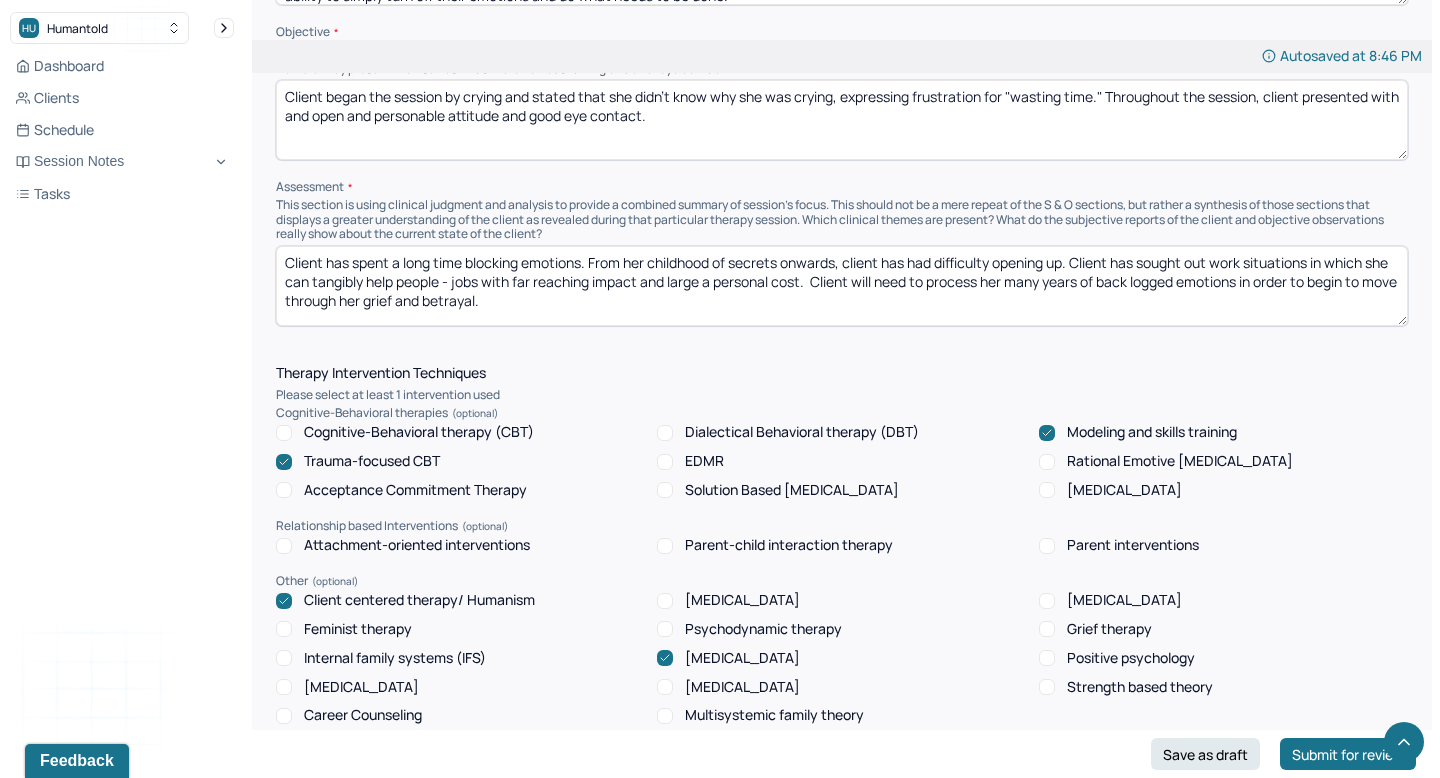 click on "Client has spent a long time blocking emotions. From her childhood of secrets onwards, client has had difficulty opening up. Client has sought out work situations in which she can tangibly help people - jobs with far reaching impact and large a personal cost.  Client will need to process her many years of back logged emotions in order to begin to move through her grief and betrayal." at bounding box center [842, 286] 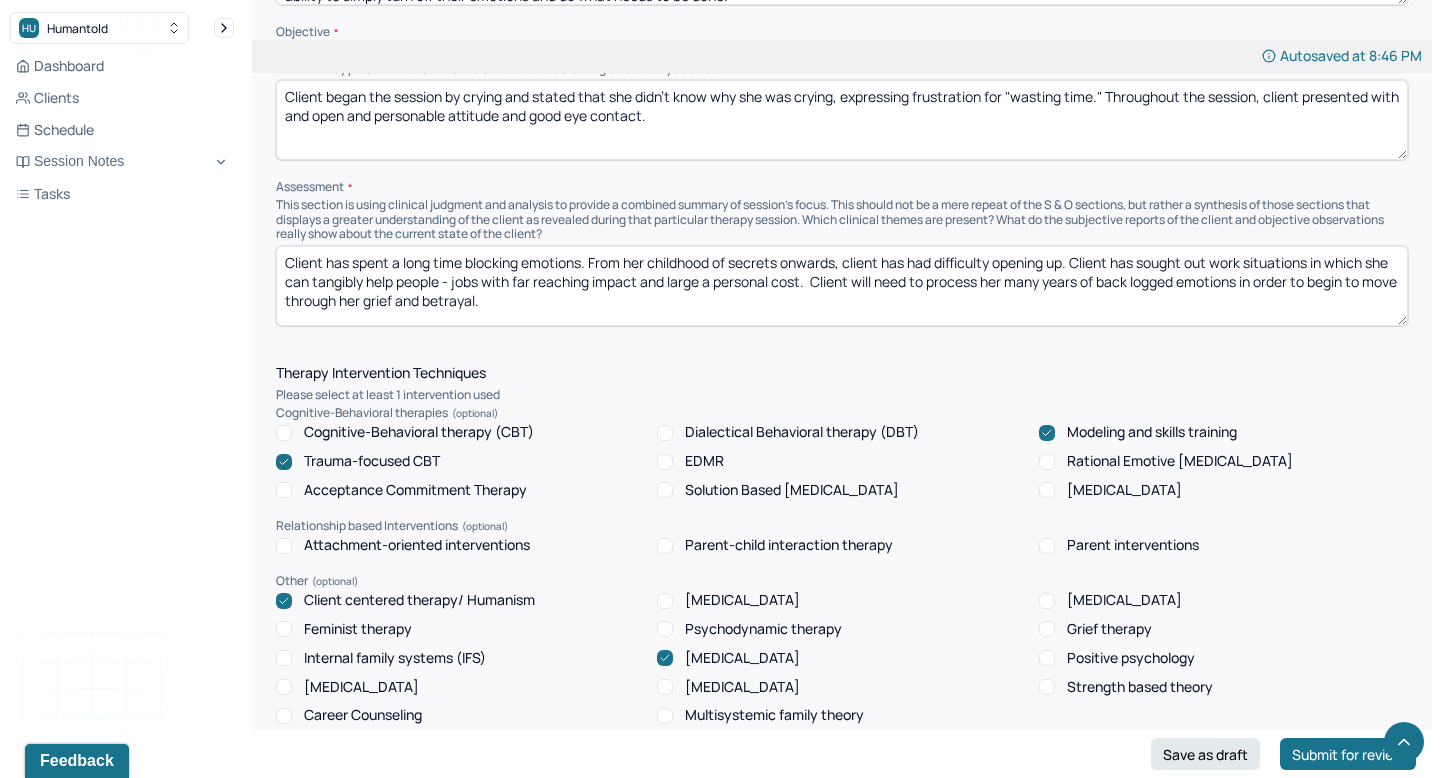 click on "Client has spent a long time blocking emotions. From her childhood of secrets onwards, client has had difficulty opening up. Client has sought out work situations in which she can tangibly help people - jobs with far reaching impact and large a personal cost.  Client will need to process her many years of back logged emotions in order to begin to move through her grief and betrayal." at bounding box center [842, 286] 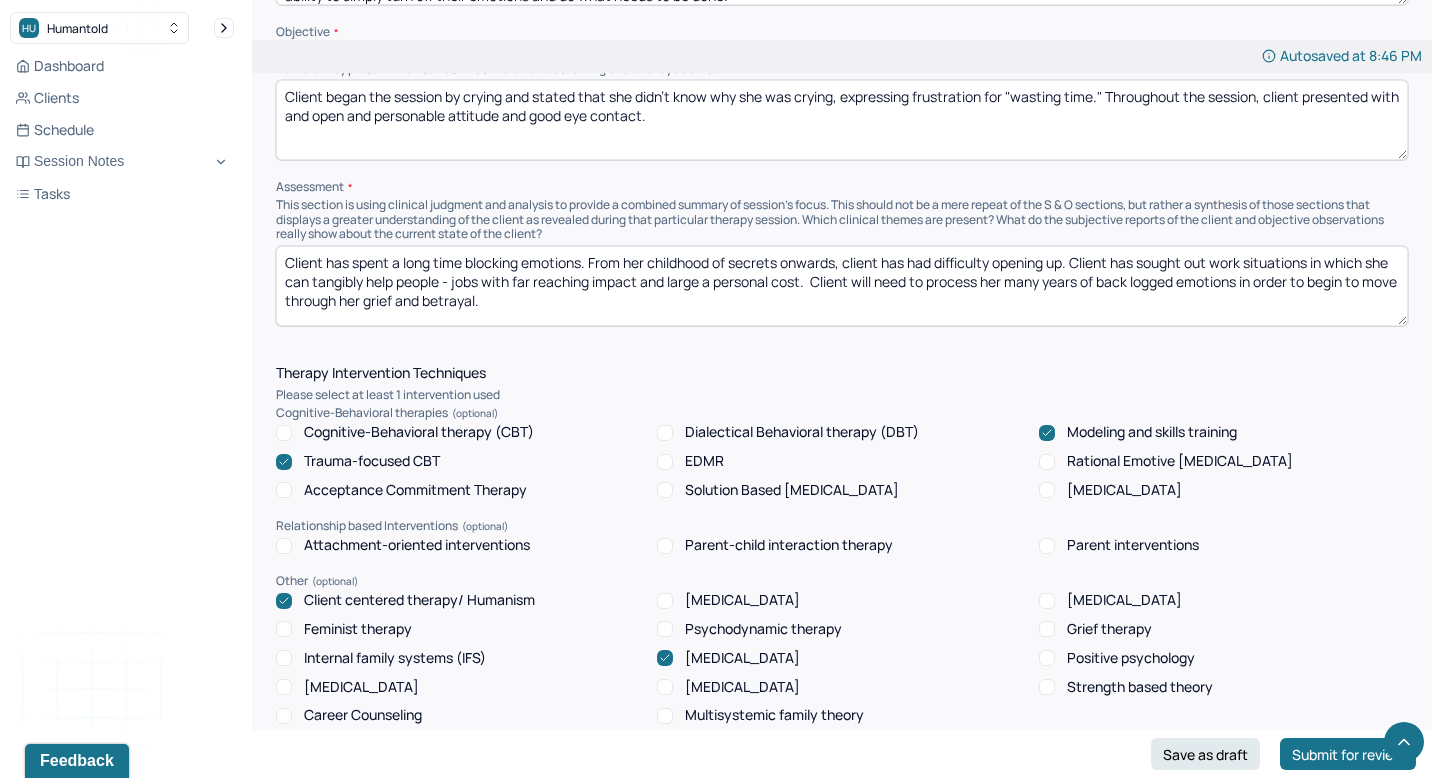 click on "Client has spent a long time blocking emotions. From her childhood of secrets onwards, client has had difficulty opening up. Client has sought out work situations in which she can tangibly help people - jobs with far reaching impact and large a personal cost.  Client will need to process her many years of back logged emotions in order to begin to move through her grief and betrayal." at bounding box center [842, 286] 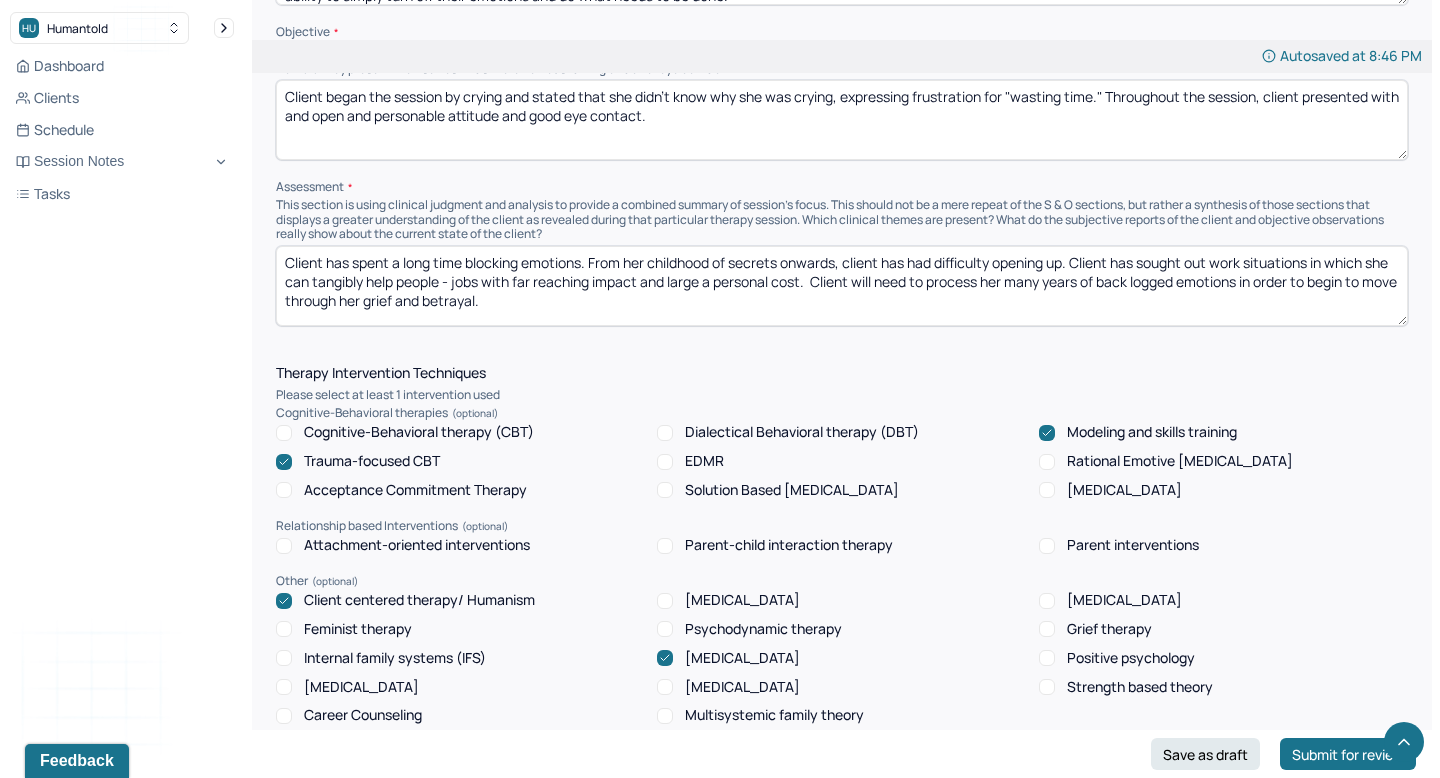click on "Client has spent a long time blocking emotions. From her childhood of secrets onwards, client has had difficulty opening up. Client has sought out work situations in which she can tangibly help people - jobs with far reaching impact and large a personal cost.  Client will need to process her many years of back logged emotions in order to begin to move through her grief and betrayal." at bounding box center (842, 286) 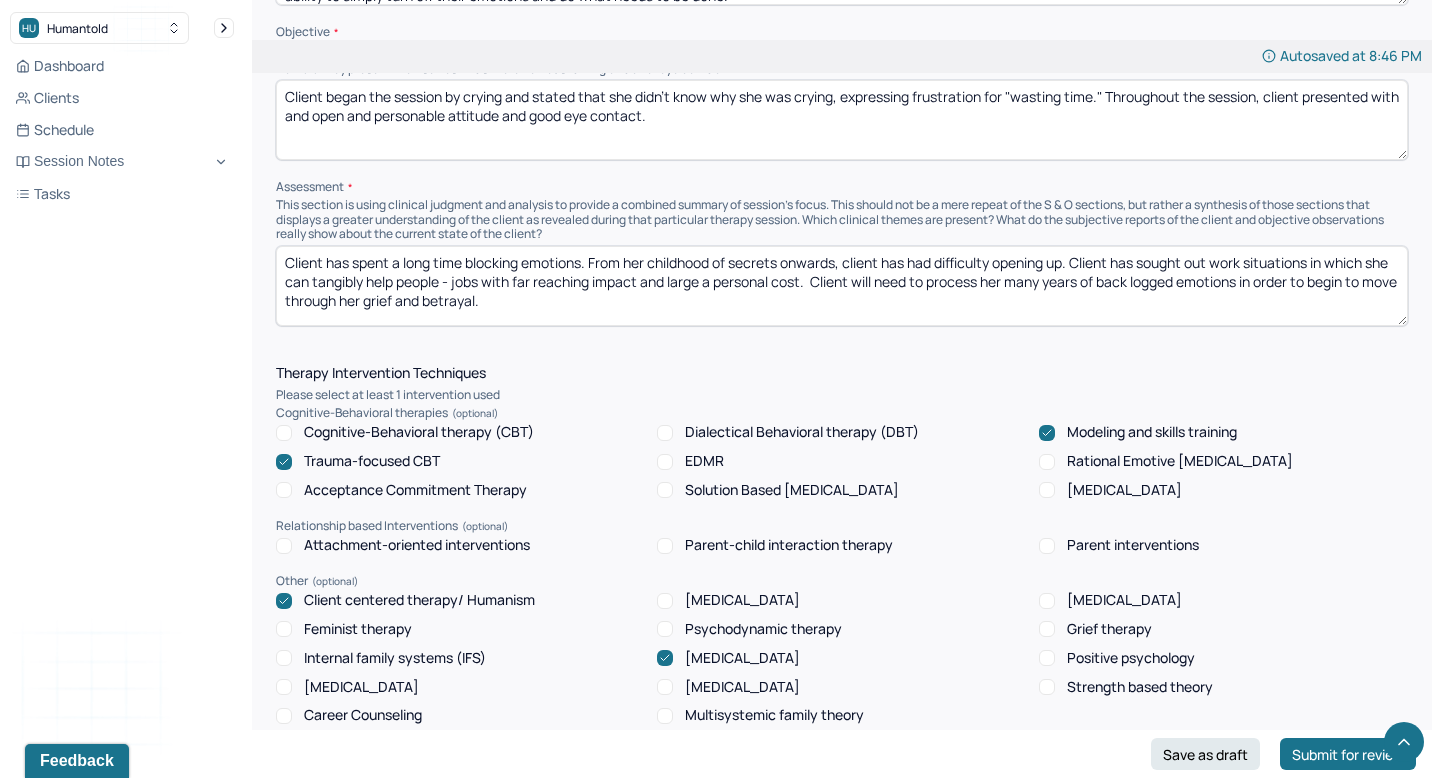 click on "Client has spent a long time blocking emotions. From her childhood of secrets onwards, client has had difficulty opening up. Client has sought out work situations in which she can tangibly help people - jobs with far reaching impact and large a personal cost.  Client will need to process her many years of back logged emotions in order to begin to move through her grief and betrayal." at bounding box center (842, 286) 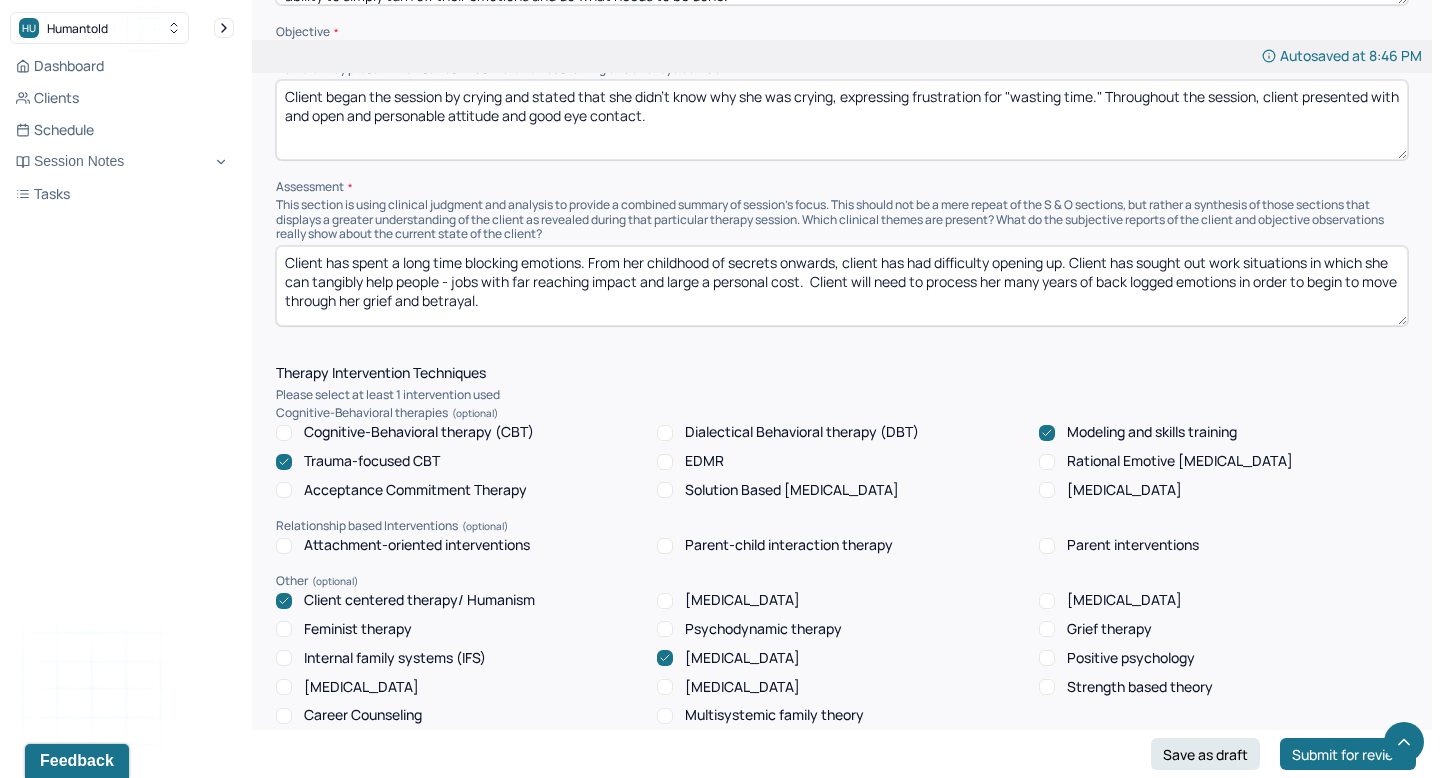 drag, startPoint x: 603, startPoint y: 256, endPoint x: 603, endPoint y: 330, distance: 74 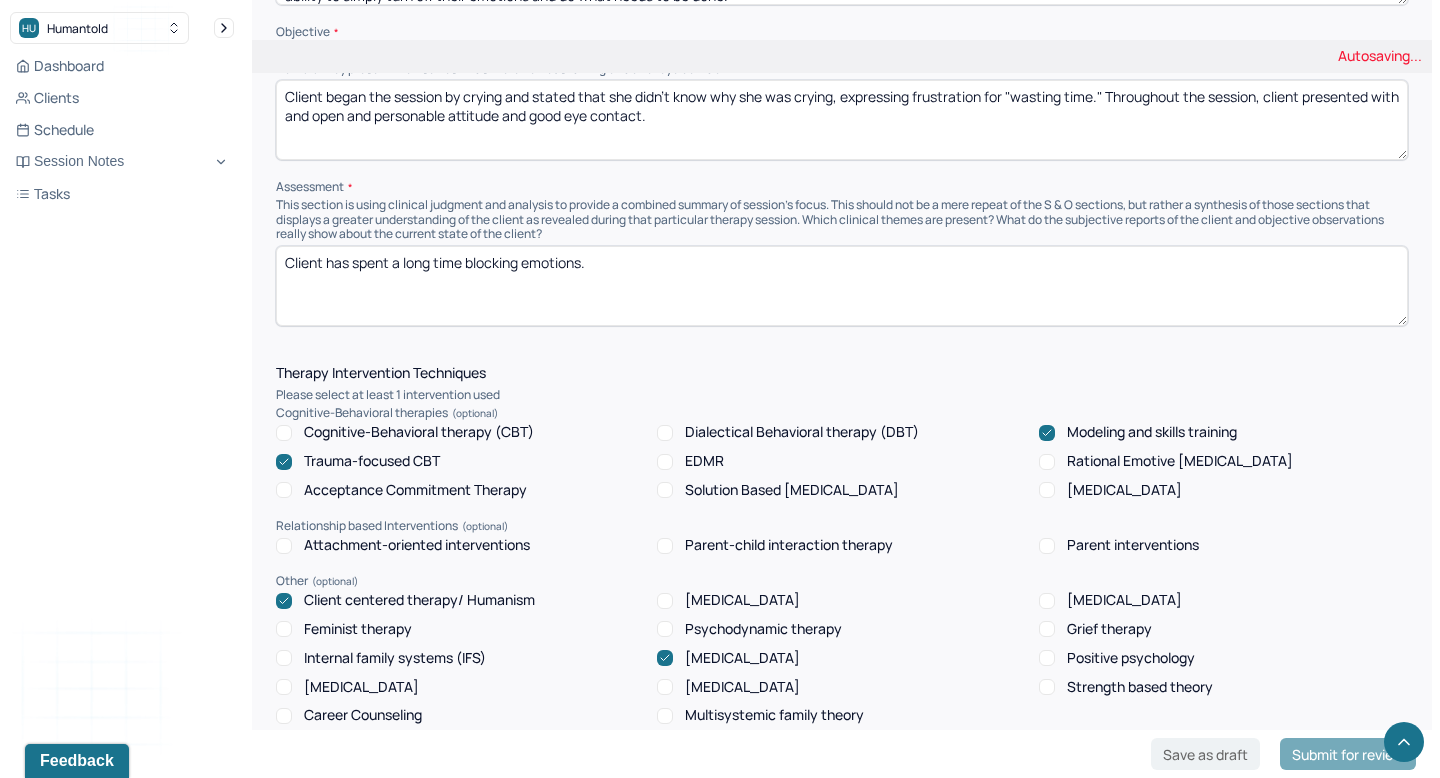 click on "Instructions The fields marked with an asterisk ( * ) are required before you can submit your notes. Before you can submit your session notes, they must be signed. You have the option to save your notes as a draft before making a submission. Appointment location * Teletherapy Client Teletherapy Location here Home Office Other Provider Teletherapy Location Home Office Other Consent was received for the teletherapy session The teletherapy session was conducted via video Primary diagnosis * F43.22 [MEDICAL_DATA] Secondary diagnosis (optional) Secondary diagnosis Tertiary diagnosis (optional) Tertiary diagnosis Emotional / Behavioural symptoms demonstrated * Client frequently feels sad and anxious.  Causing * Maladaptive Functioning Intention for Session * Attempts to alleviate the emotional disturbances Session Note Subjective Objective How did they present themselves? Was there nervous talking or lack of eye contact? Assessment Therapy Intervention Techniques Cognitive-Behavioral therapies *" at bounding box center [842, 543] 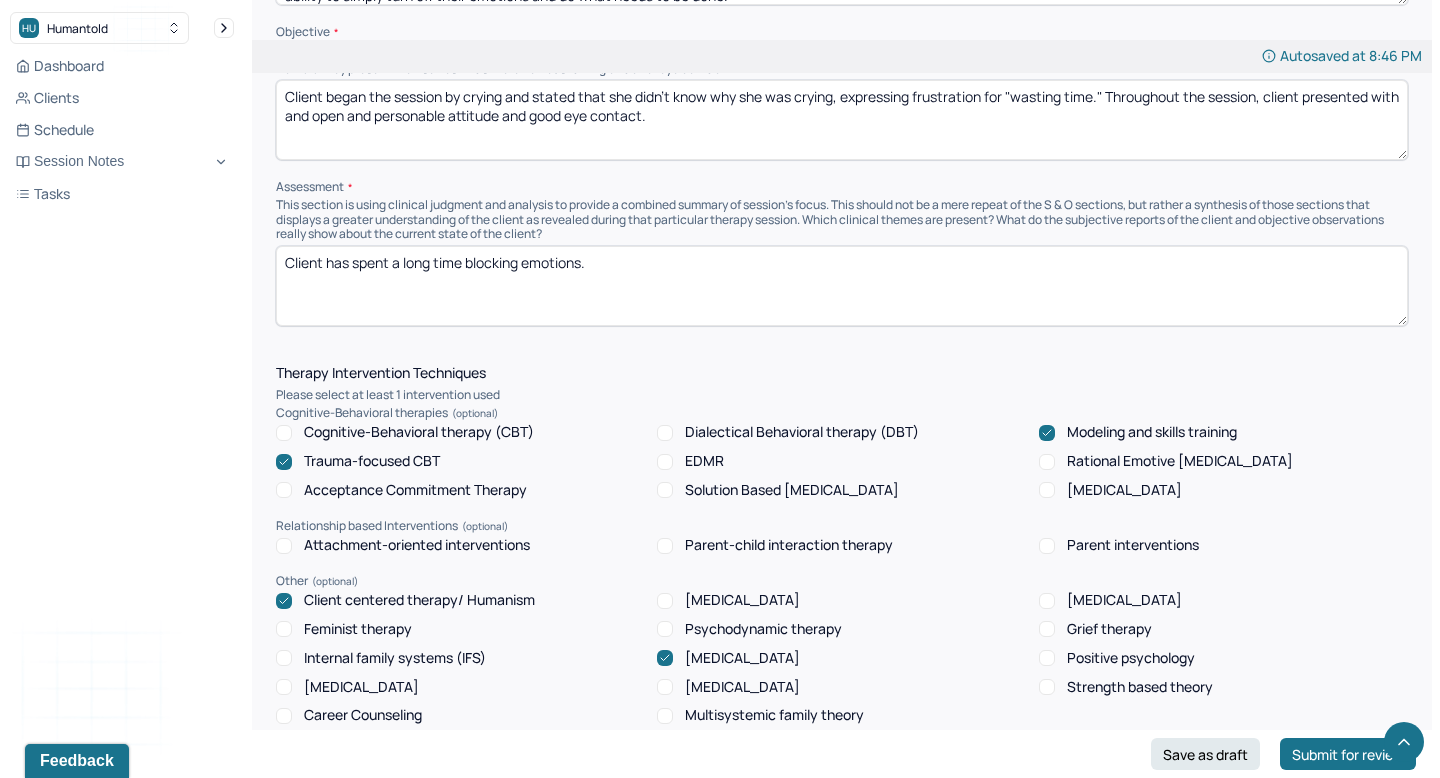 click on "Client has spent a long time blocking emotions." at bounding box center [842, 286] 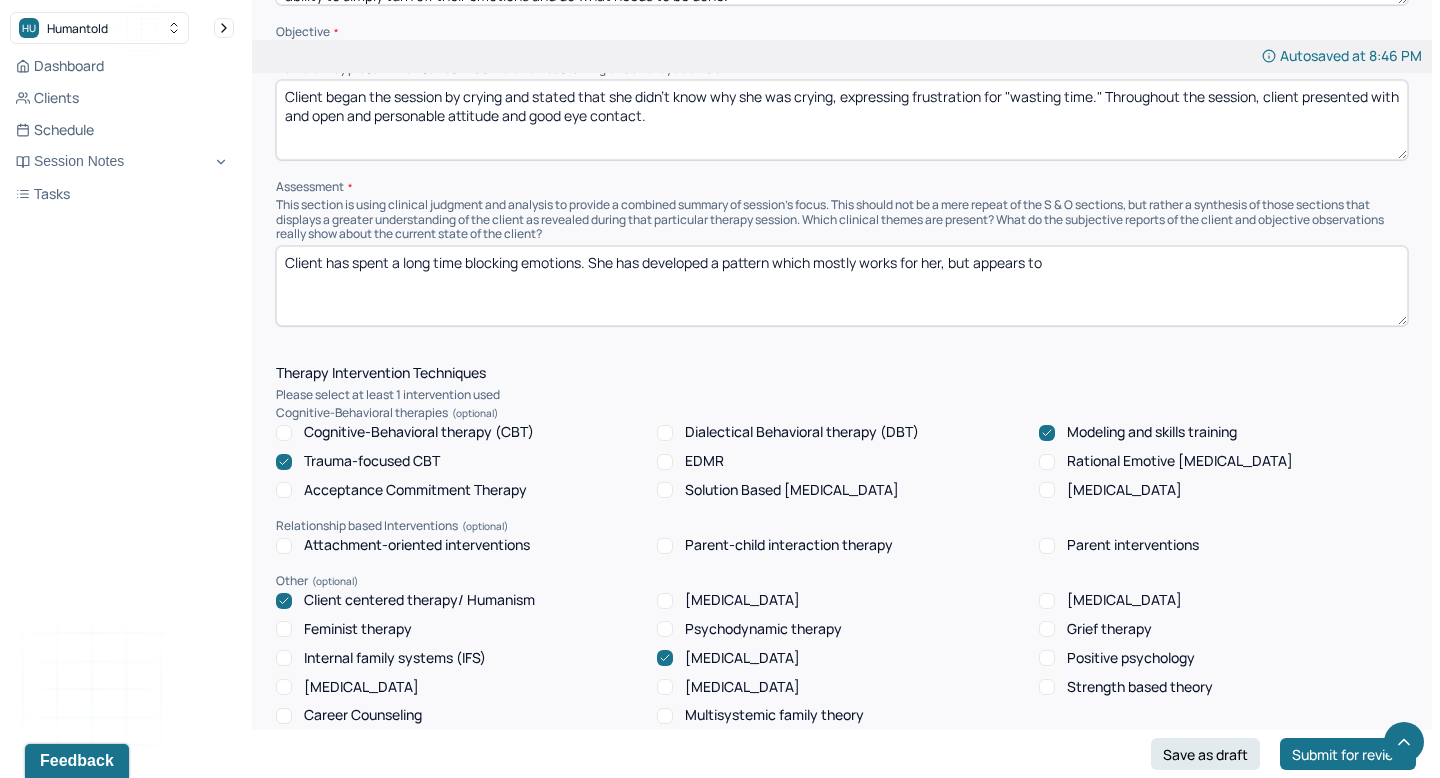 click on "Client has spent a long time blocking emotions. She has developed a pattern which mostly works for her, but appears to" at bounding box center (842, 286) 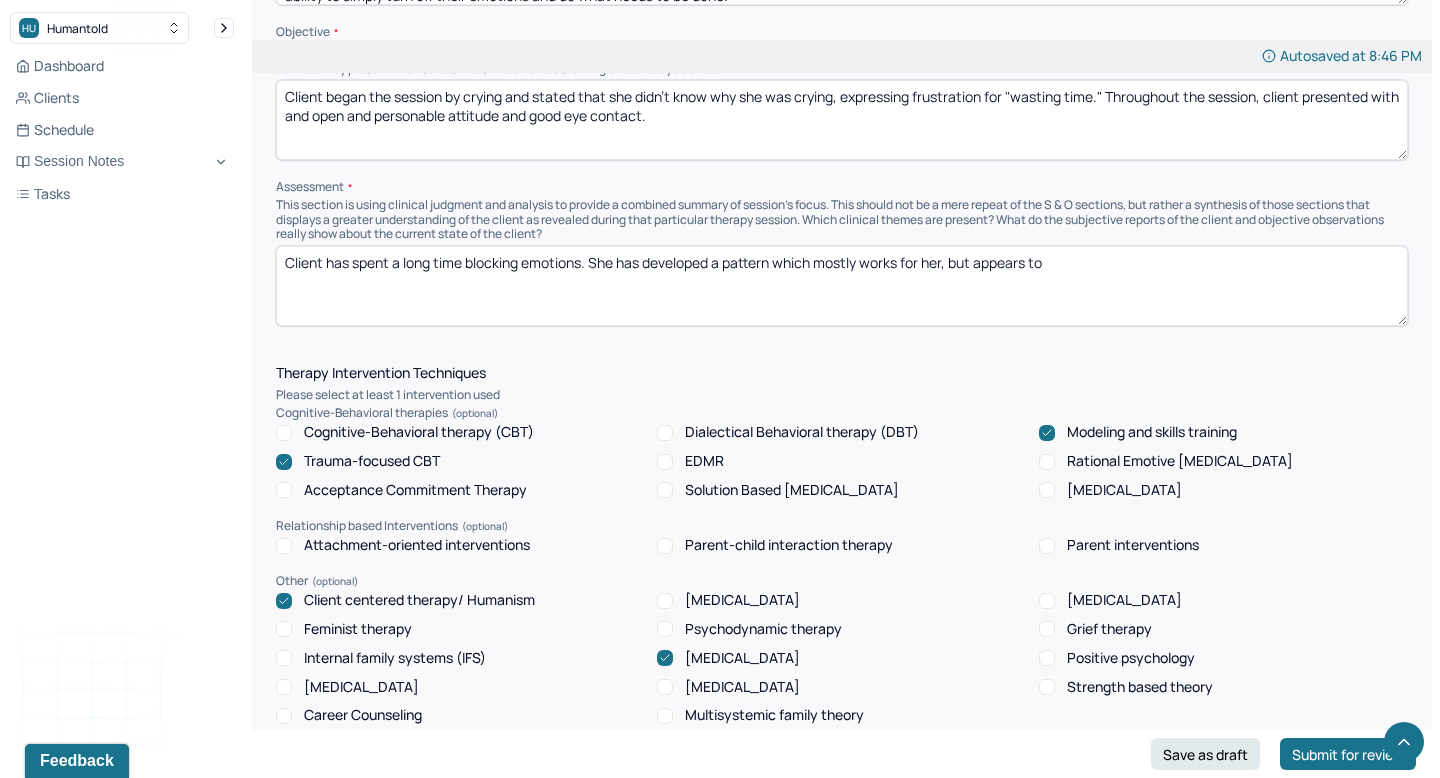 drag, startPoint x: 598, startPoint y: 259, endPoint x: 621, endPoint y: 343, distance: 87.0919 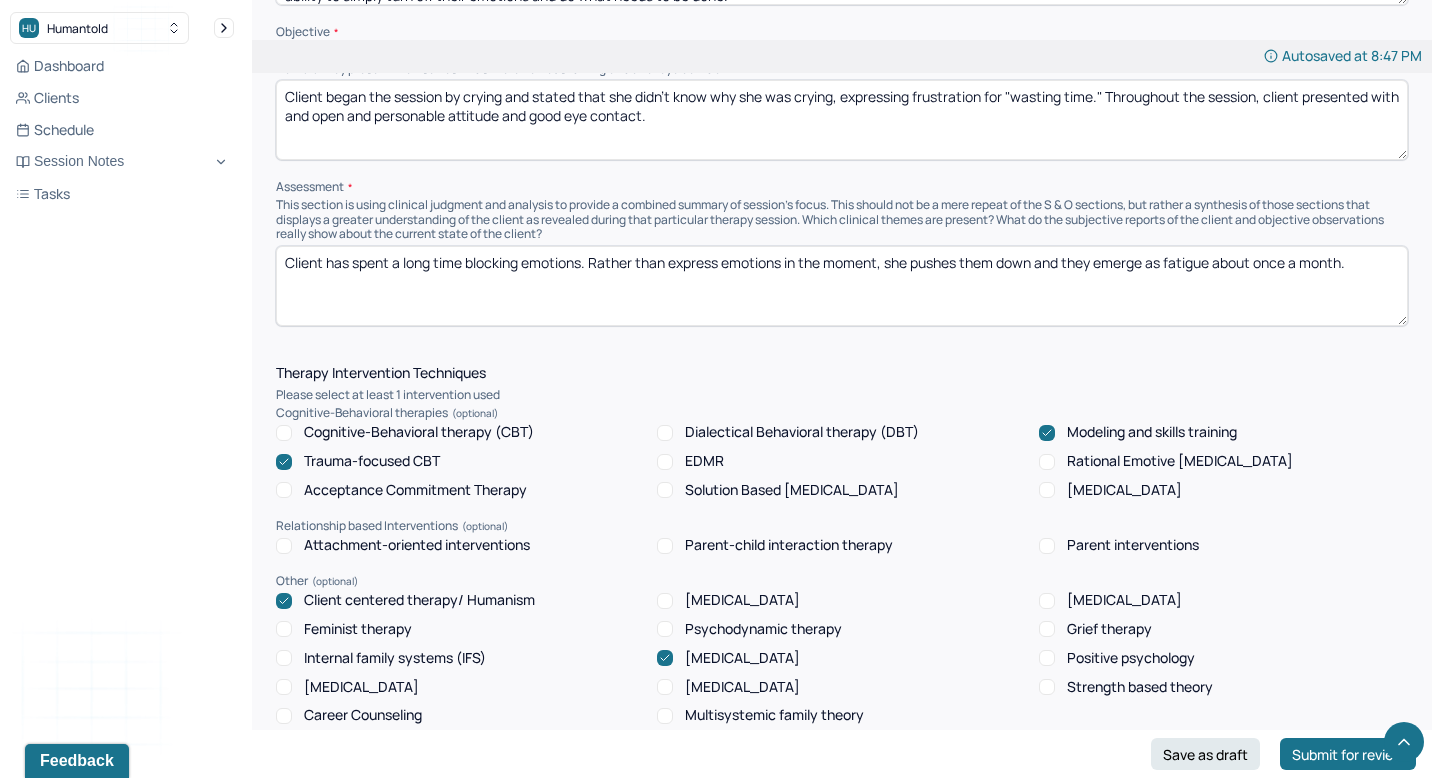 click on "Client has spent a long time blocking emotions. Rather than express emotions in the moment, she pushes them down and they emerge as fatigue about once a month." at bounding box center [842, 286] 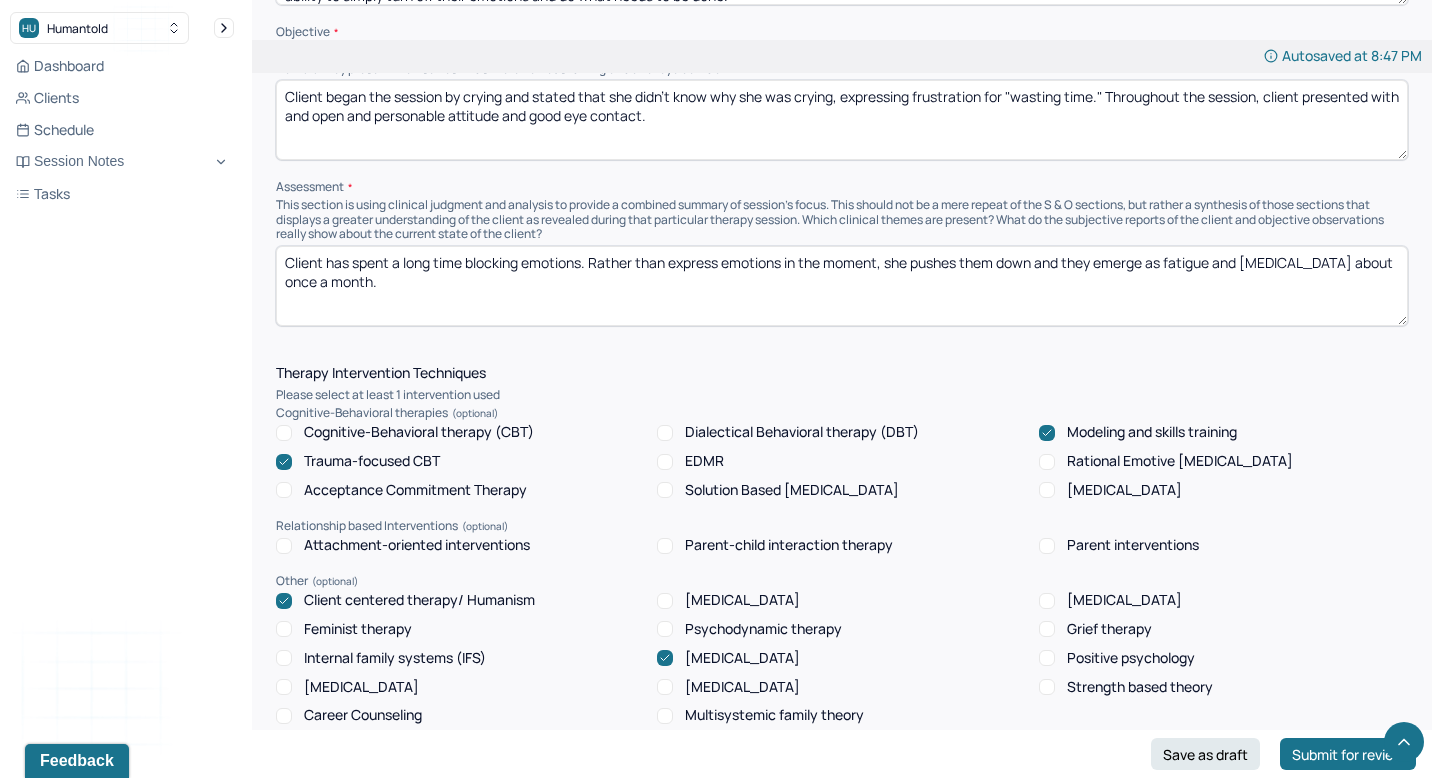click on "Client has spent a long time blocking emotions. Rather than express emotions in the moment, she pushes them down and they emerge as fatigue and ahedonia about once a month." at bounding box center [842, 286] 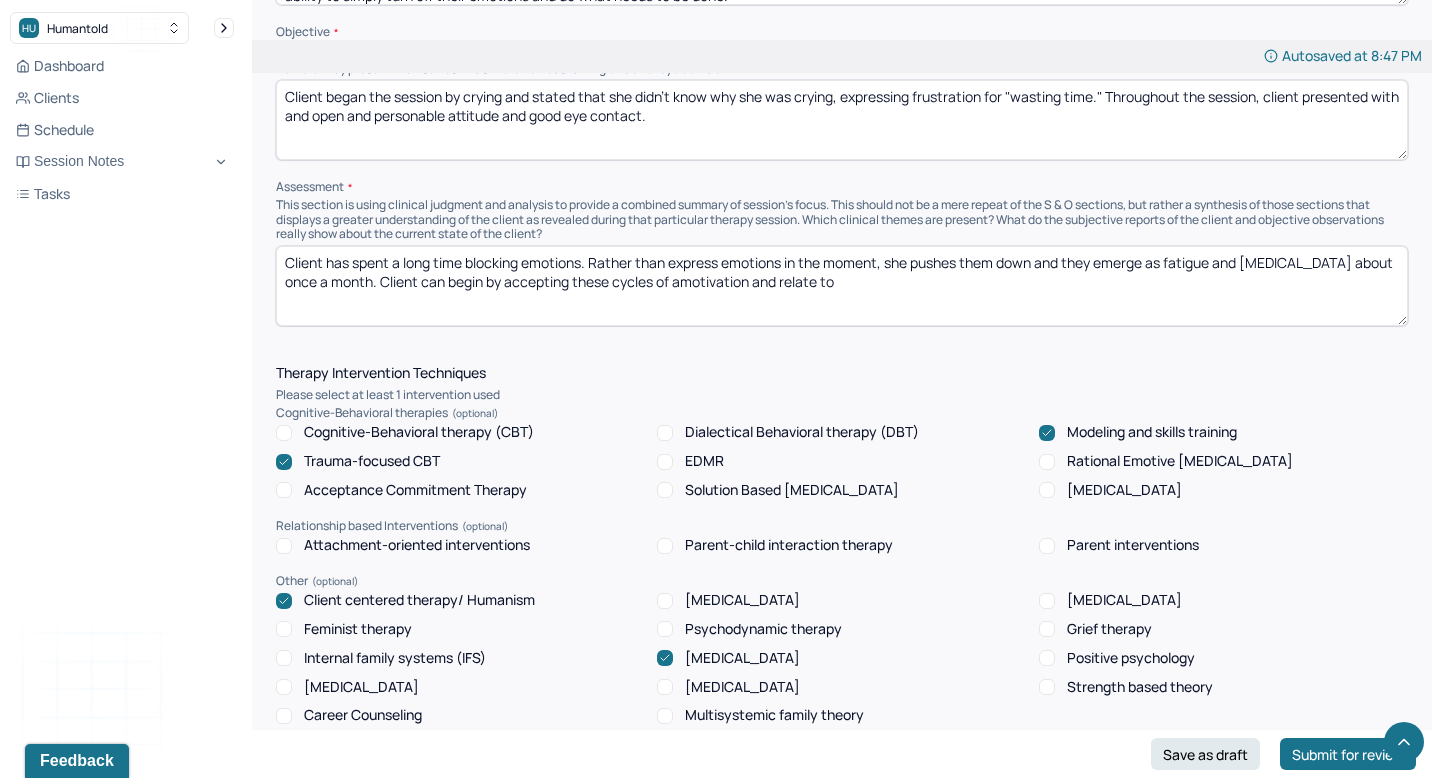 click on "Client has spent a long time blocking emotions. Rather than express emotions in the moment, she pushes them down and they emerge as fatigue and [MEDICAL_DATA] about once a month. Client can begin by accepting these cycles of amotivation and relate" at bounding box center [842, 286] 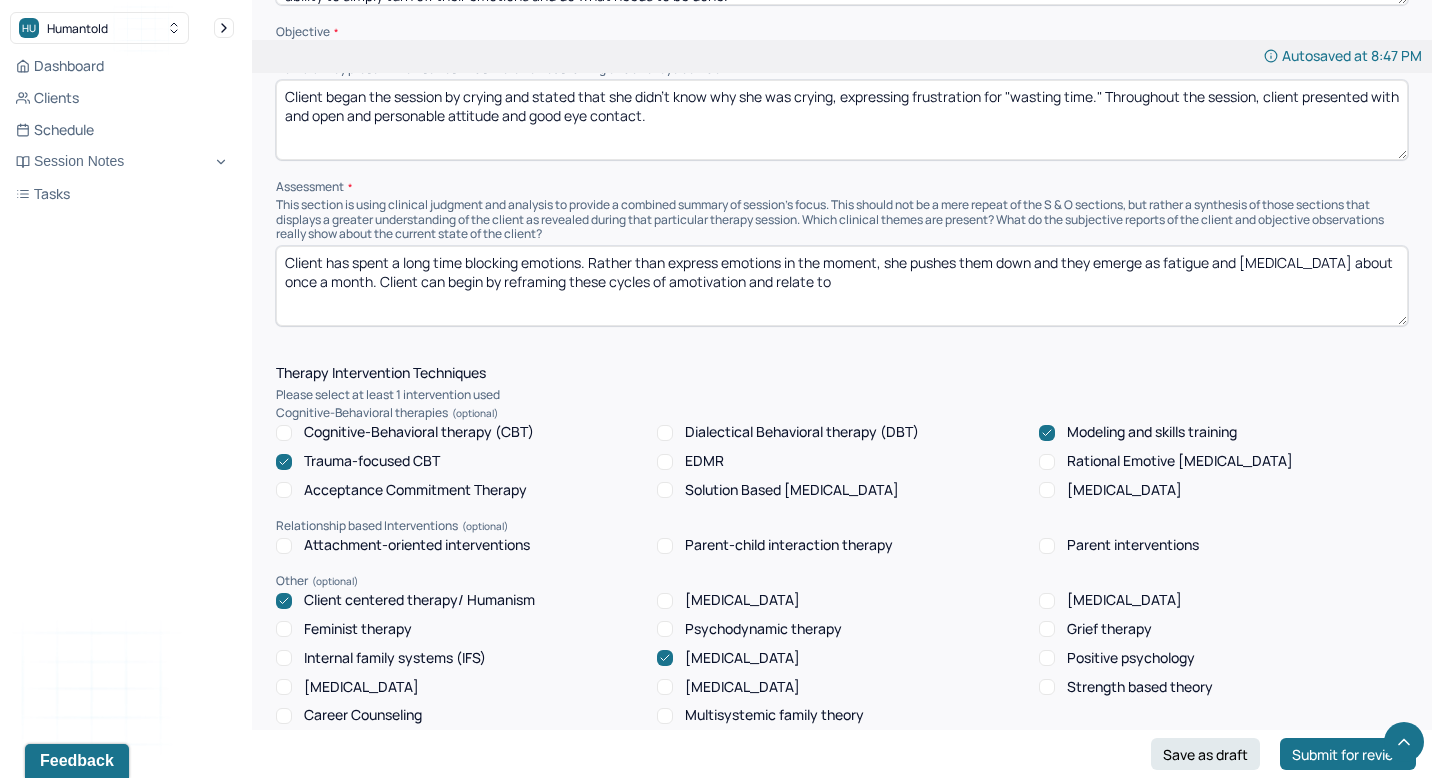 drag, startPoint x: 717, startPoint y: 275, endPoint x: 780, endPoint y: 286, distance: 63.953106 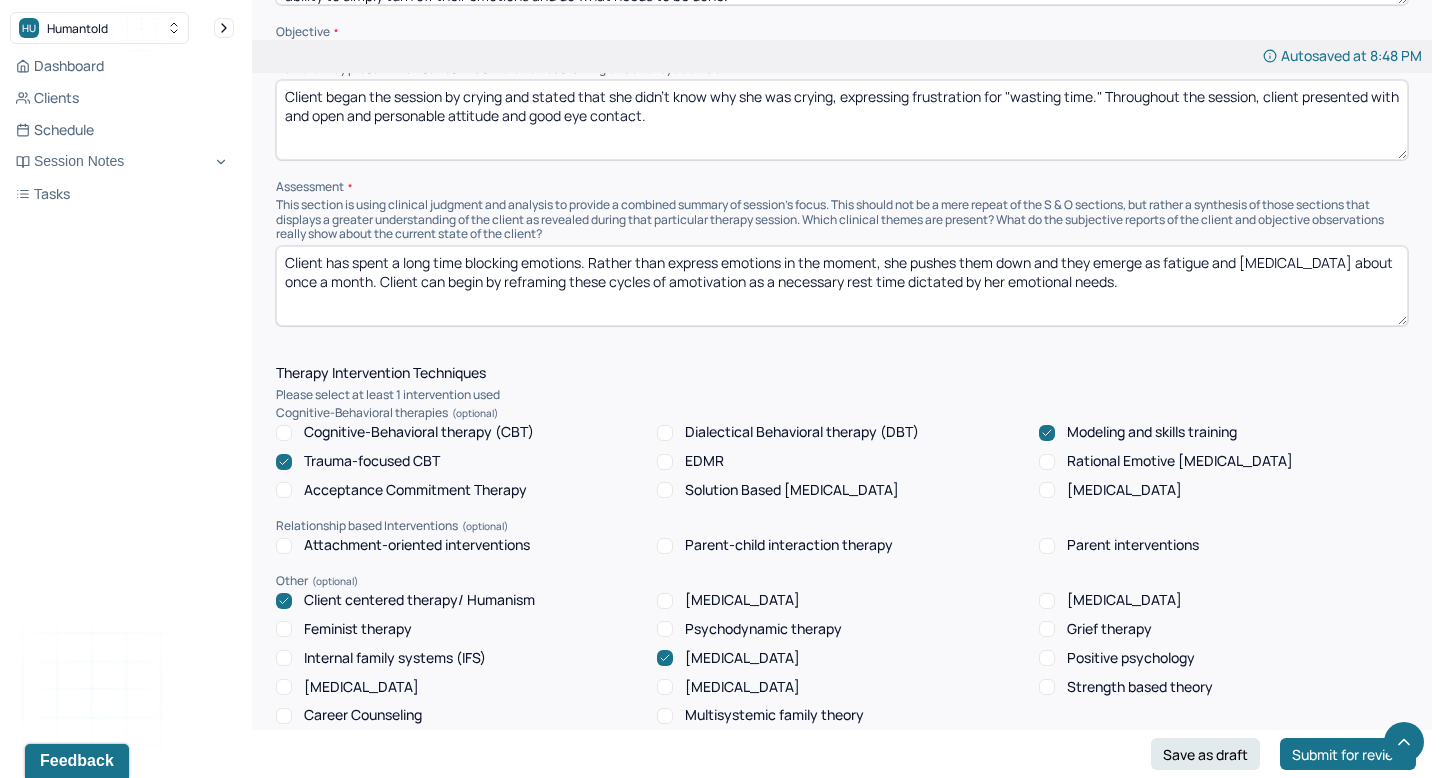 click on "Client has spent a long time blocking emotions. Rather than express emotions in the moment, she pushes them down and they emerge as fatigue and [MEDICAL_DATA] about once a month. Client can begin by reframing these cycles of amotivation as a necessary rest time dictated by her emotional needs." at bounding box center (842, 286) 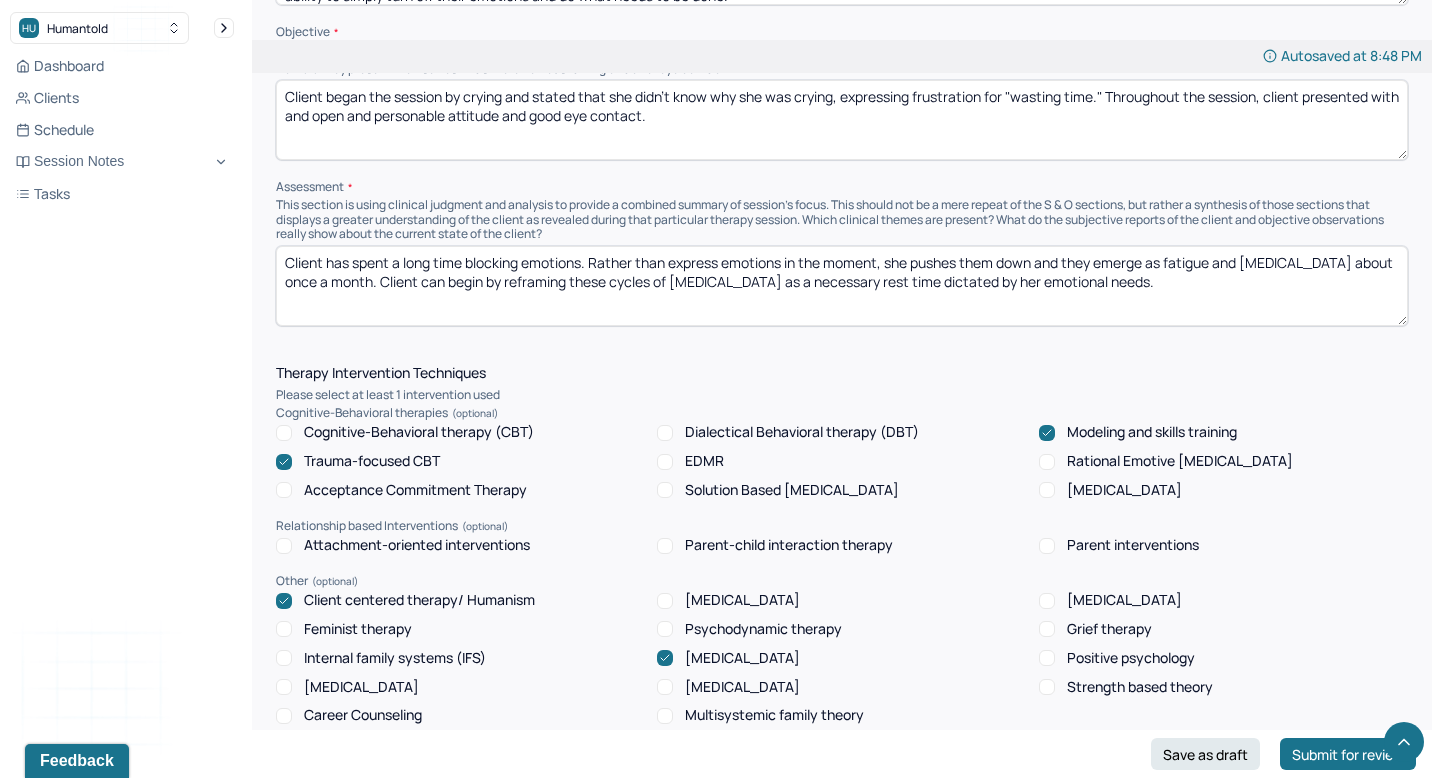 click on "Client has spent a long time blocking emotions. Rather than express emotions in the moment, she pushes them down and they emerge as fatigue and [MEDICAL_DATA] about once a month. Client can begin by reframing these cycles of amotivation as a necessary rest time dictated by her emotional needs." at bounding box center [842, 286] 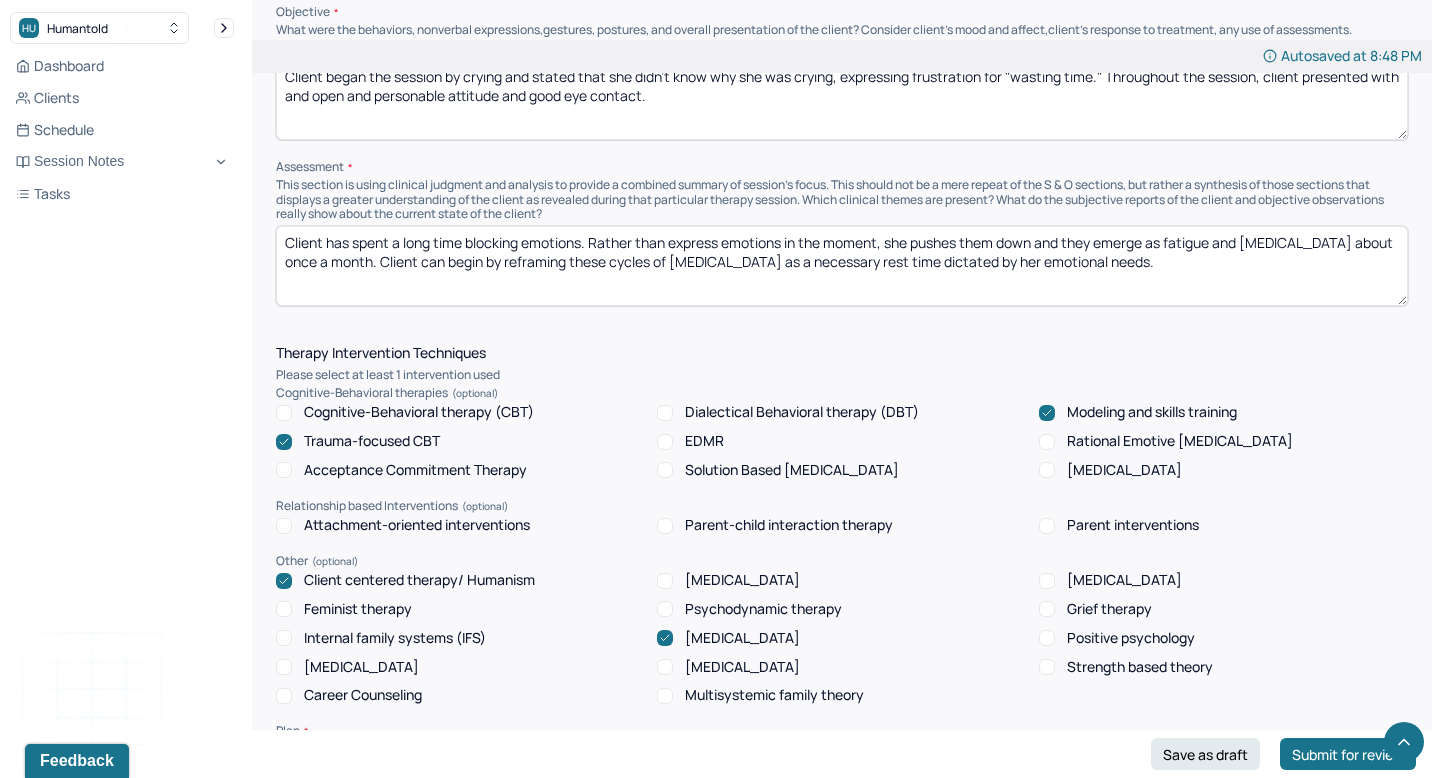 scroll, scrollTop: 1442, scrollLeft: 0, axis: vertical 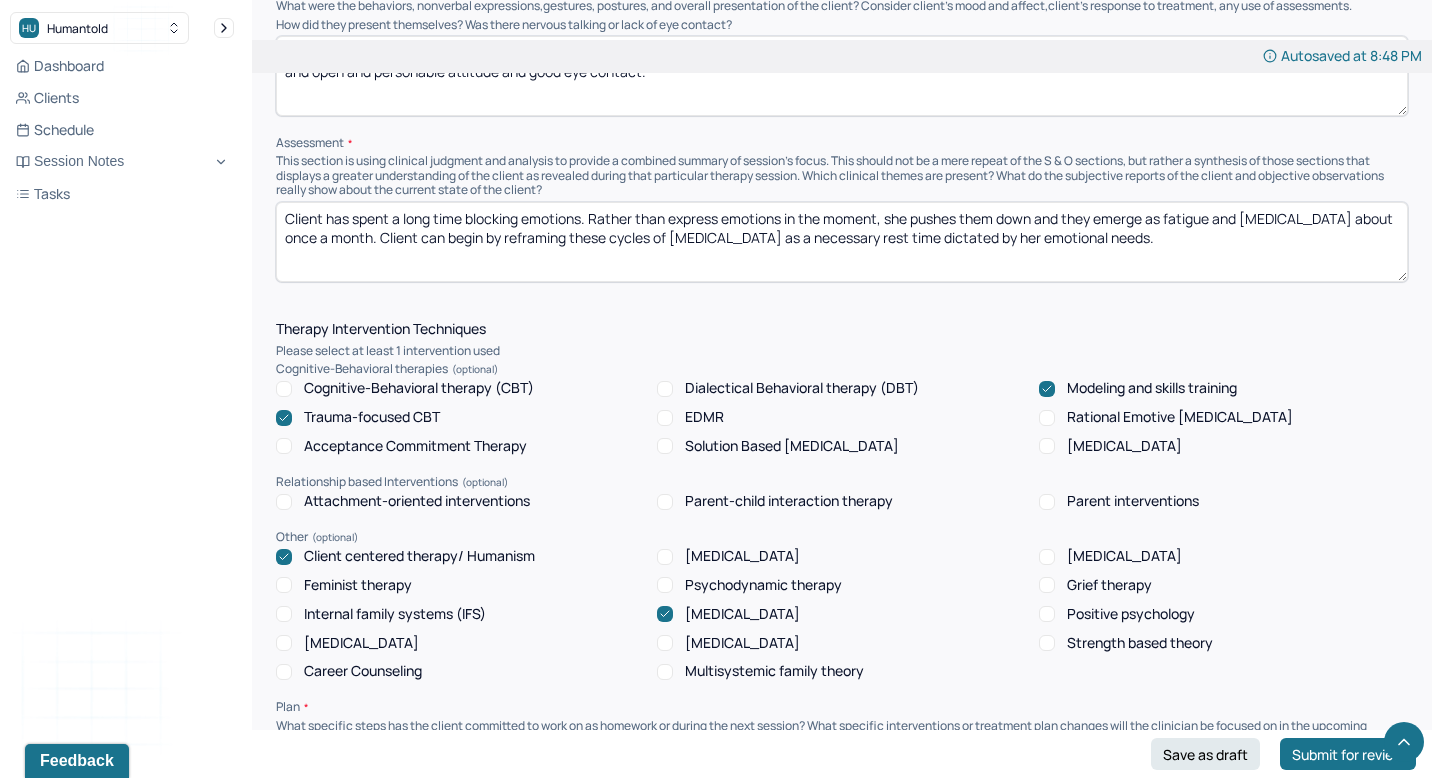 type on "Client has spent a long time blocking emotions. Rather than express emotions in the moment, she pushes them down and they emerge as fatigue and [MEDICAL_DATA] about once a month. Client can begin by reframing these cycles of [MEDICAL_DATA] as a necessary rest time dictated by her emotional needs." 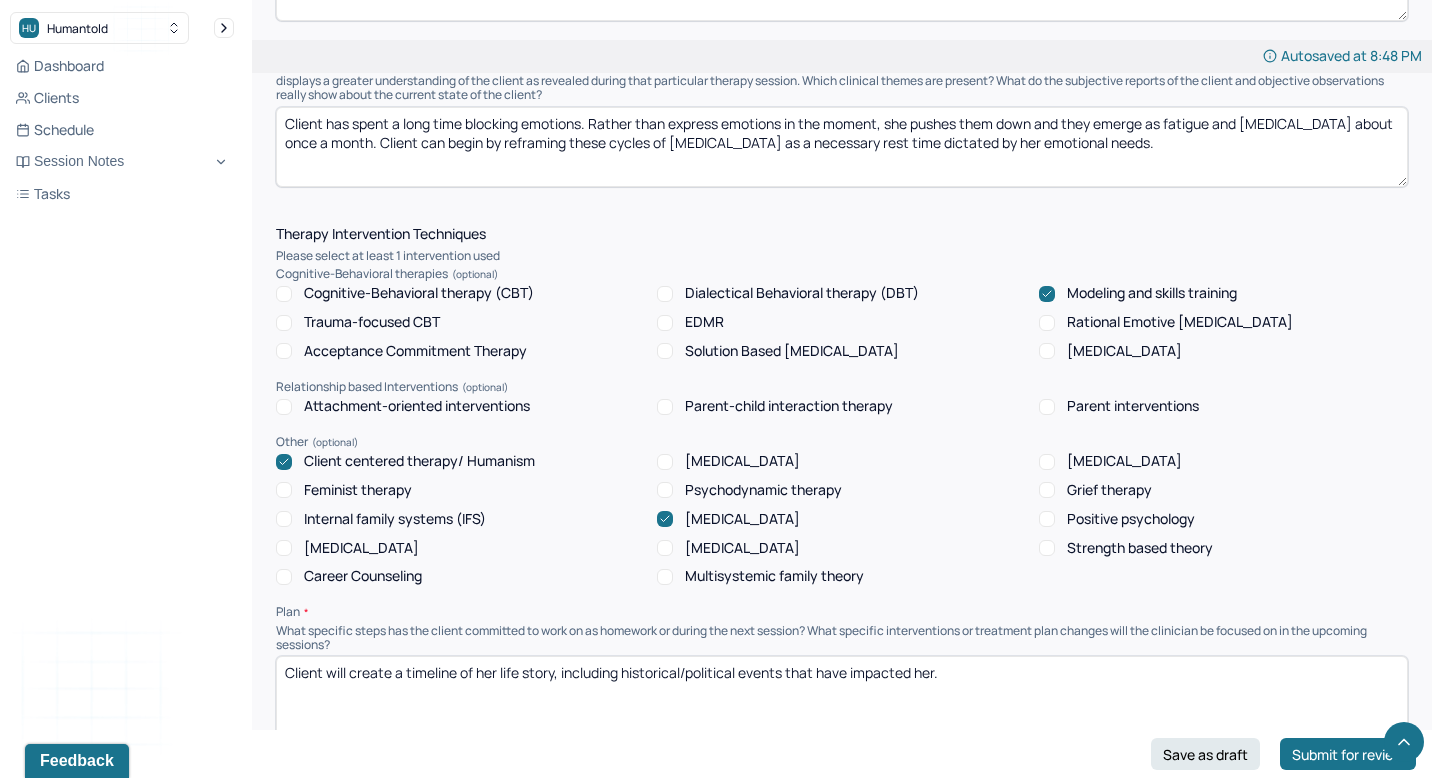 scroll, scrollTop: 1548, scrollLeft: 0, axis: vertical 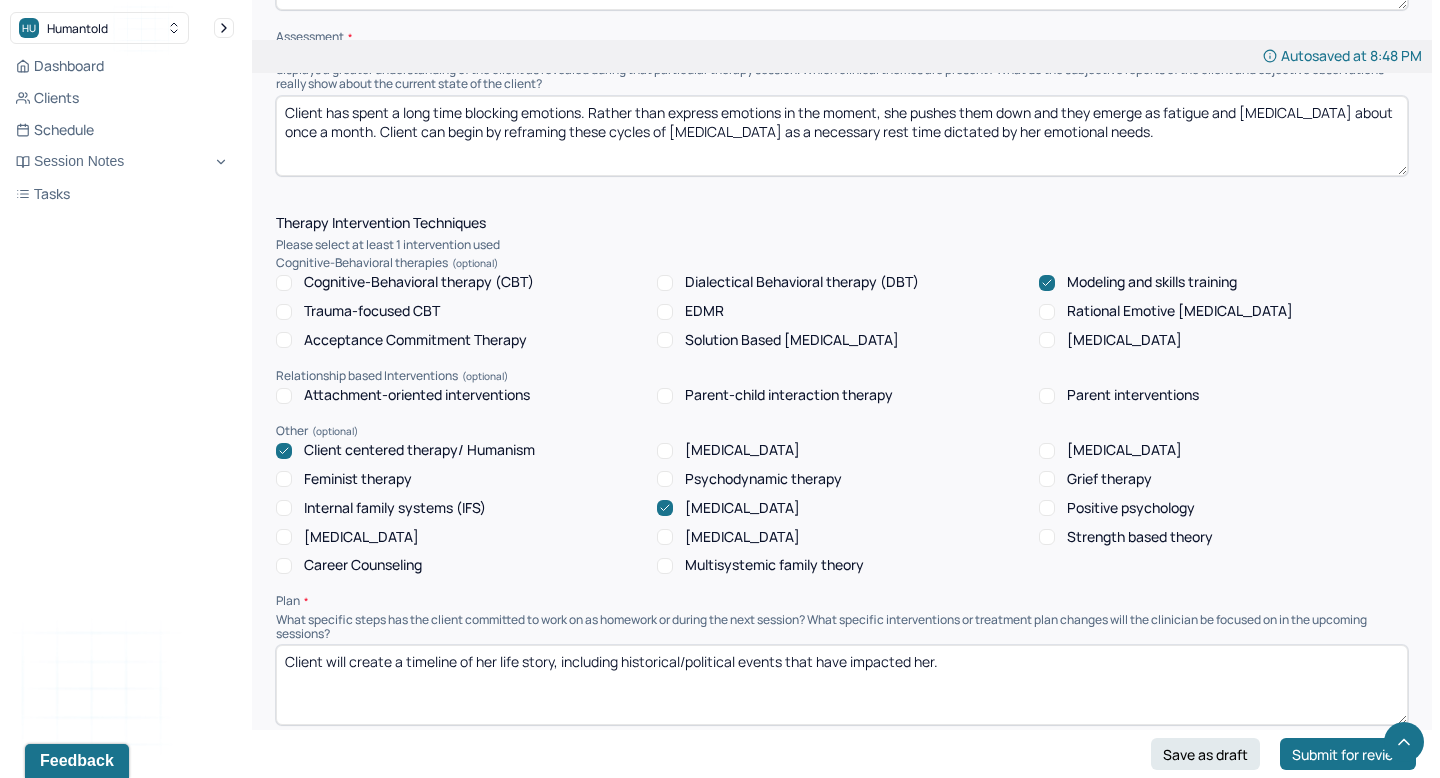 click on "Strength based theory" at bounding box center [1126, 537] 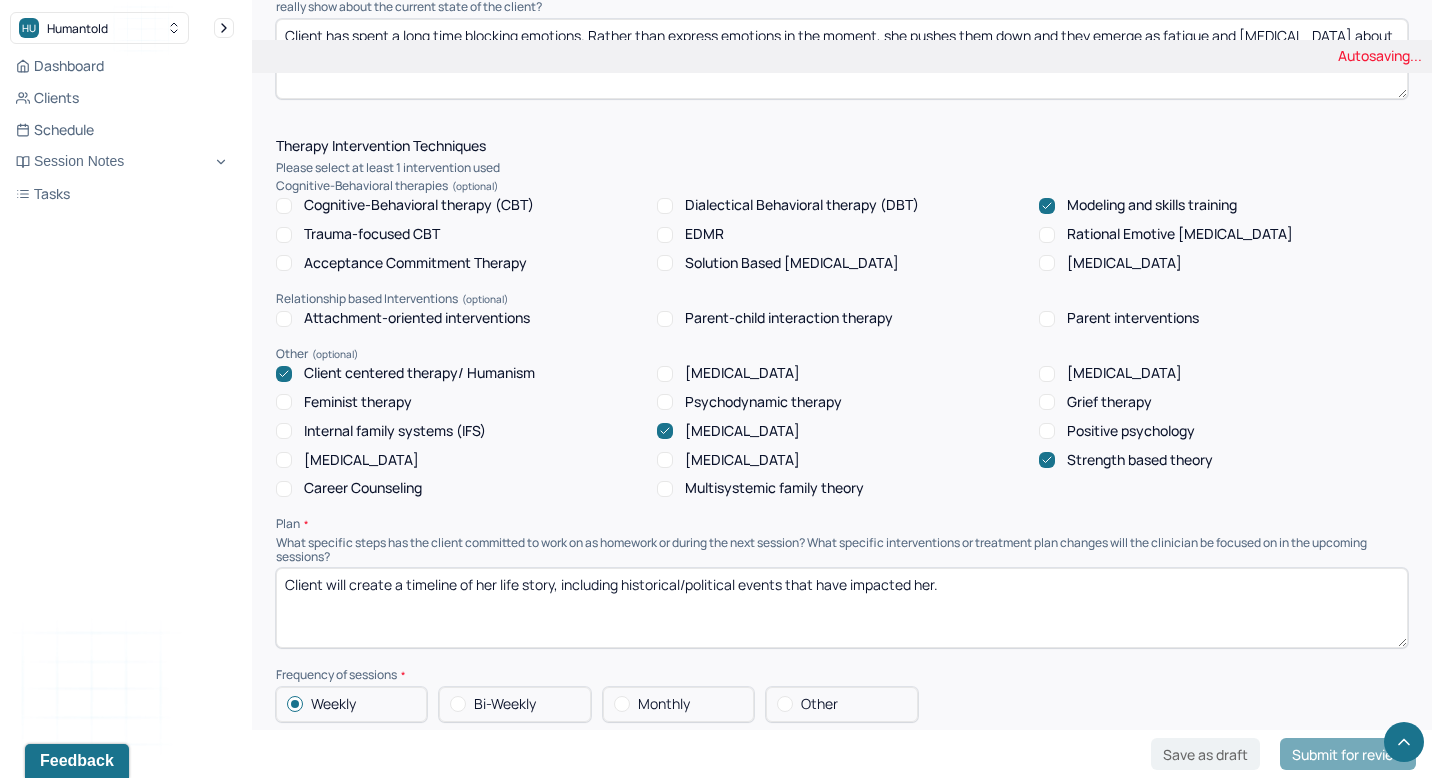 scroll, scrollTop: 1630, scrollLeft: 0, axis: vertical 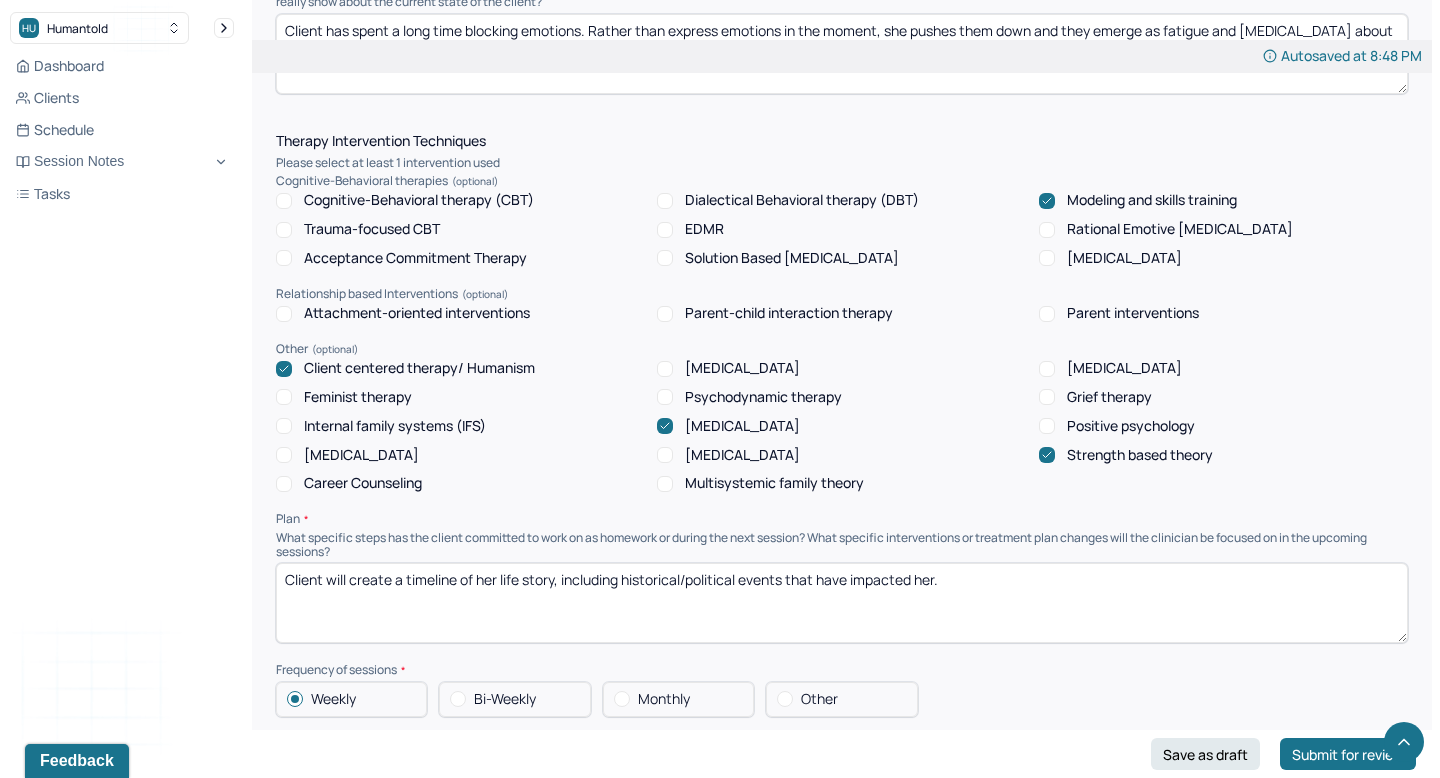 click on "Client will create a timeline of her life story, including historical/political events that have impacted her." at bounding box center [842, 603] 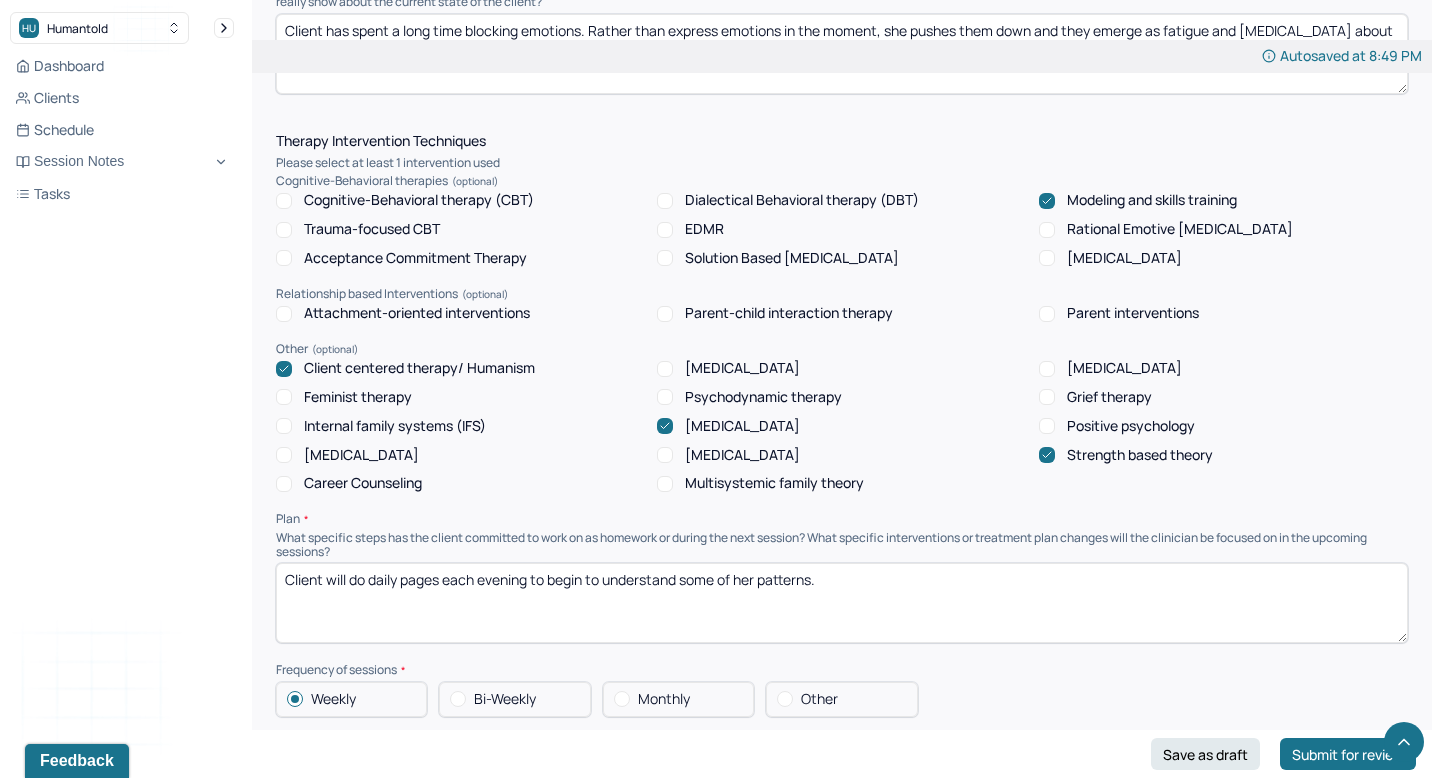 drag, startPoint x: 758, startPoint y: 579, endPoint x: 780, endPoint y: 593, distance: 26.076809 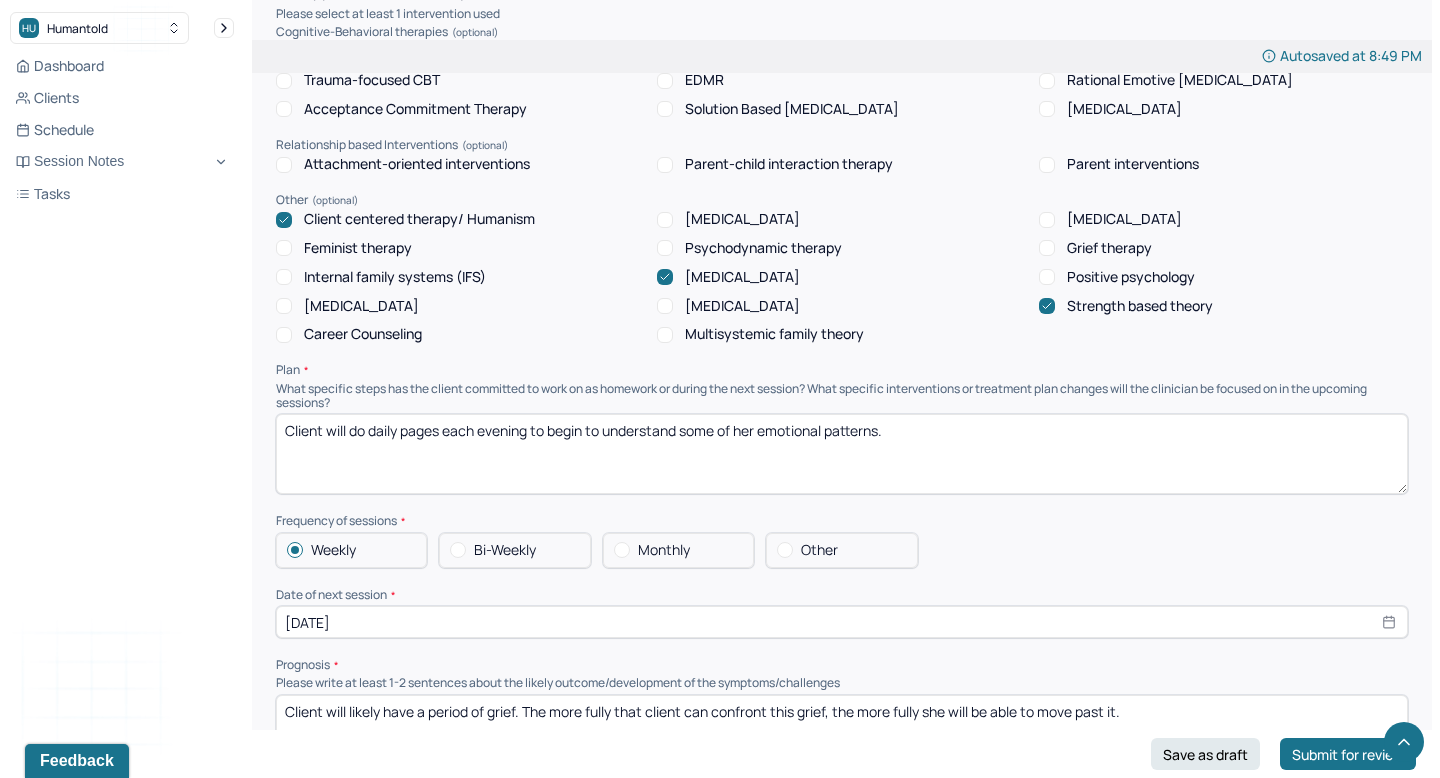 scroll, scrollTop: 1781, scrollLeft: 0, axis: vertical 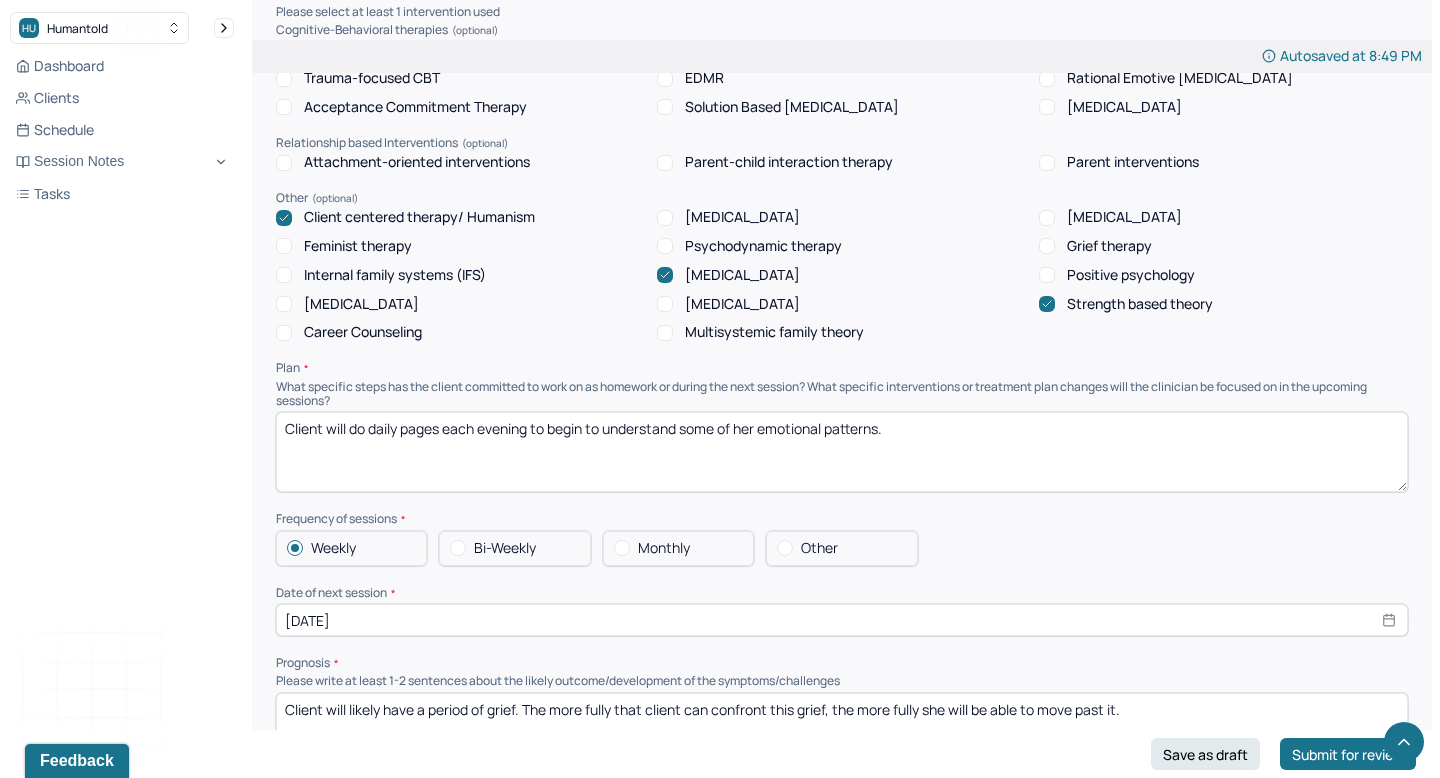 type on "Client will do daily pages each evening to begin to understand some of her emotional patterns." 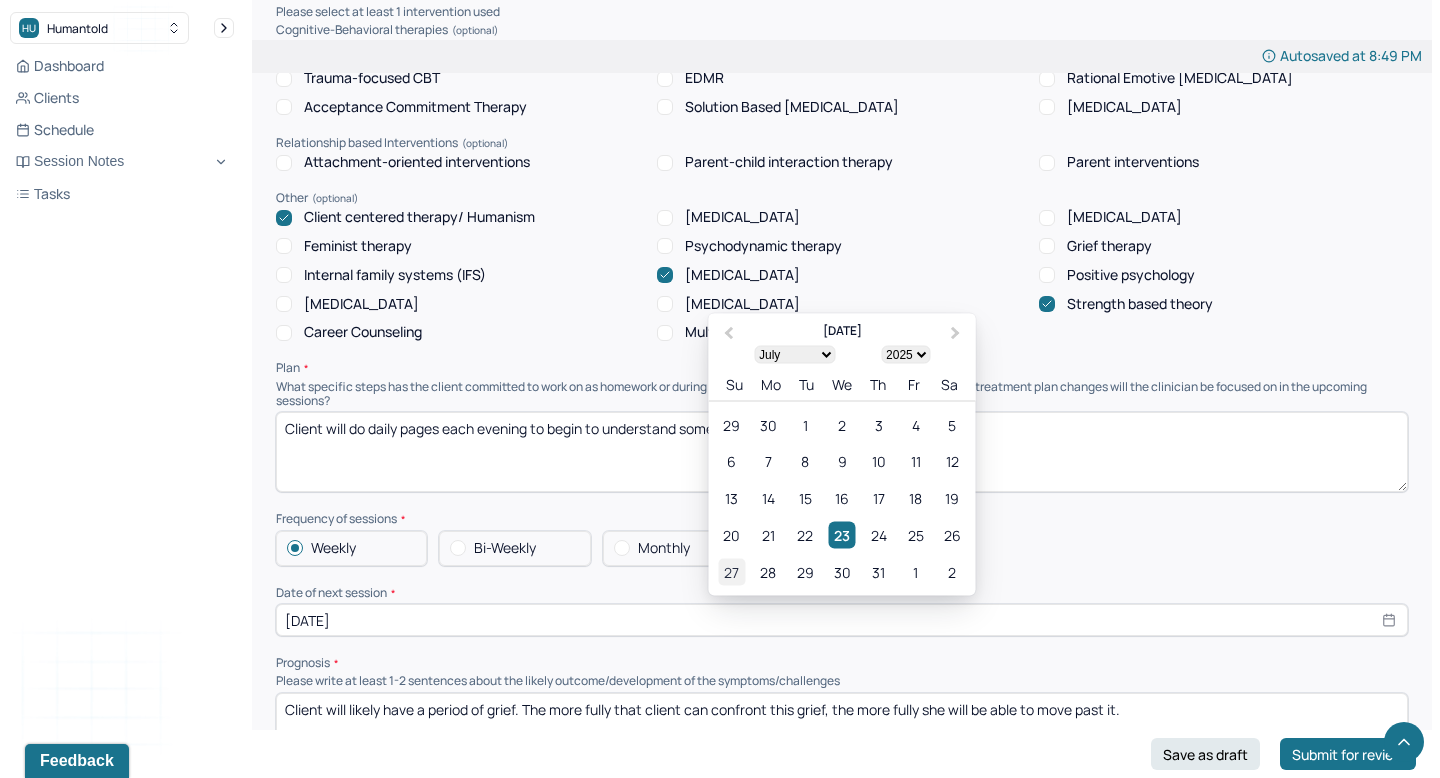 click on "27" at bounding box center (731, 571) 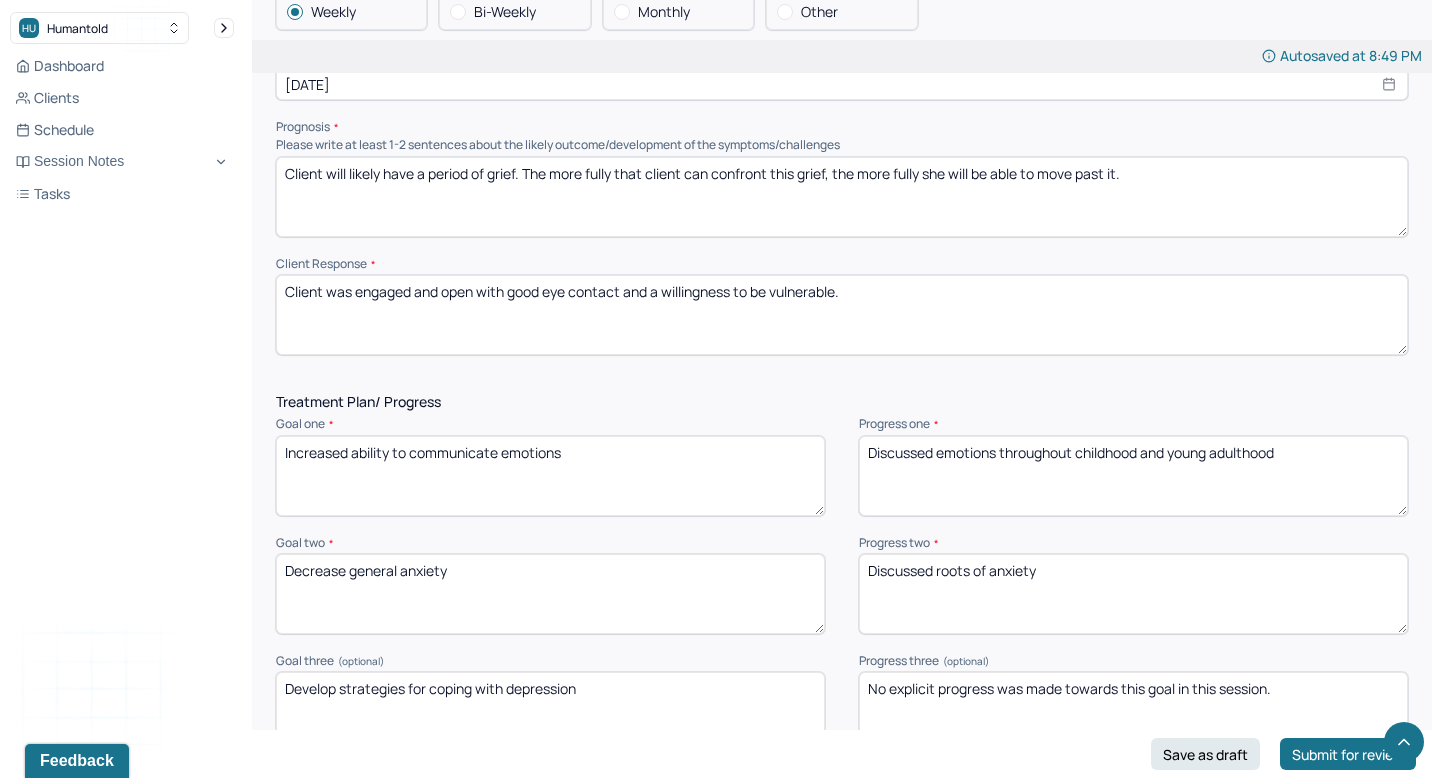 scroll, scrollTop: 2320, scrollLeft: 0, axis: vertical 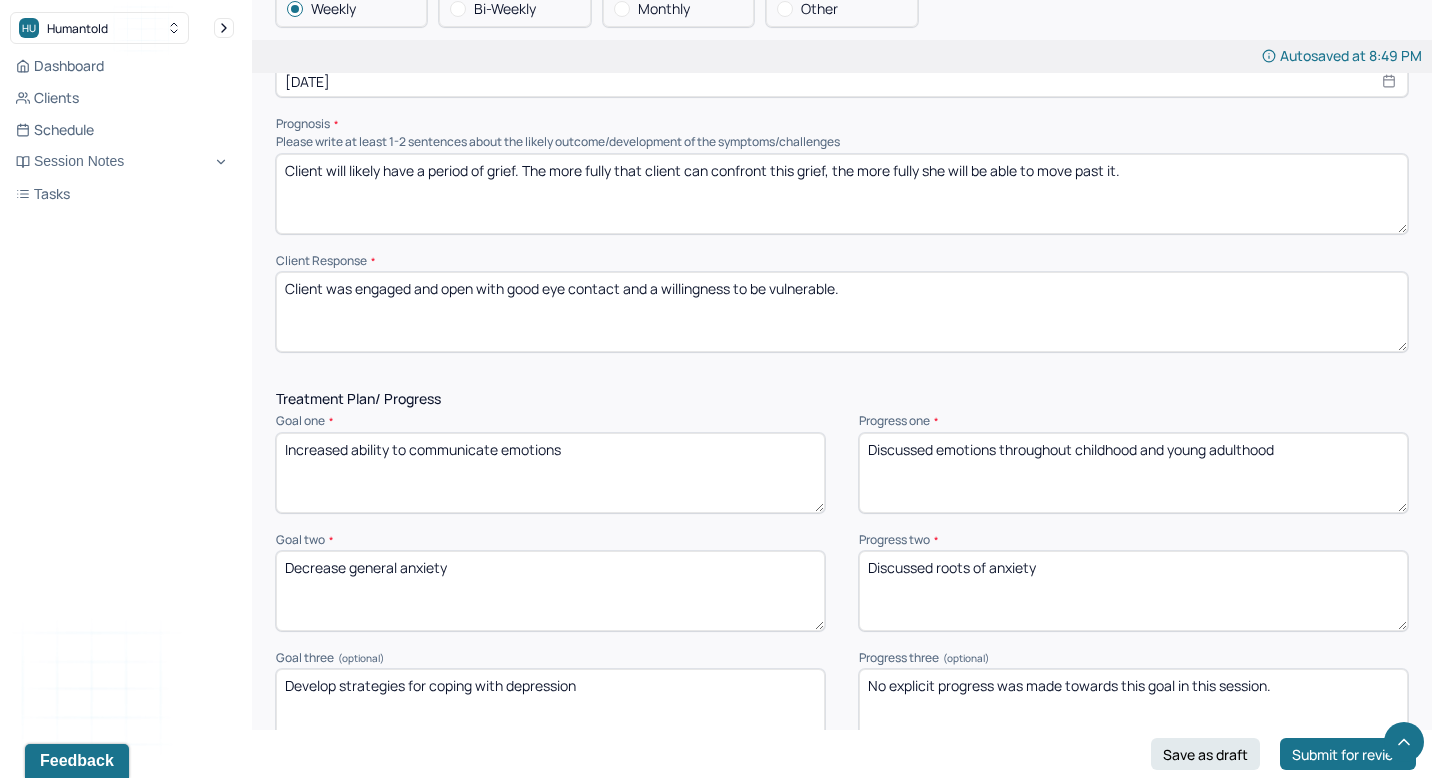 click on "Discussed emotions throughout childhood and young adulthood" at bounding box center (1133, 473) 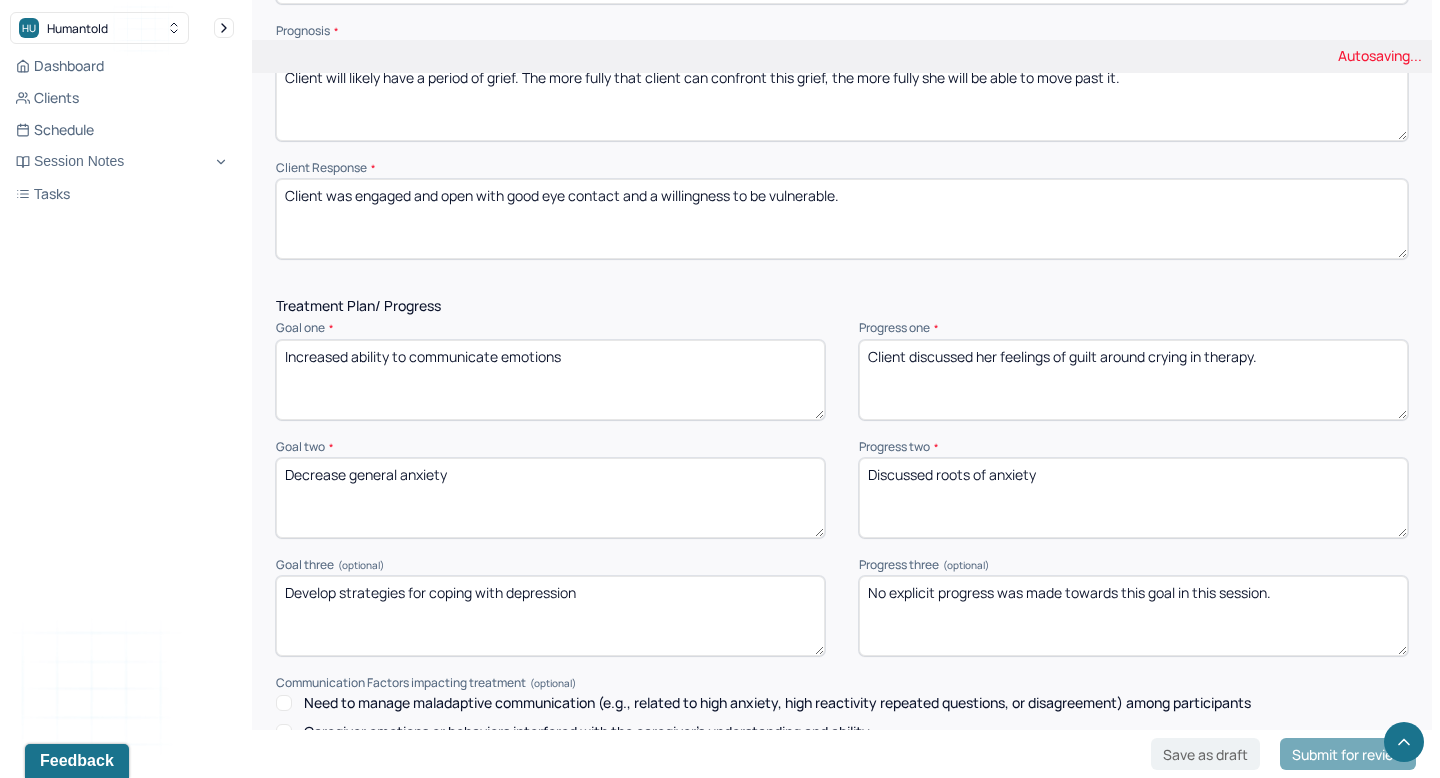 scroll, scrollTop: 2418, scrollLeft: 0, axis: vertical 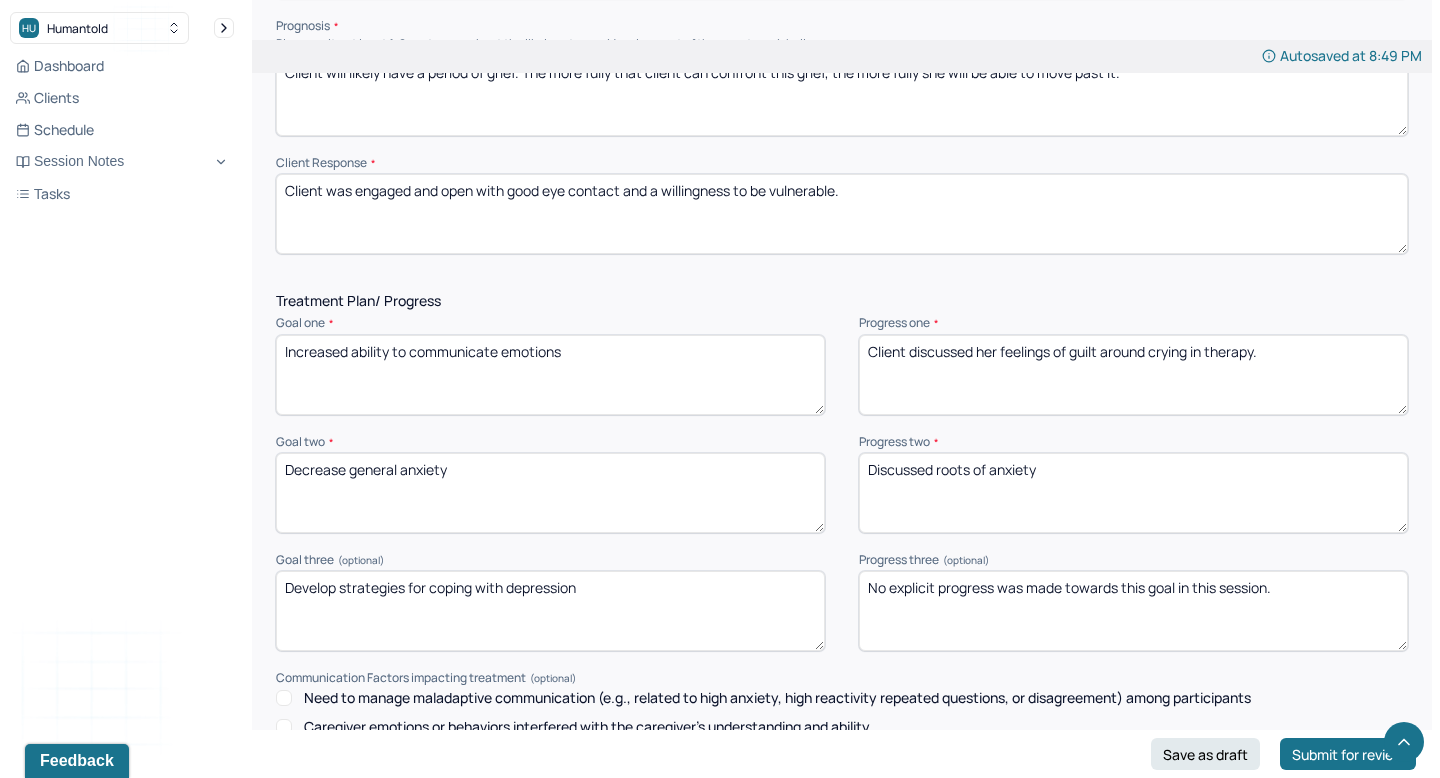 type on "Client discussed her feelings of guilt around crying in therapy." 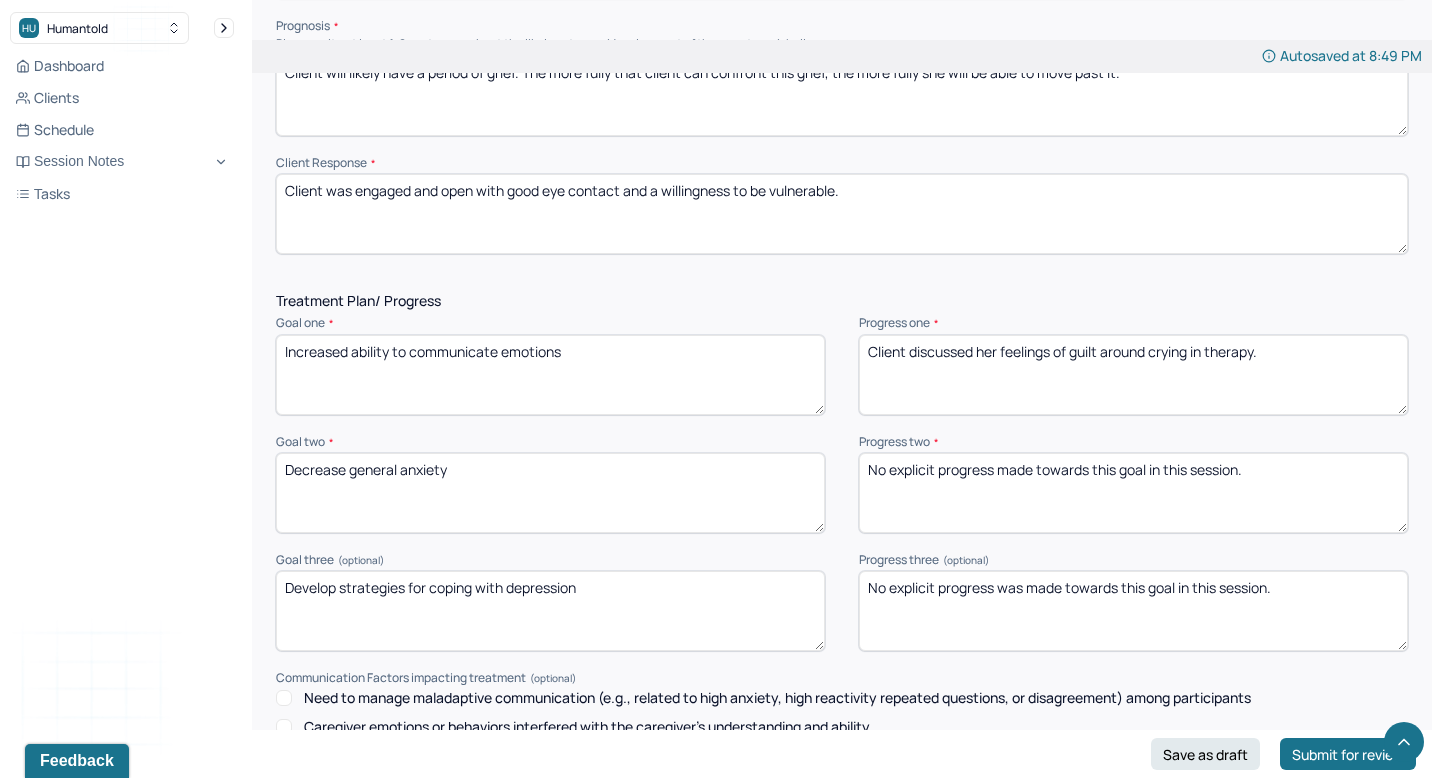 click on "Discussed roots of anxiety" at bounding box center [1133, 493] 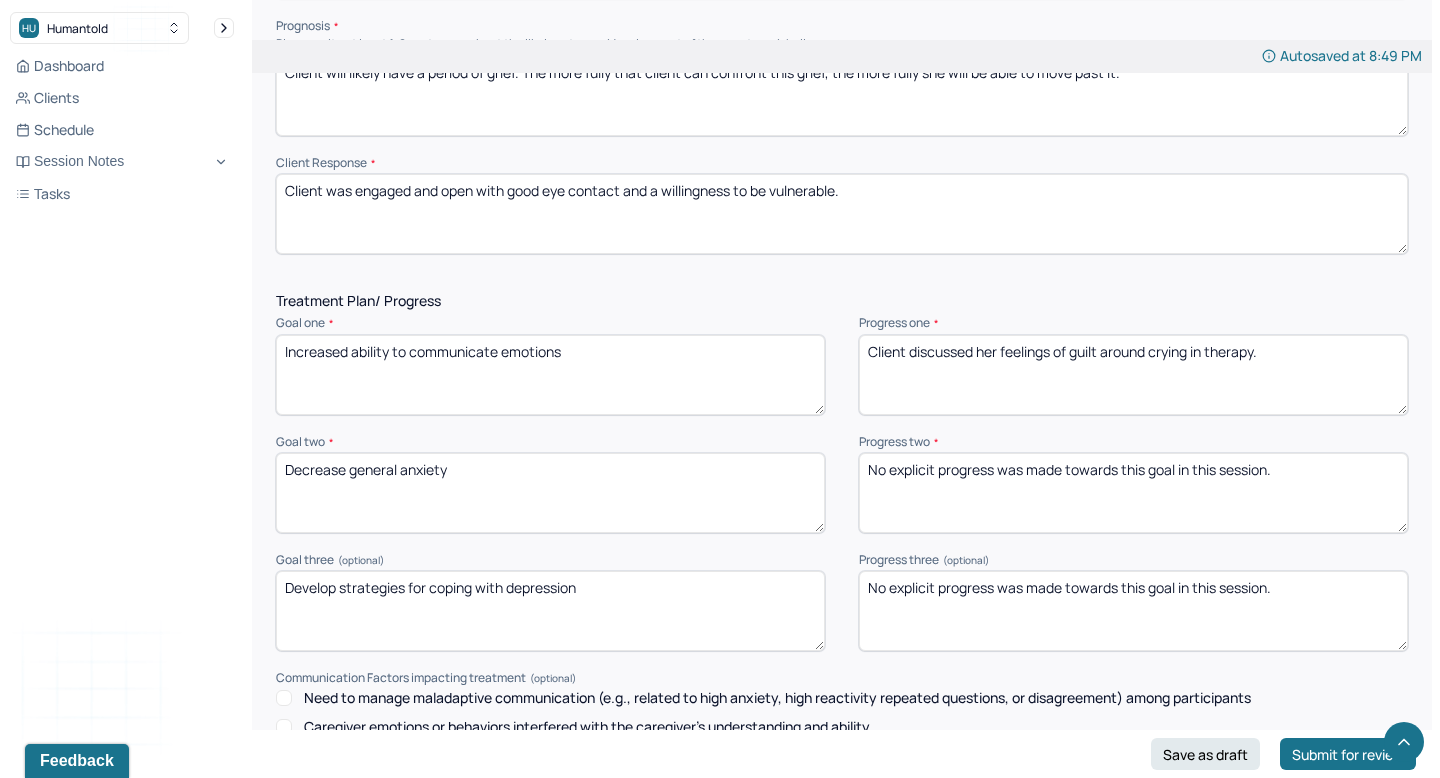 type on "No explicit progress was made towards this goal in this session." 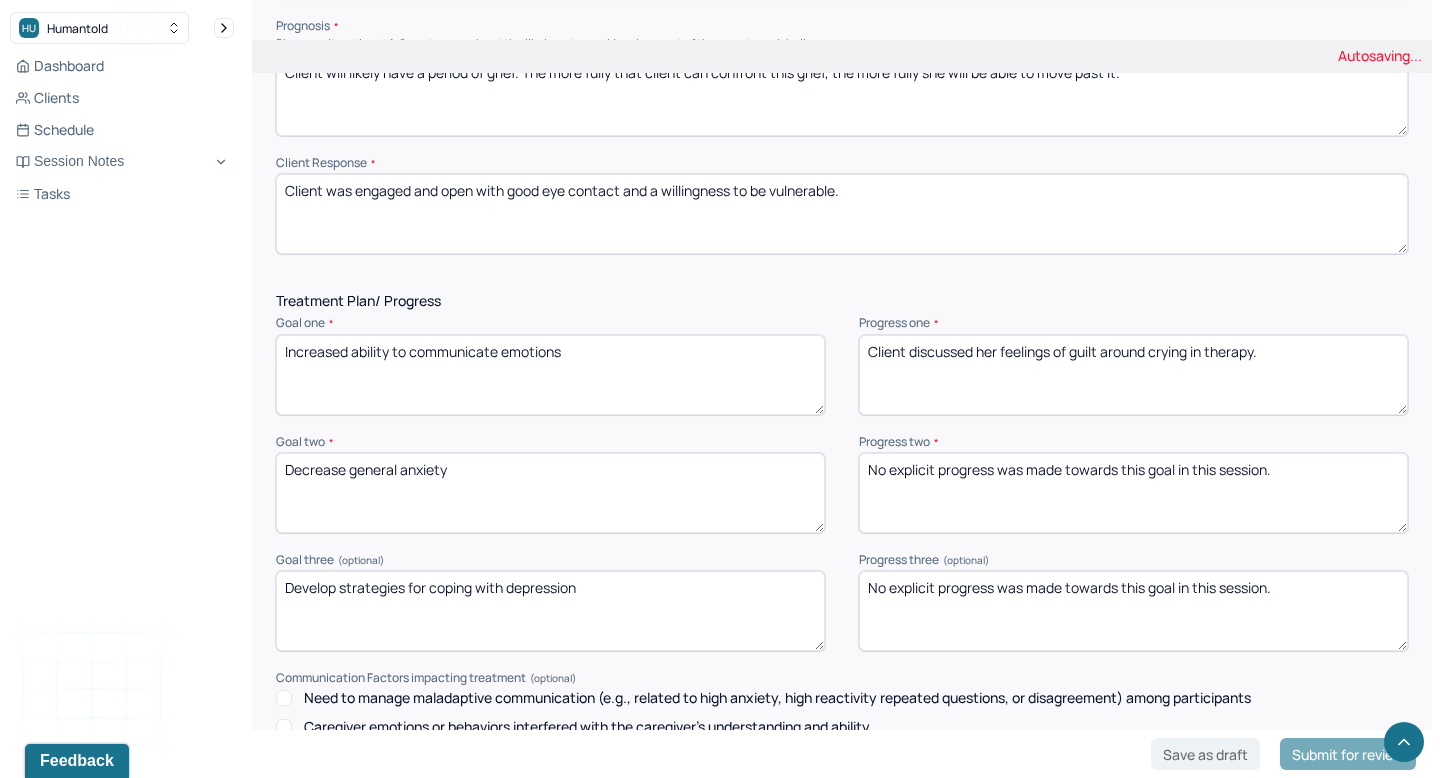 click on "No explicit progress was made towards this goal in this session." at bounding box center [1133, 611] 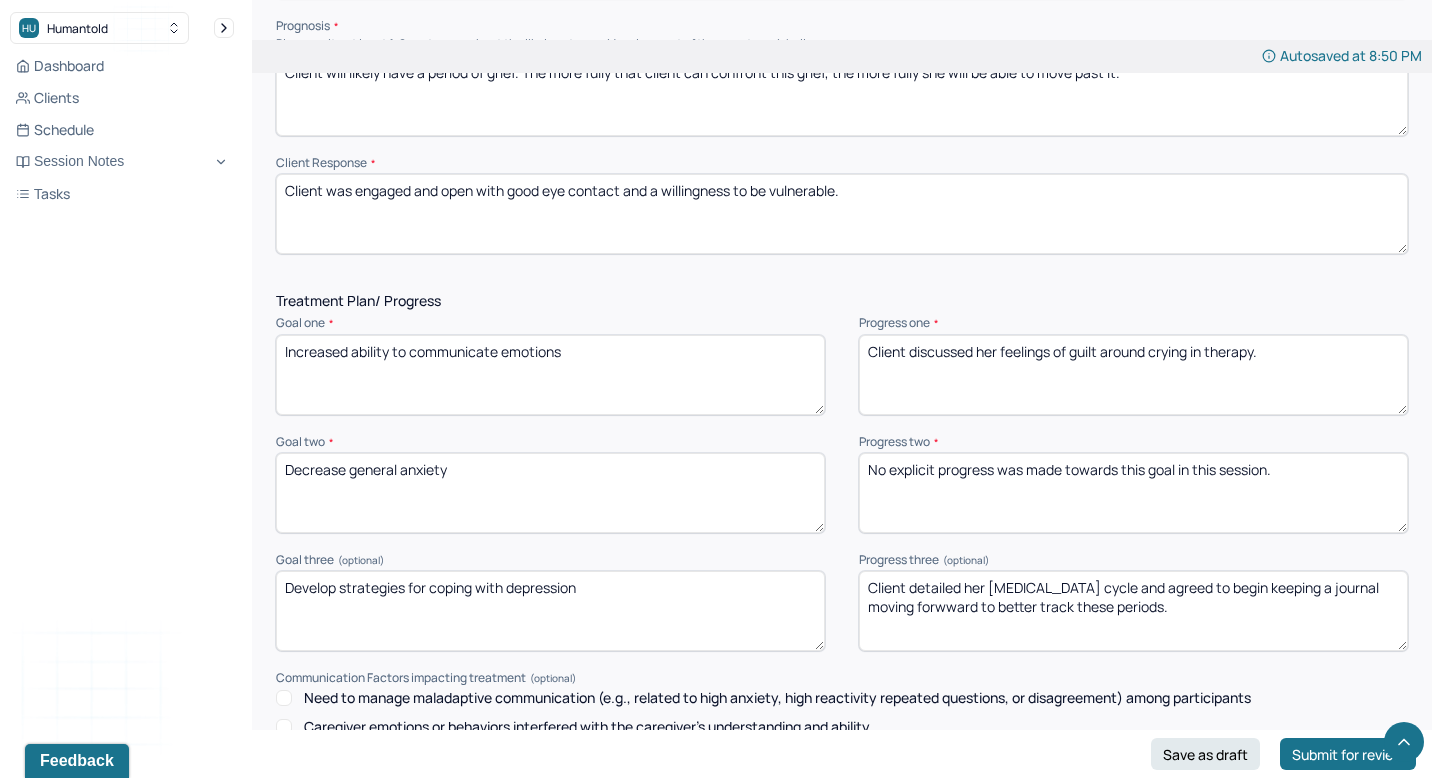 click on "Client detailed her [MEDICAL_DATA] cycle and" at bounding box center [1133, 611] 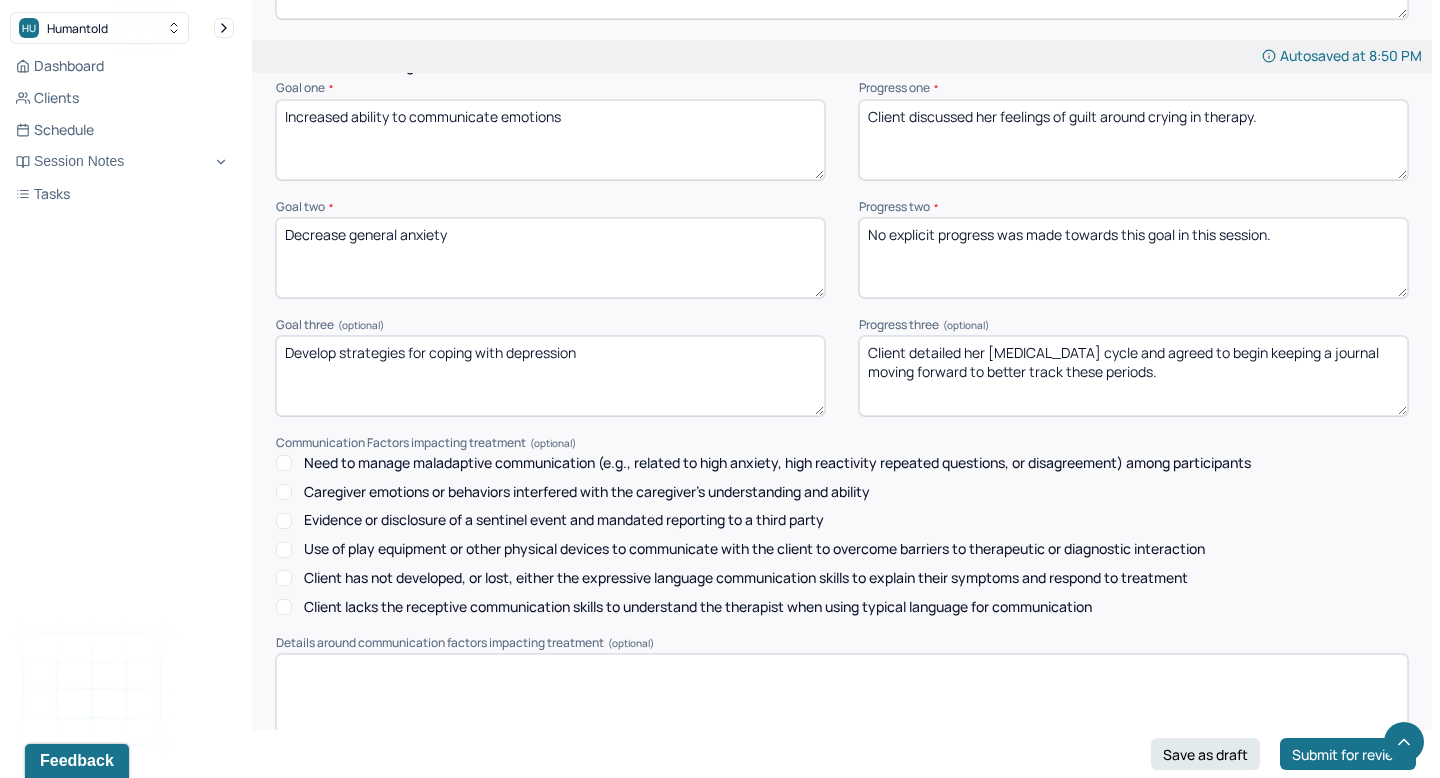 scroll, scrollTop: 2817, scrollLeft: 0, axis: vertical 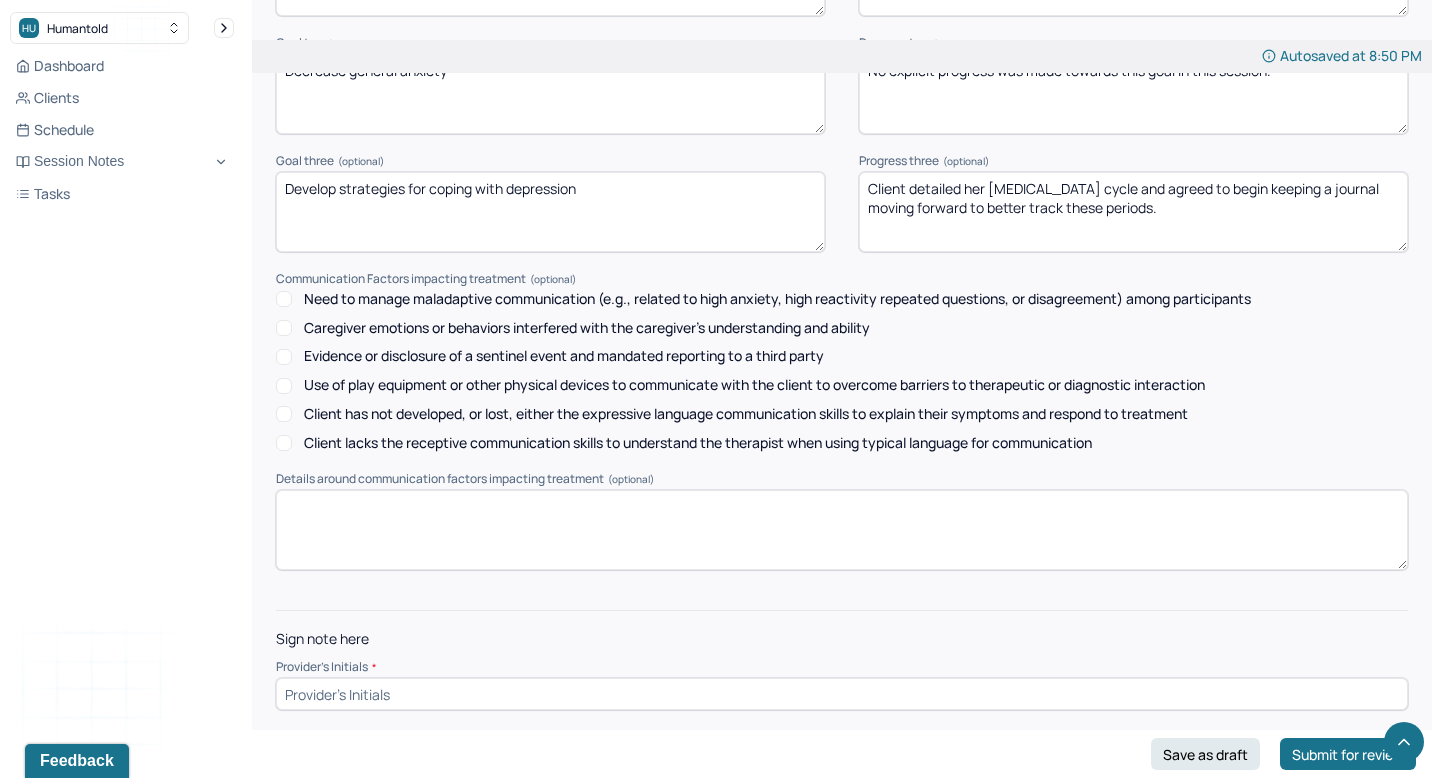 type on "Client detailed her [MEDICAL_DATA] cycle and agreed to begin keeping a journal moving forward to better track these periods." 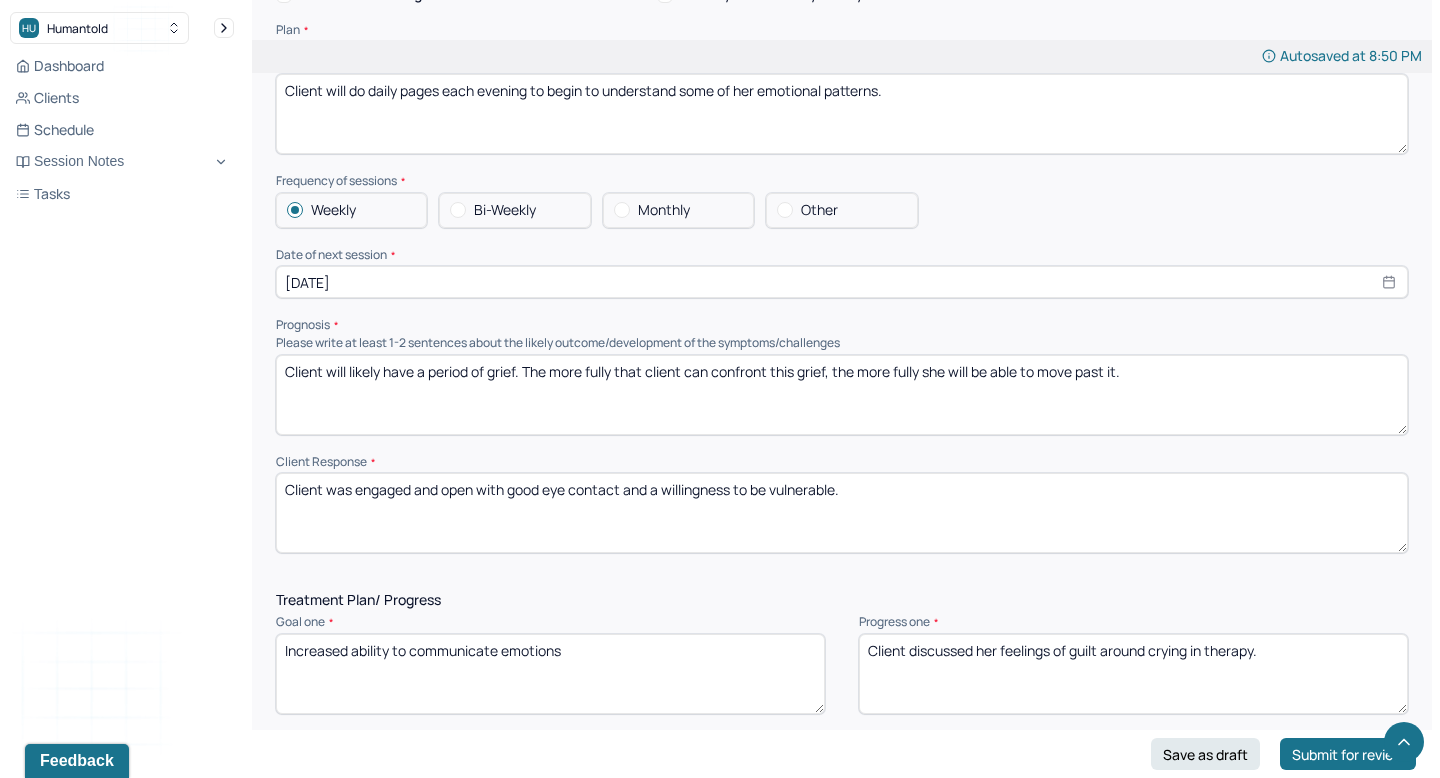 scroll, scrollTop: 2128, scrollLeft: 0, axis: vertical 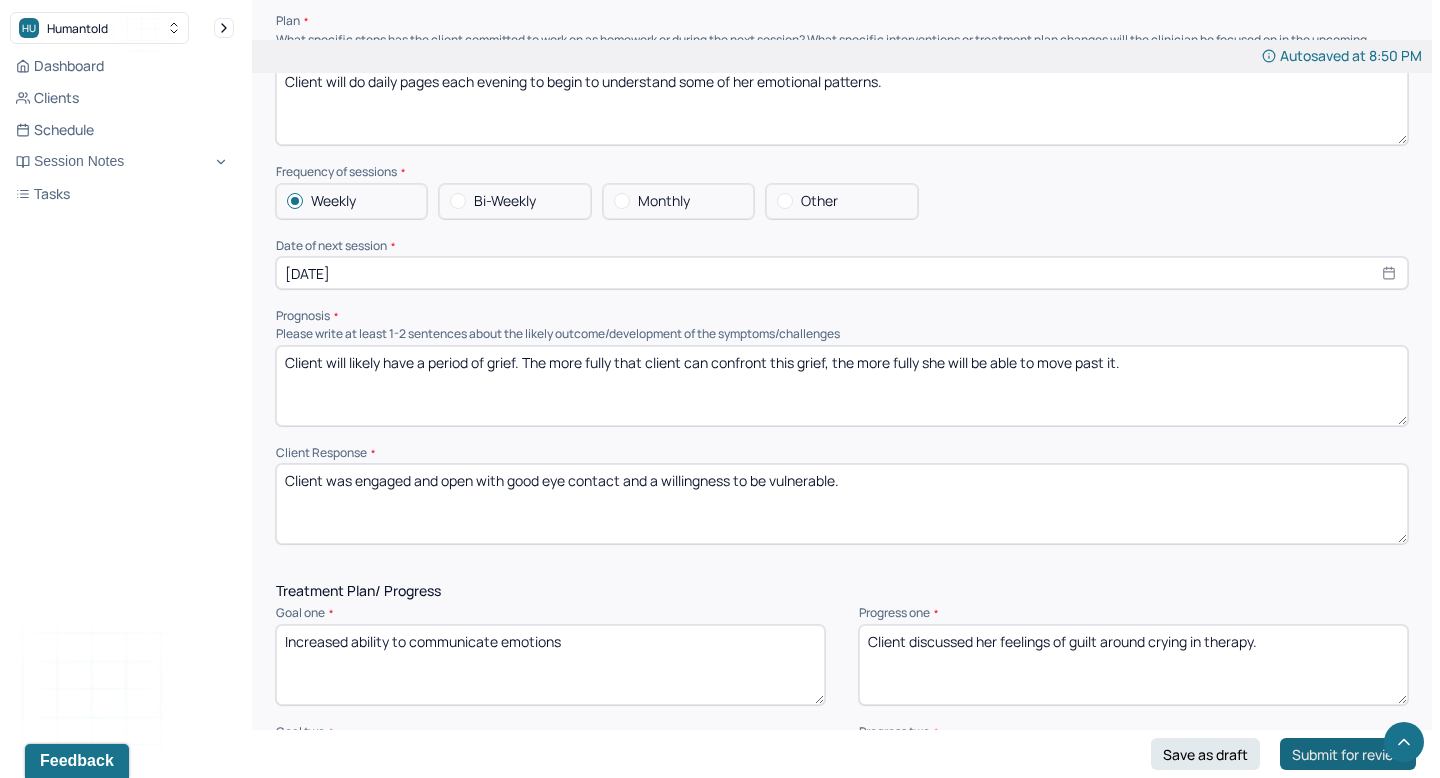type on "MB" 